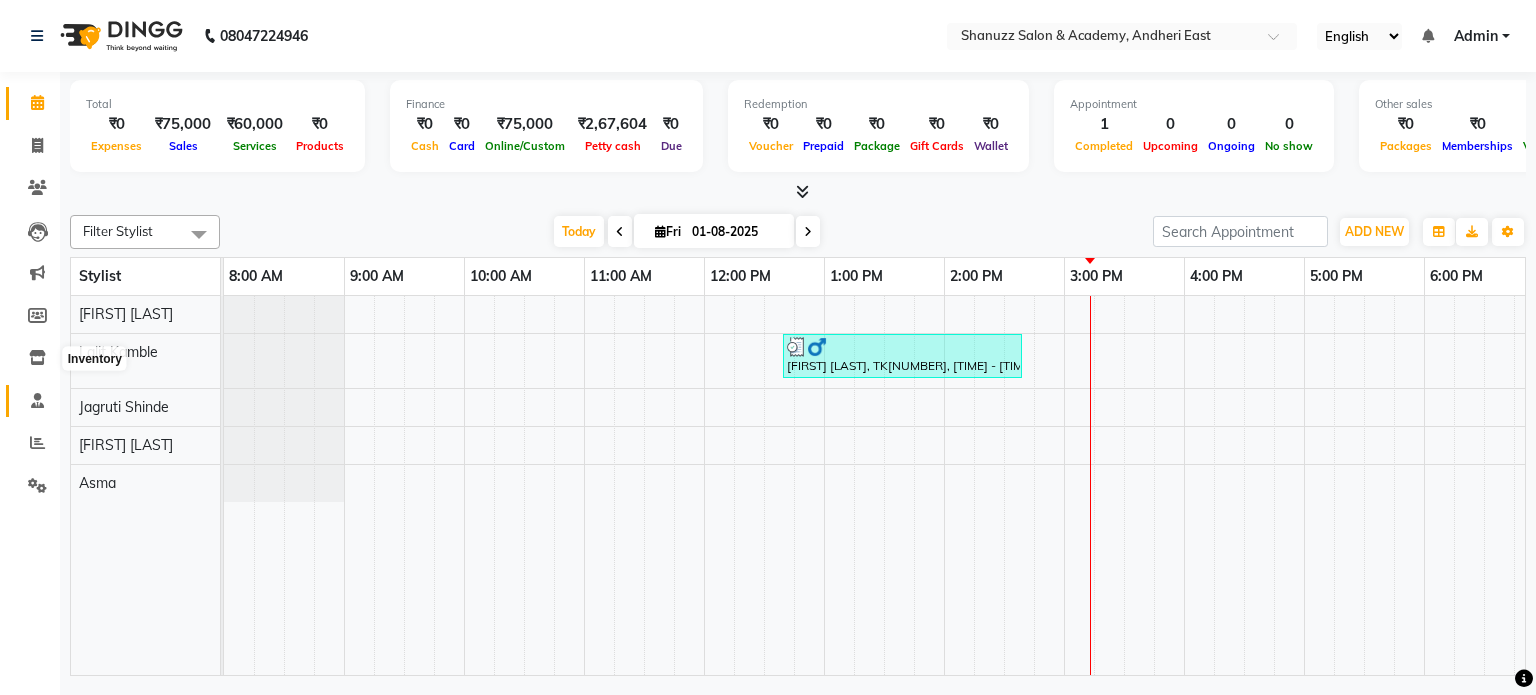 scroll, scrollTop: 0, scrollLeft: 0, axis: both 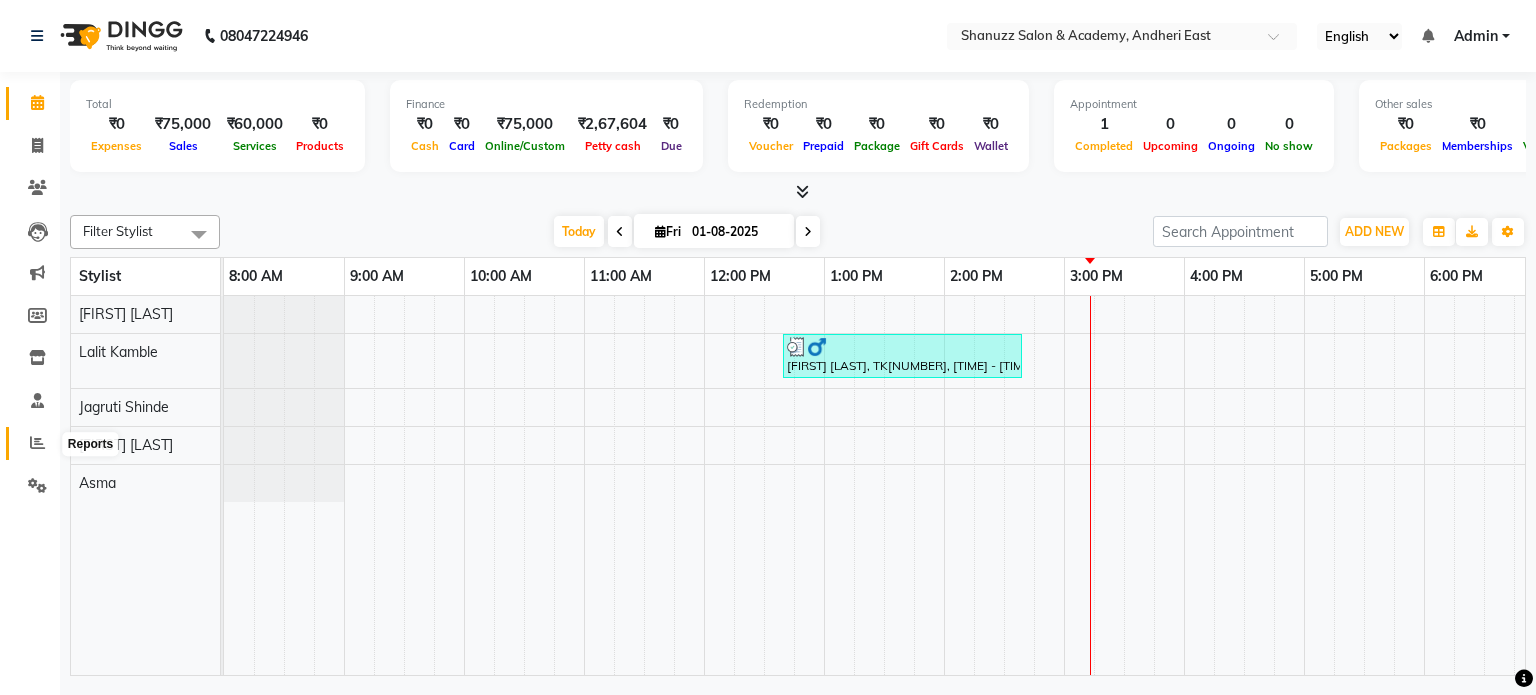 click 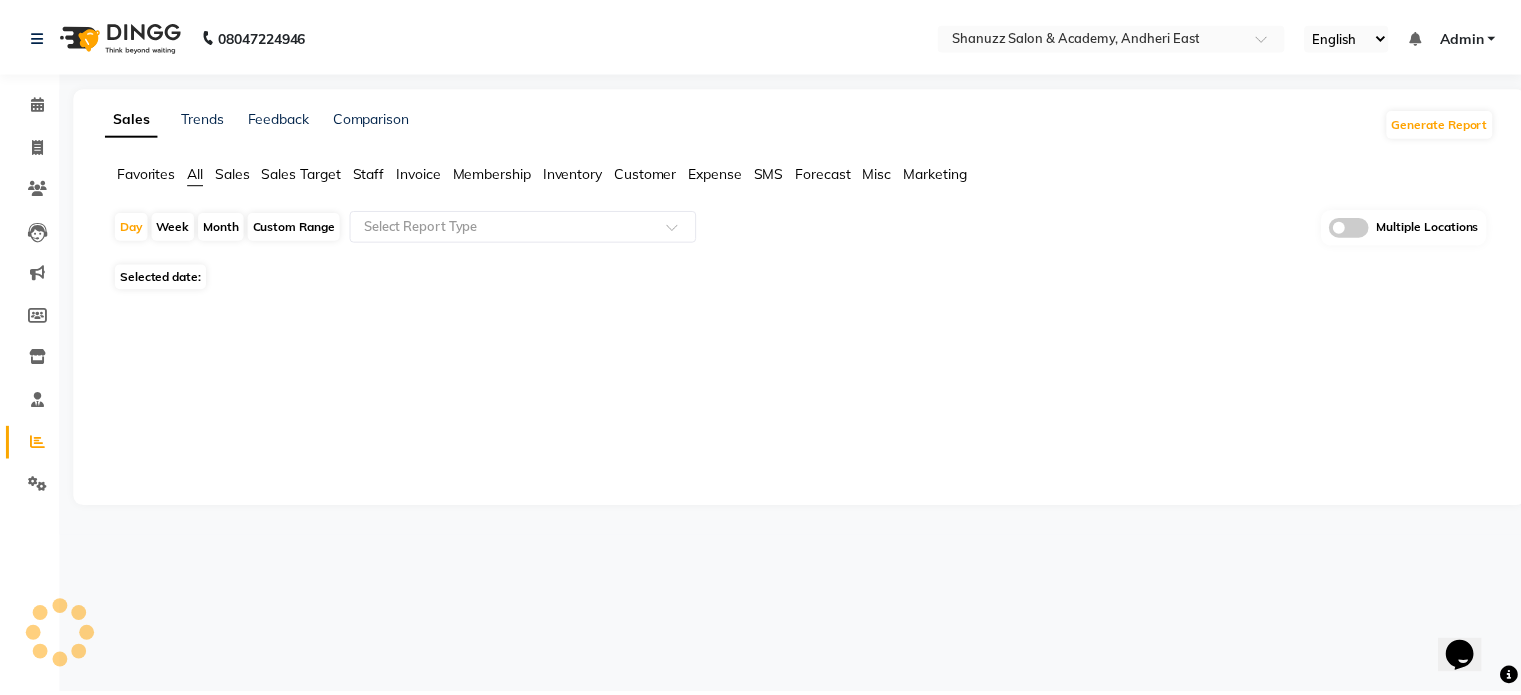scroll, scrollTop: 0, scrollLeft: 0, axis: both 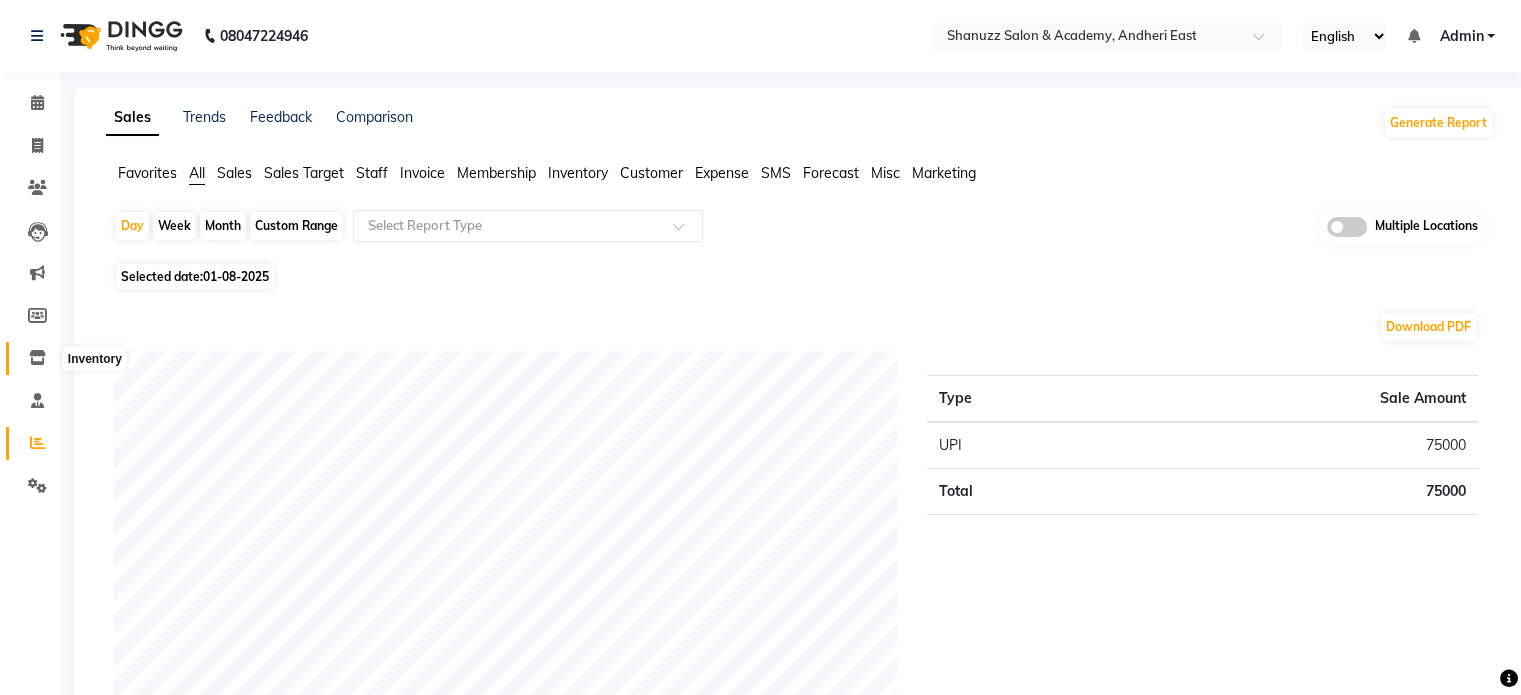 click 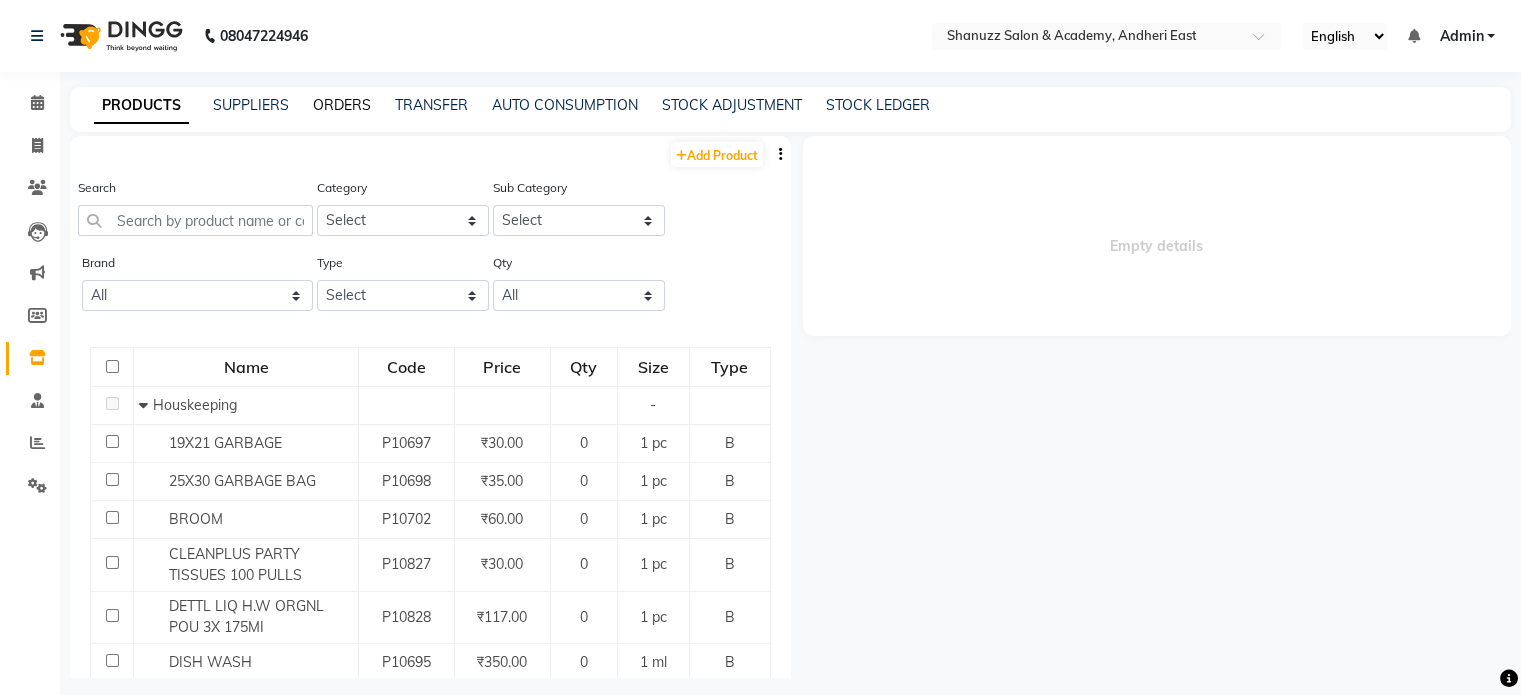click on "ORDERS" 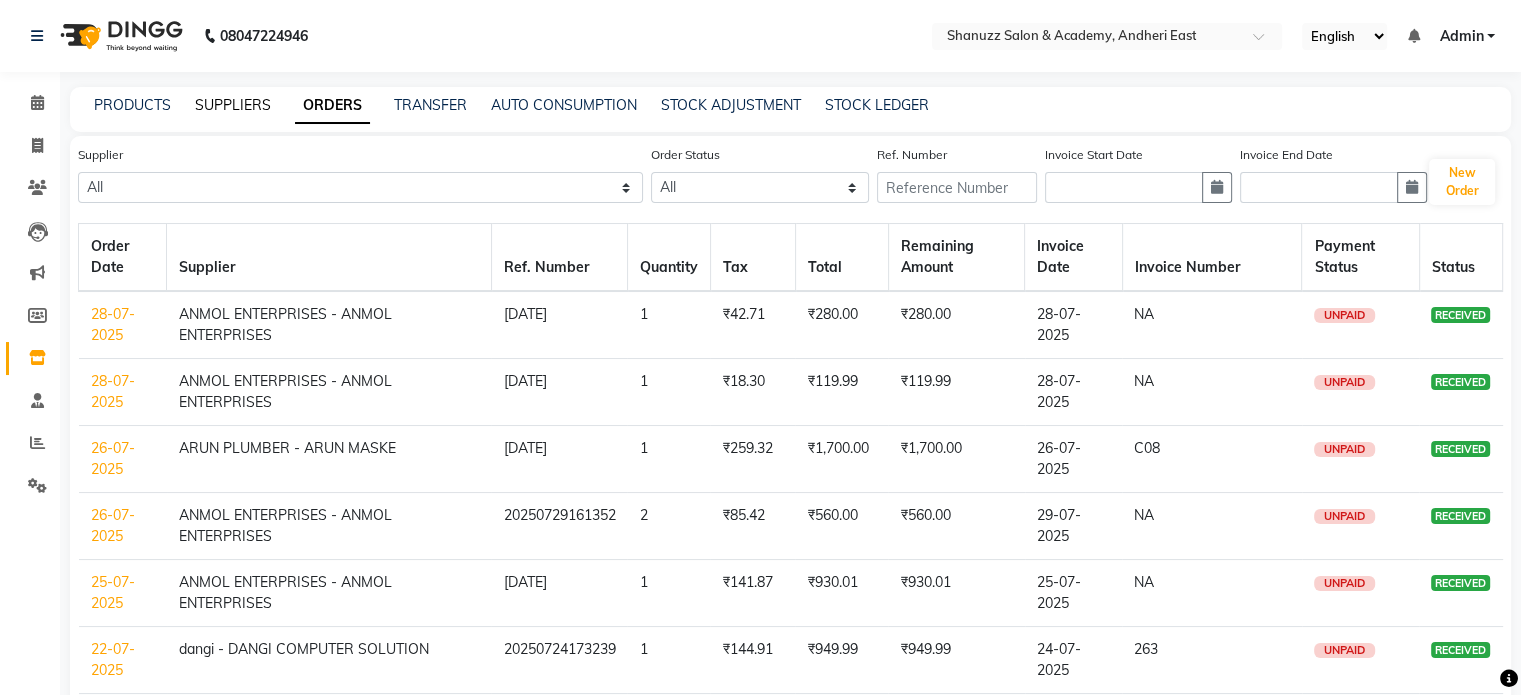 click on "SUPPLIERS" 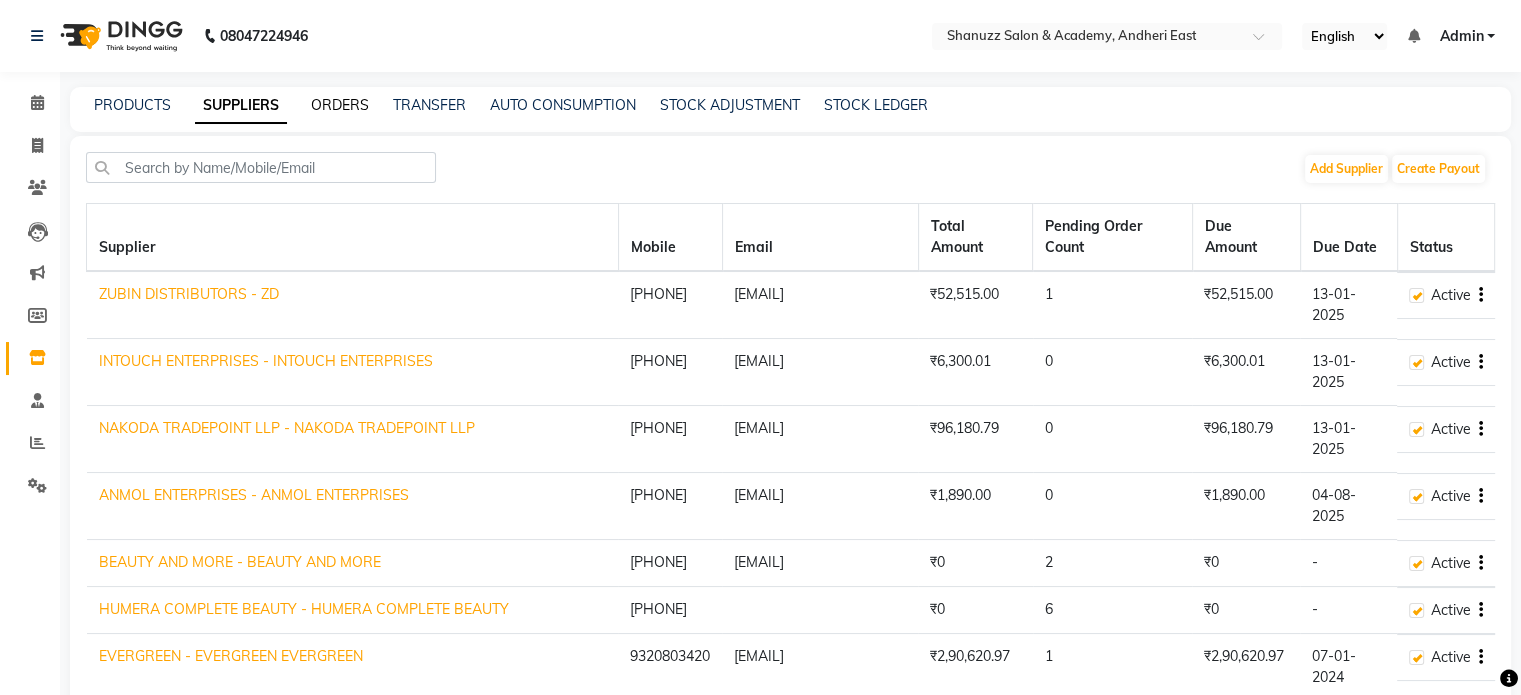 click on "ORDERS" 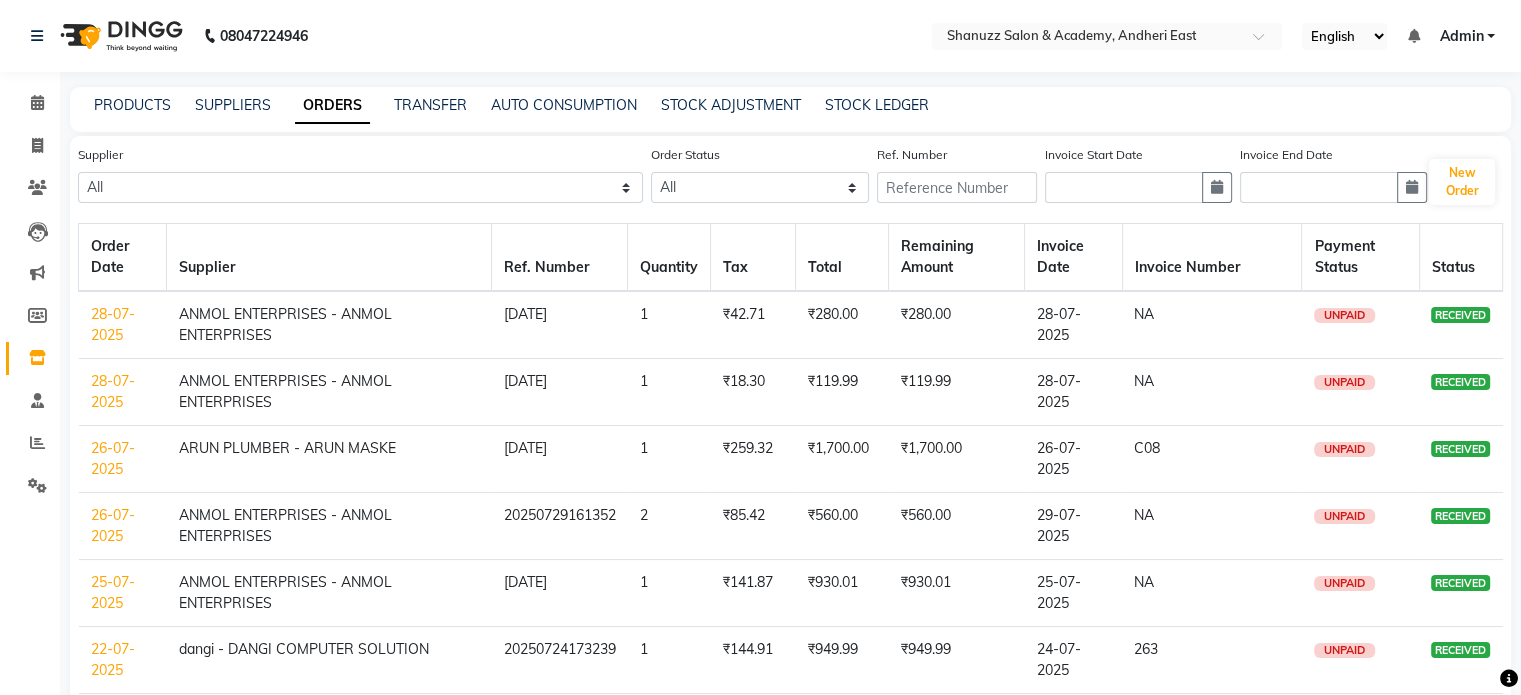 scroll, scrollTop: 0, scrollLeft: 0, axis: both 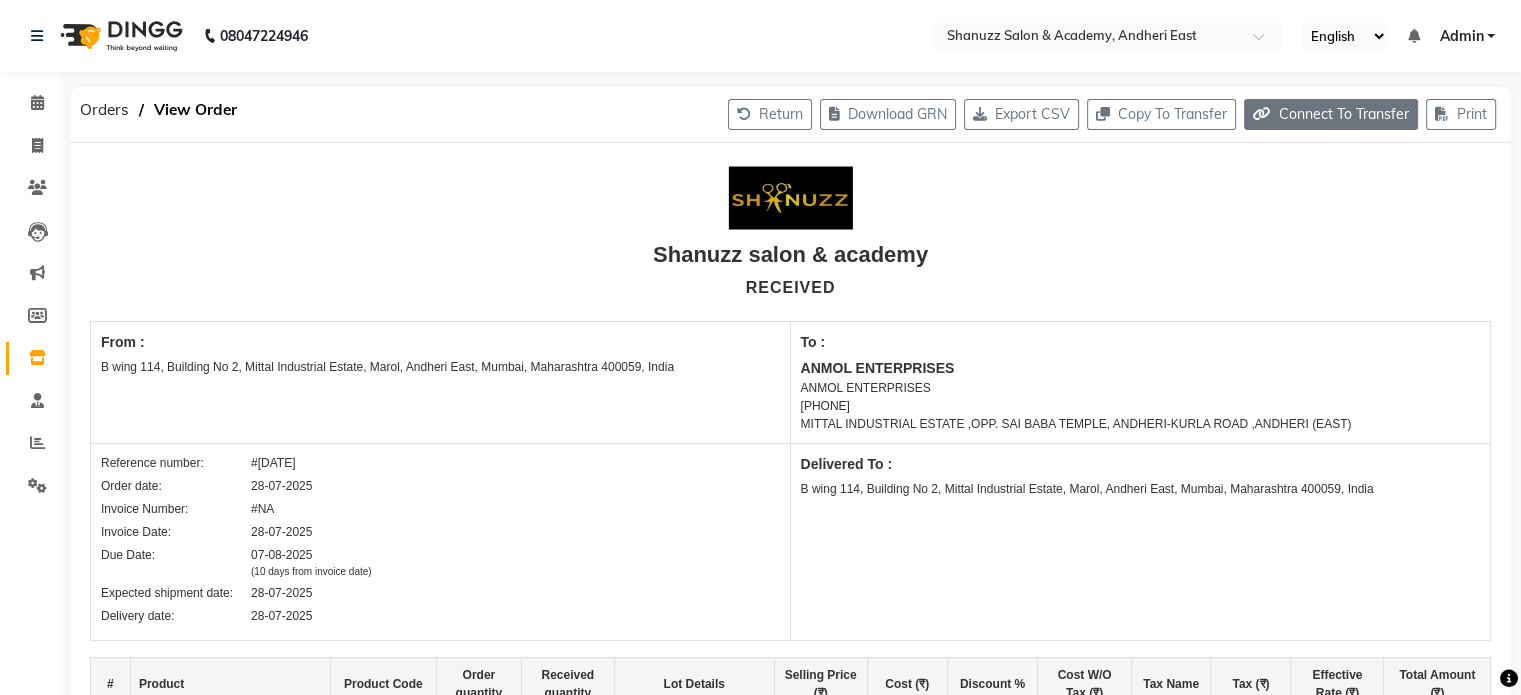 click on "Connect To Transfer" 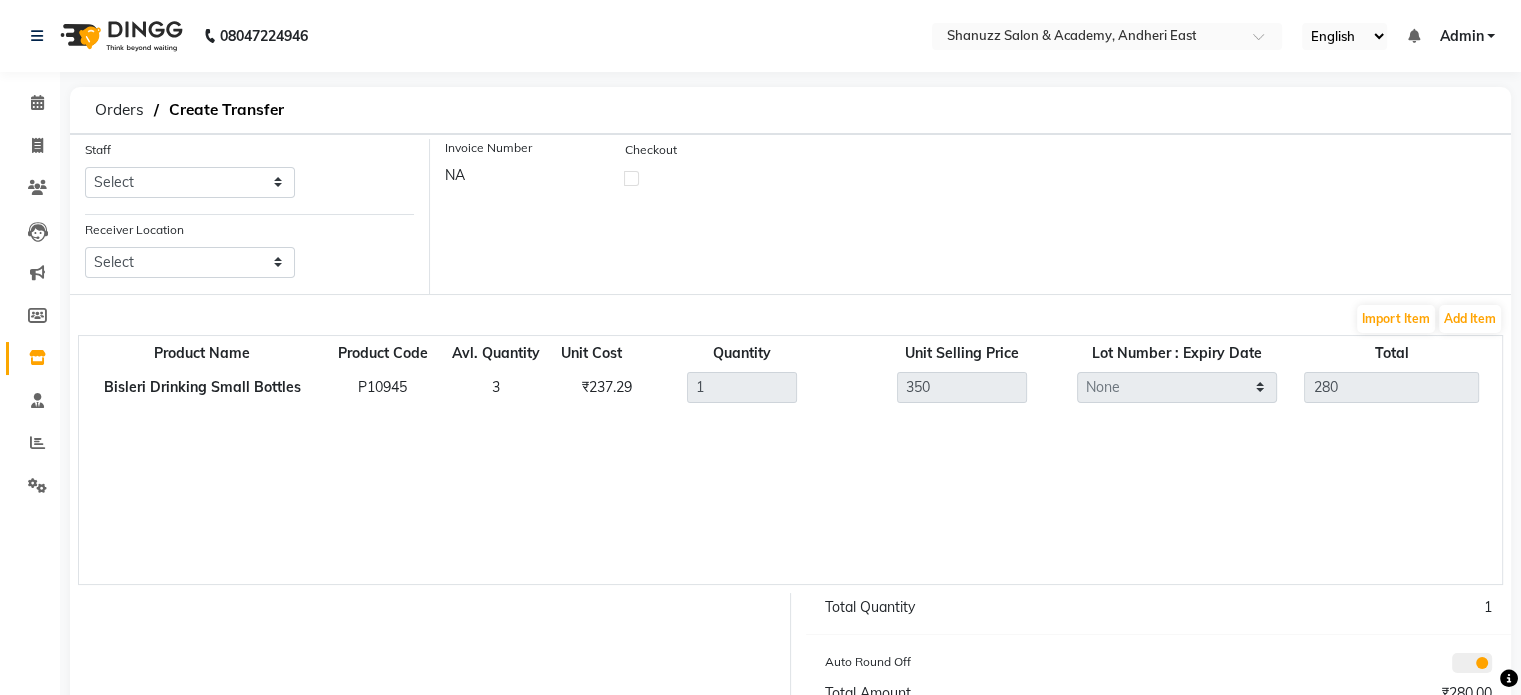 scroll, scrollTop: 0, scrollLeft: 0, axis: both 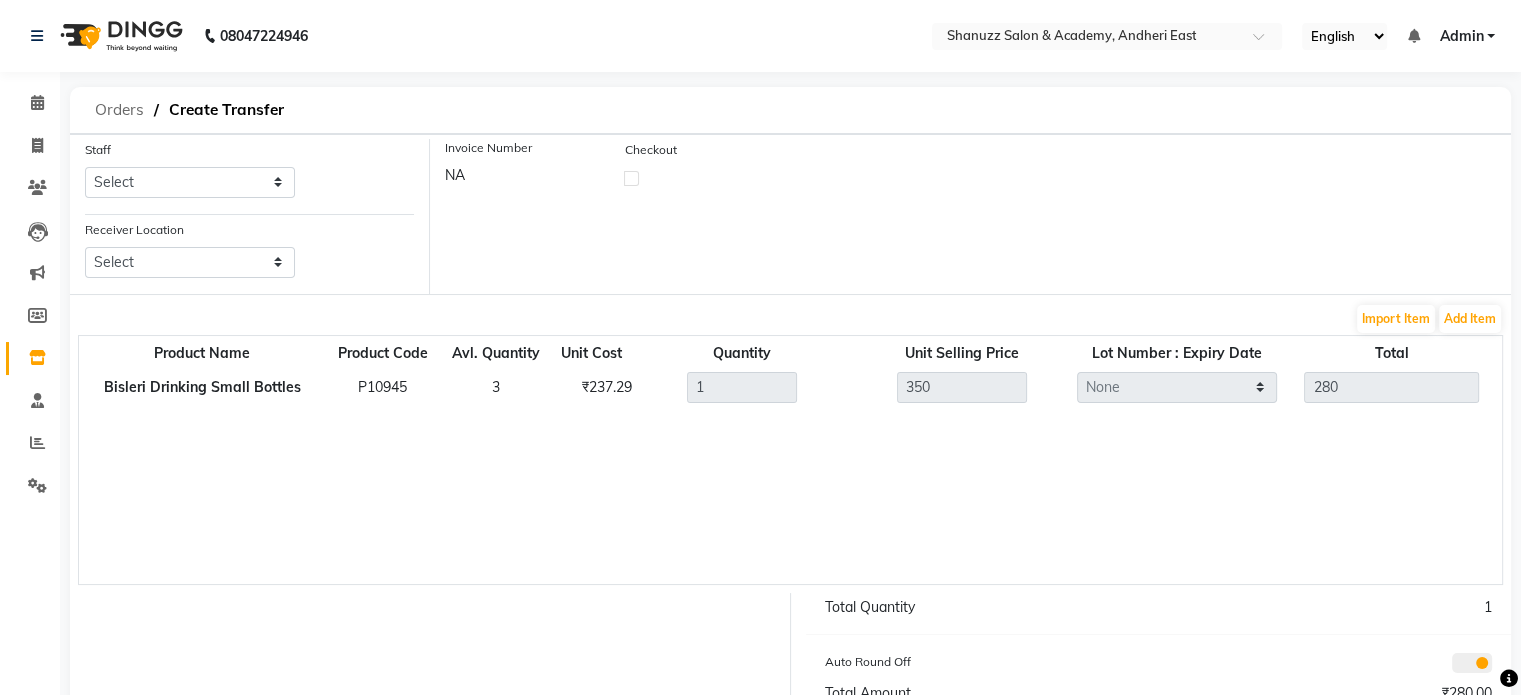 click on "Orders" 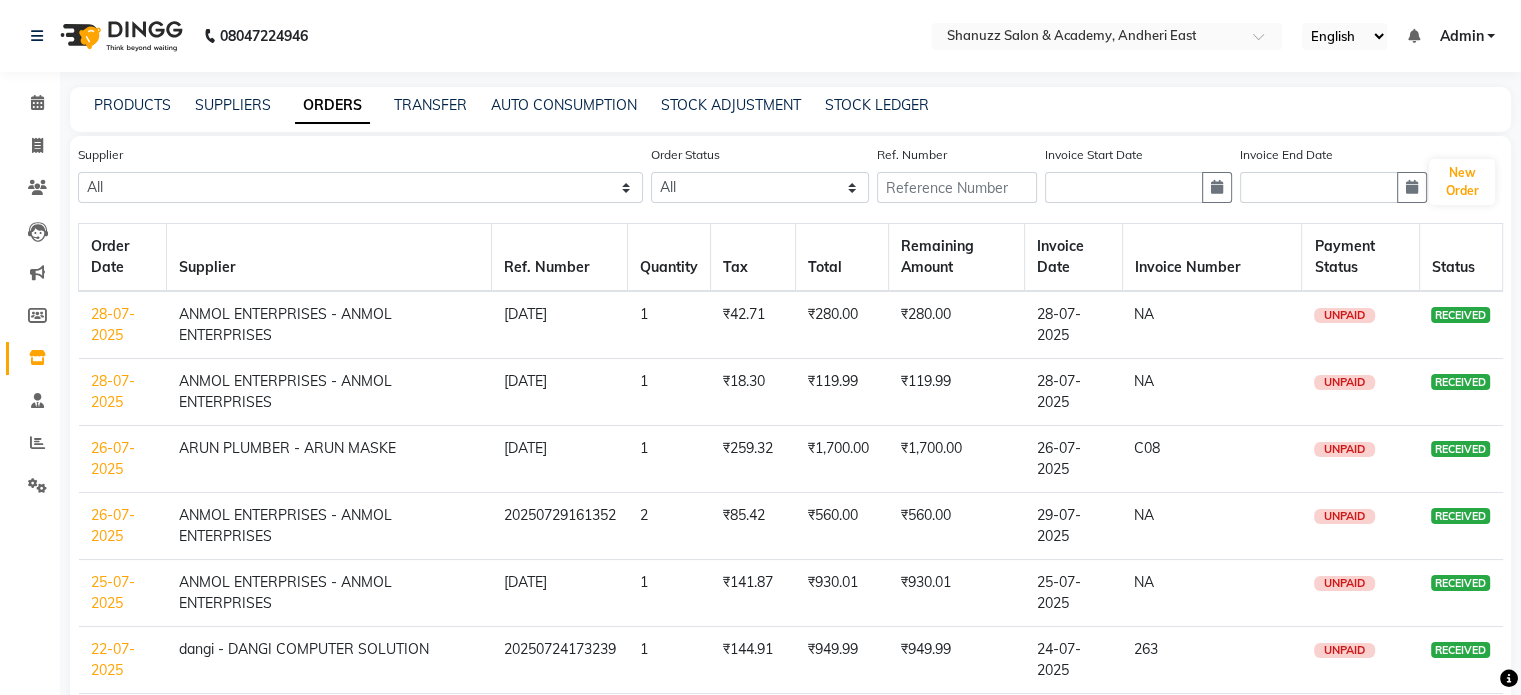 click on "UNPAID" 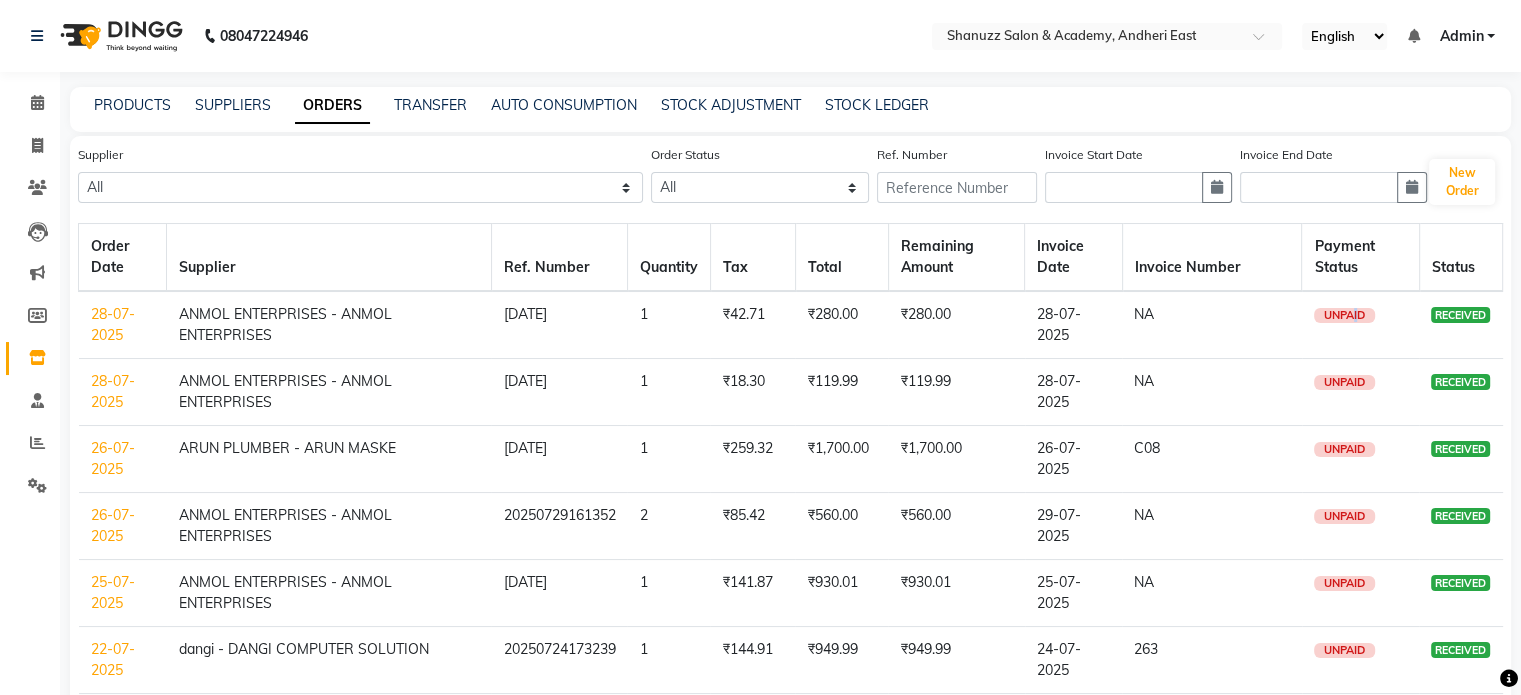click on "UNPAID" 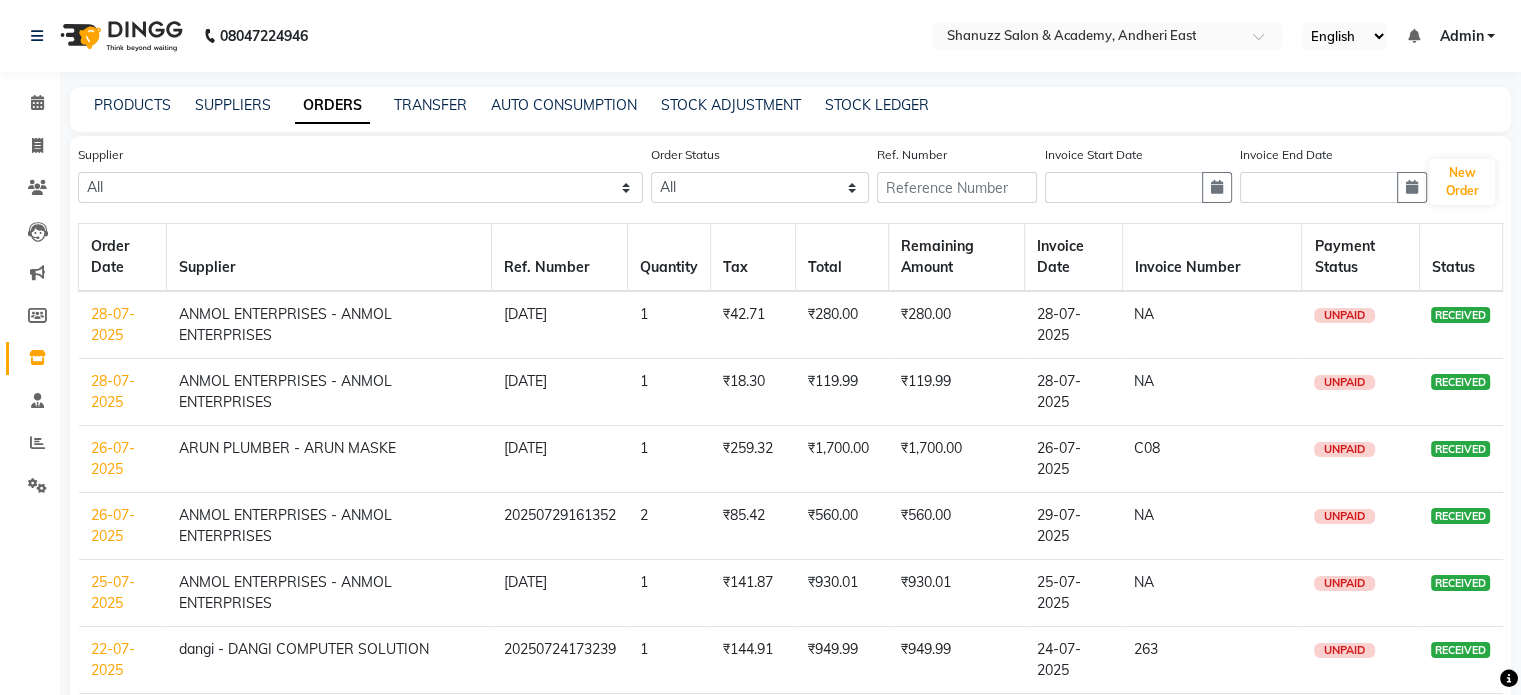 drag, startPoint x: 1327, startPoint y: 317, endPoint x: 1361, endPoint y: 329, distance: 36.05551 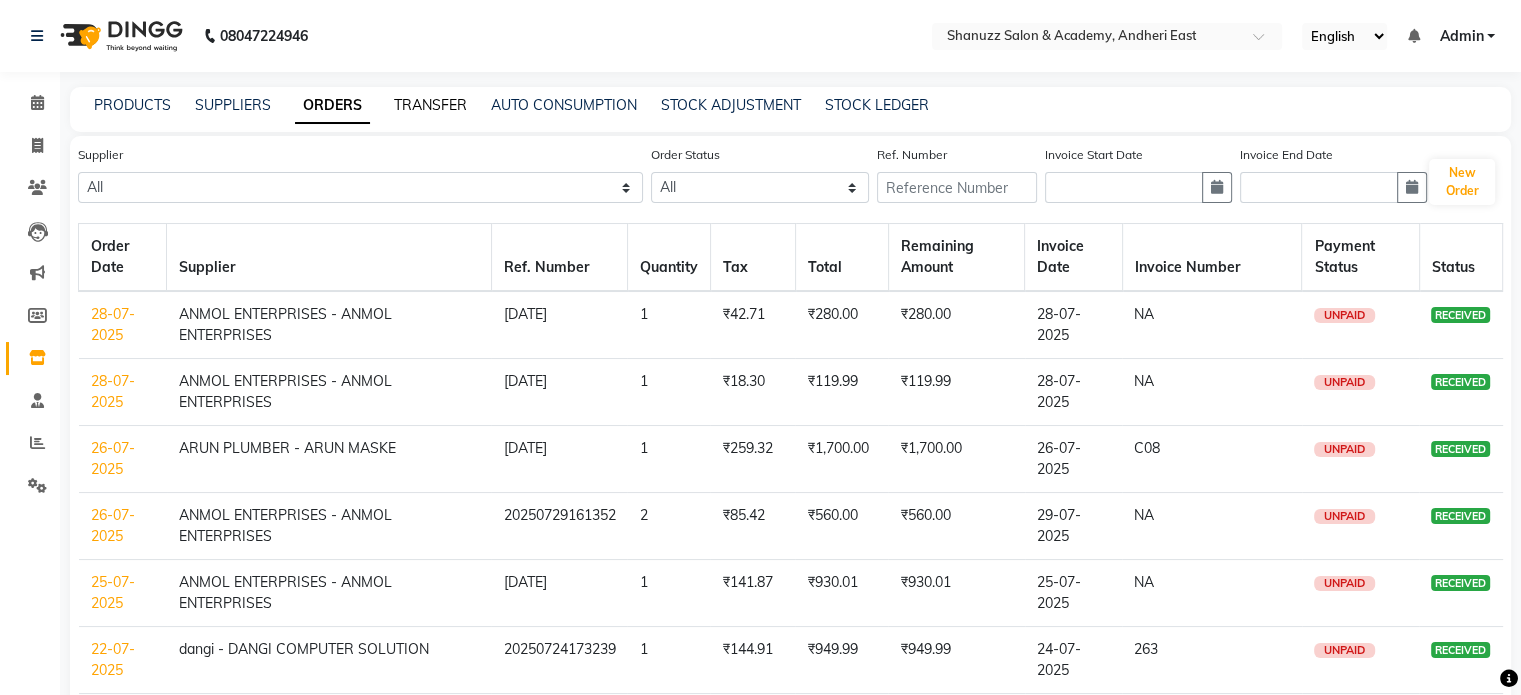 click on "TRANSFER" 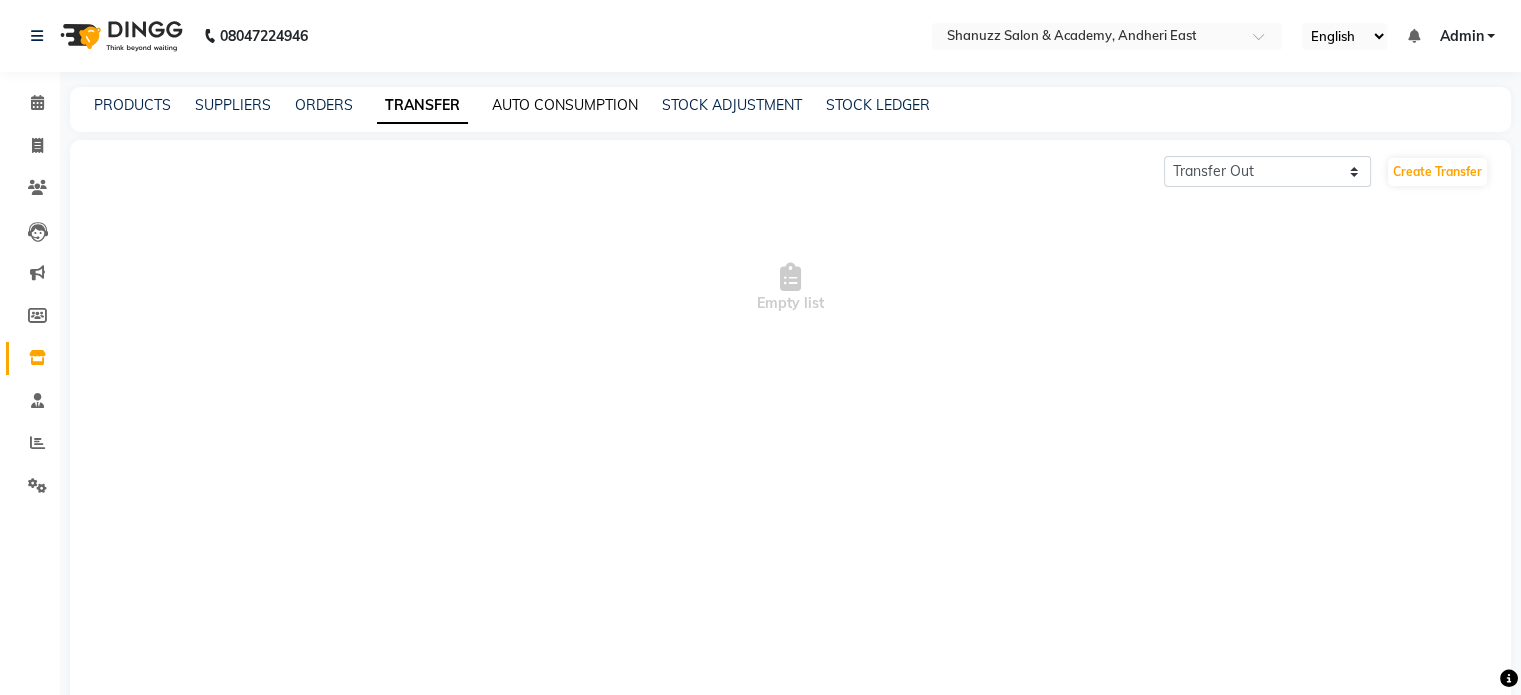 click on "AUTO CONSUMPTION" 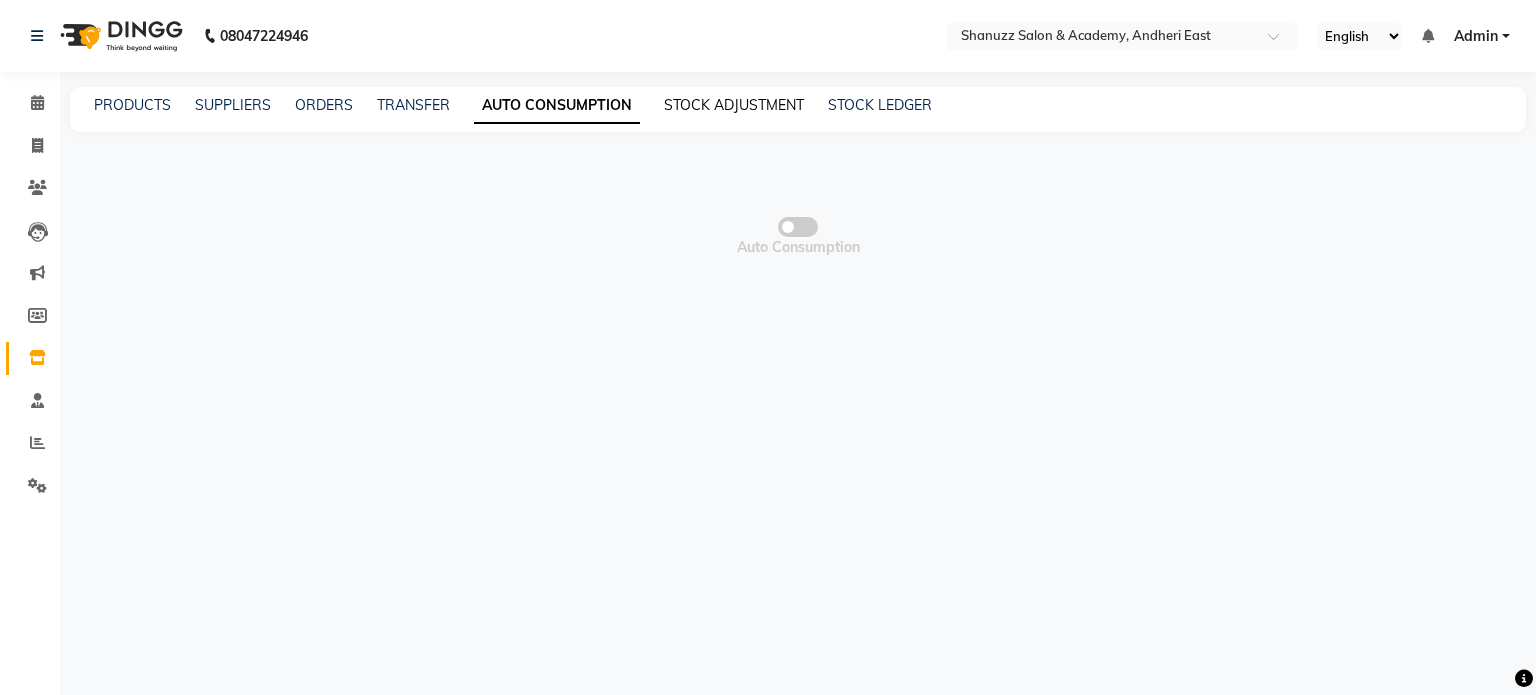 click on "STOCK ADJUSTMENT" 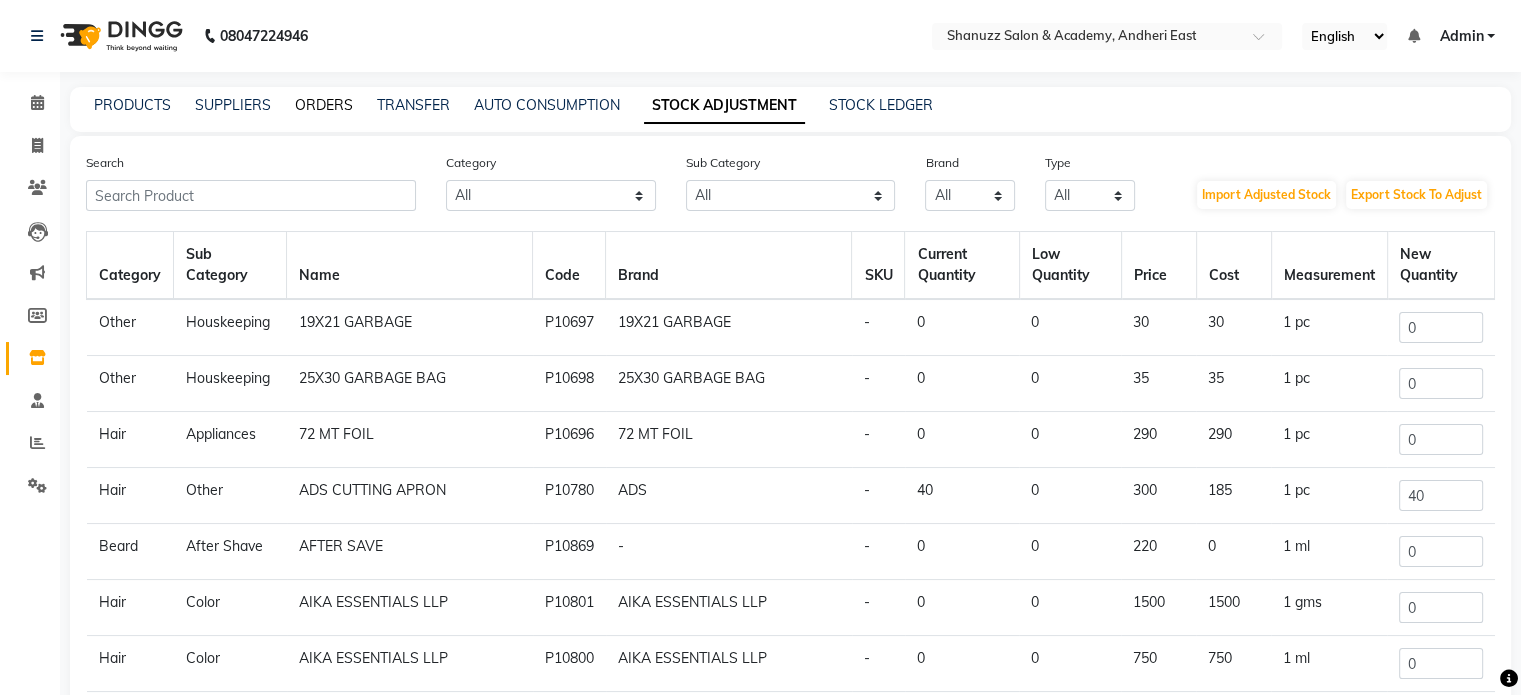click on "ORDERS" 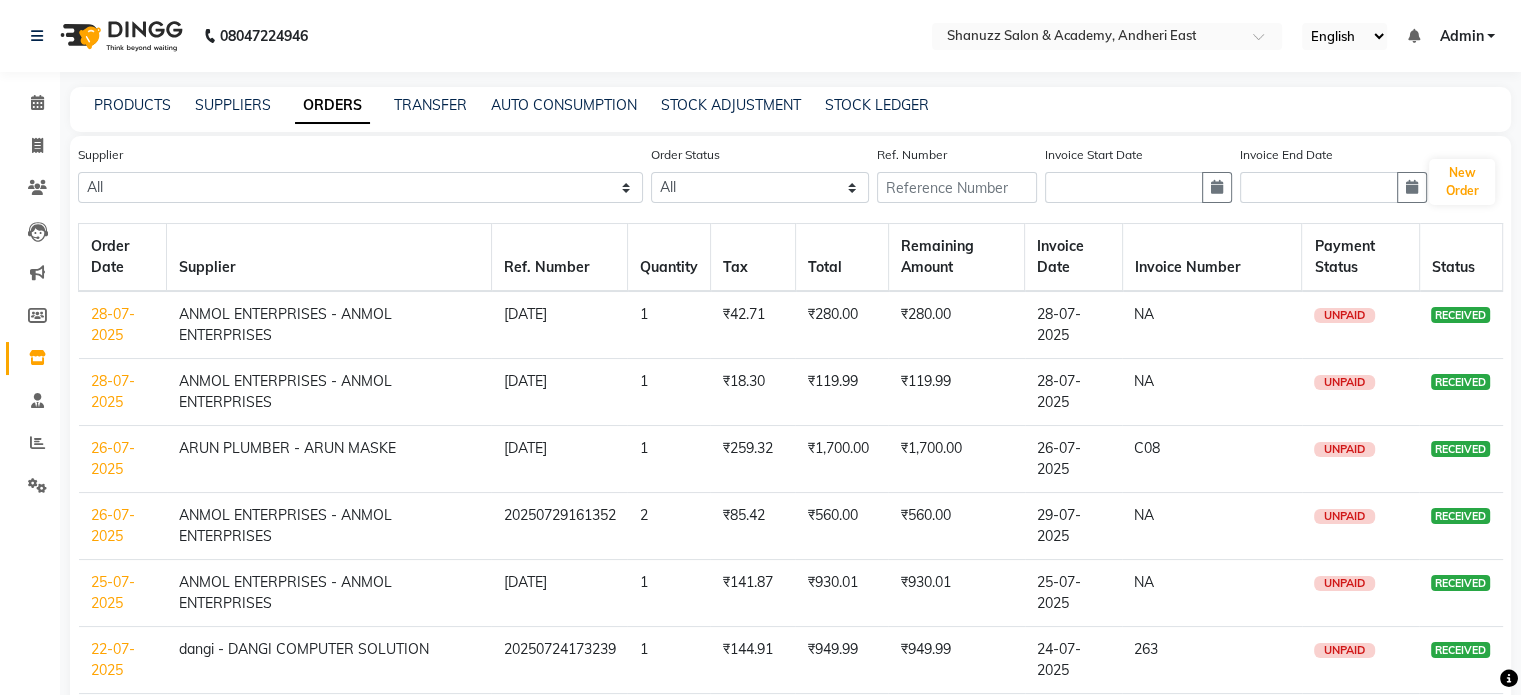 click on "RECEIVED" 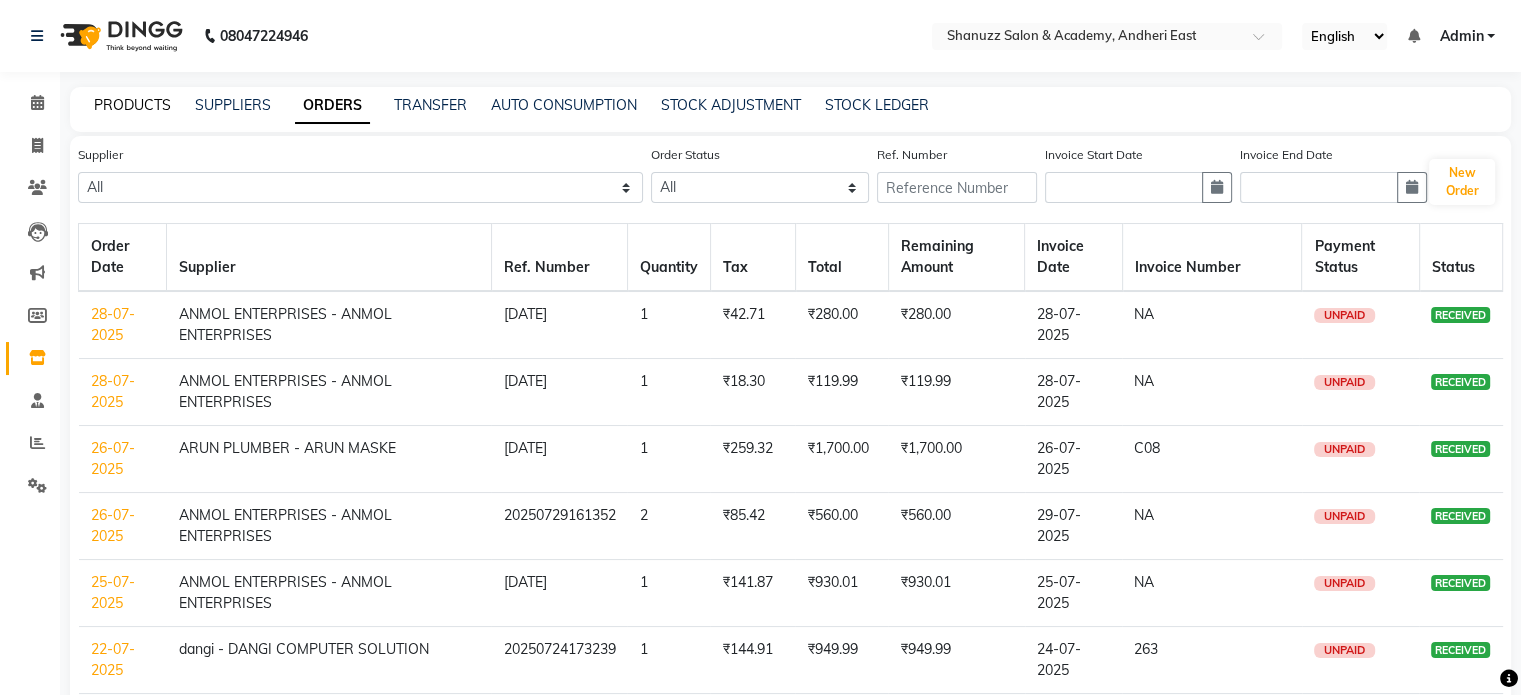 click on "PRODUCTS" 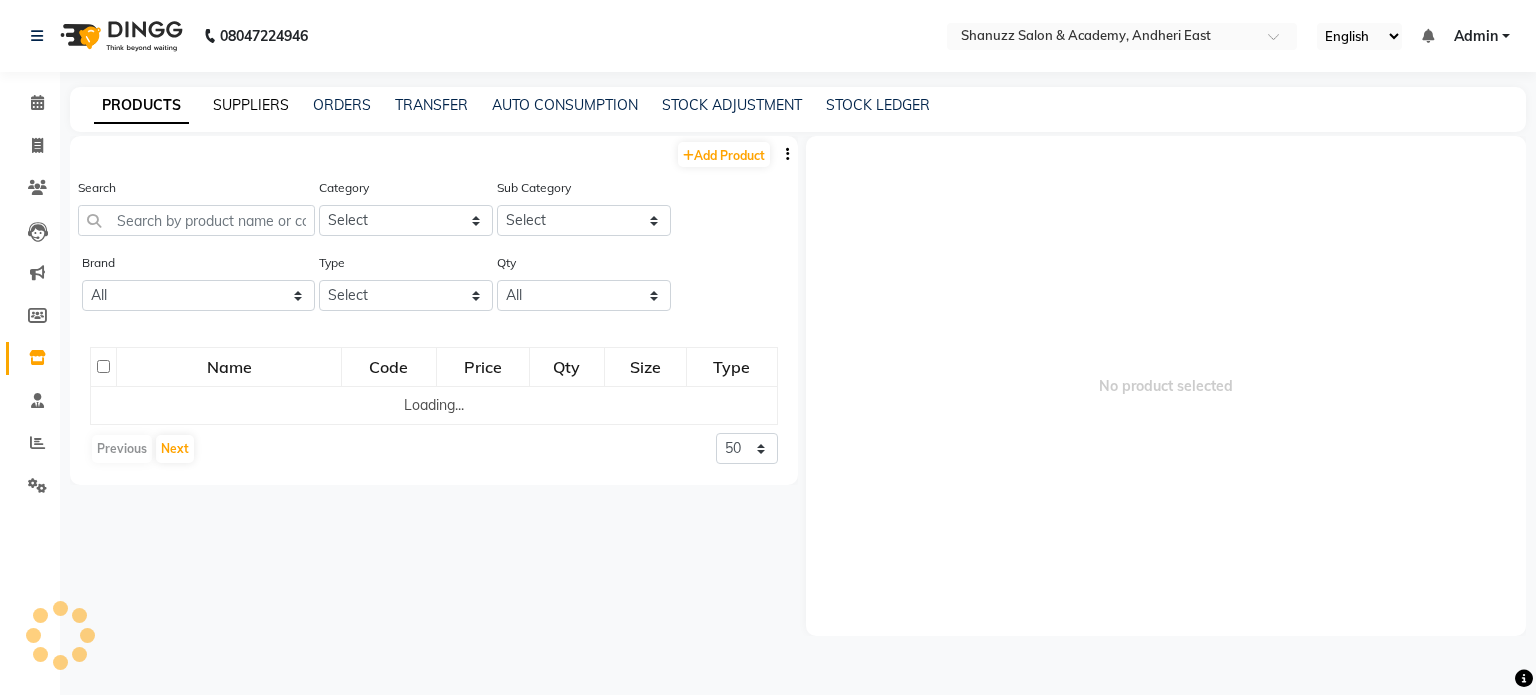 click on "SUPPLIERS" 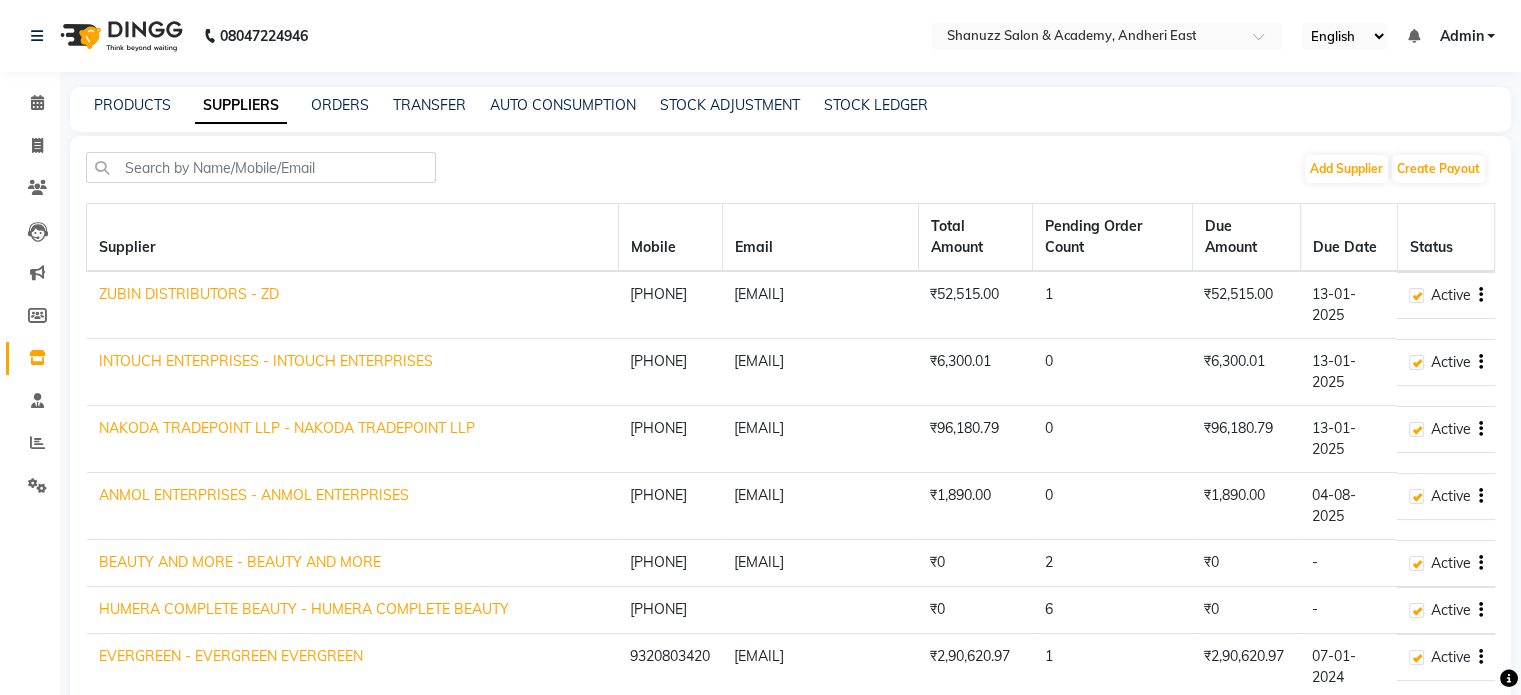 click on "ZUBIN DISTRIBUTORS - ZD" 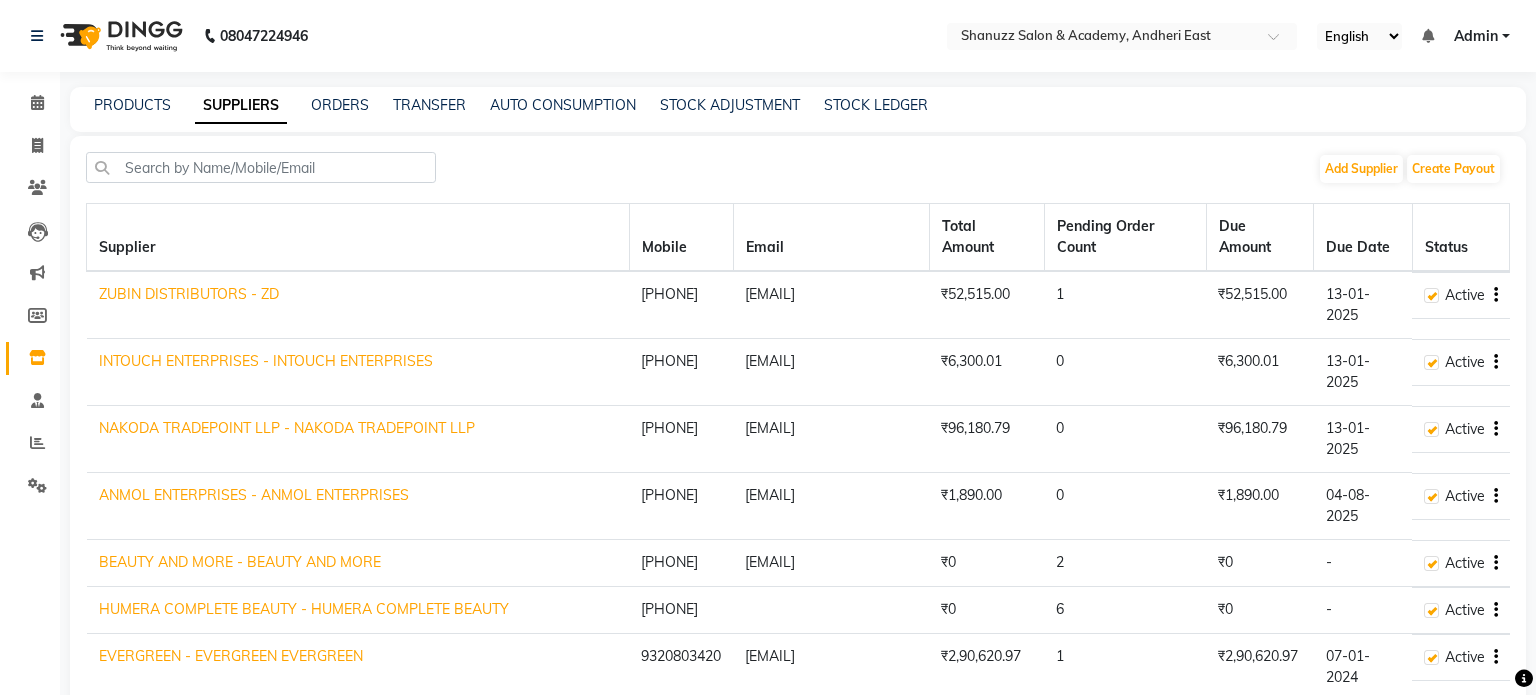 select on "3366" 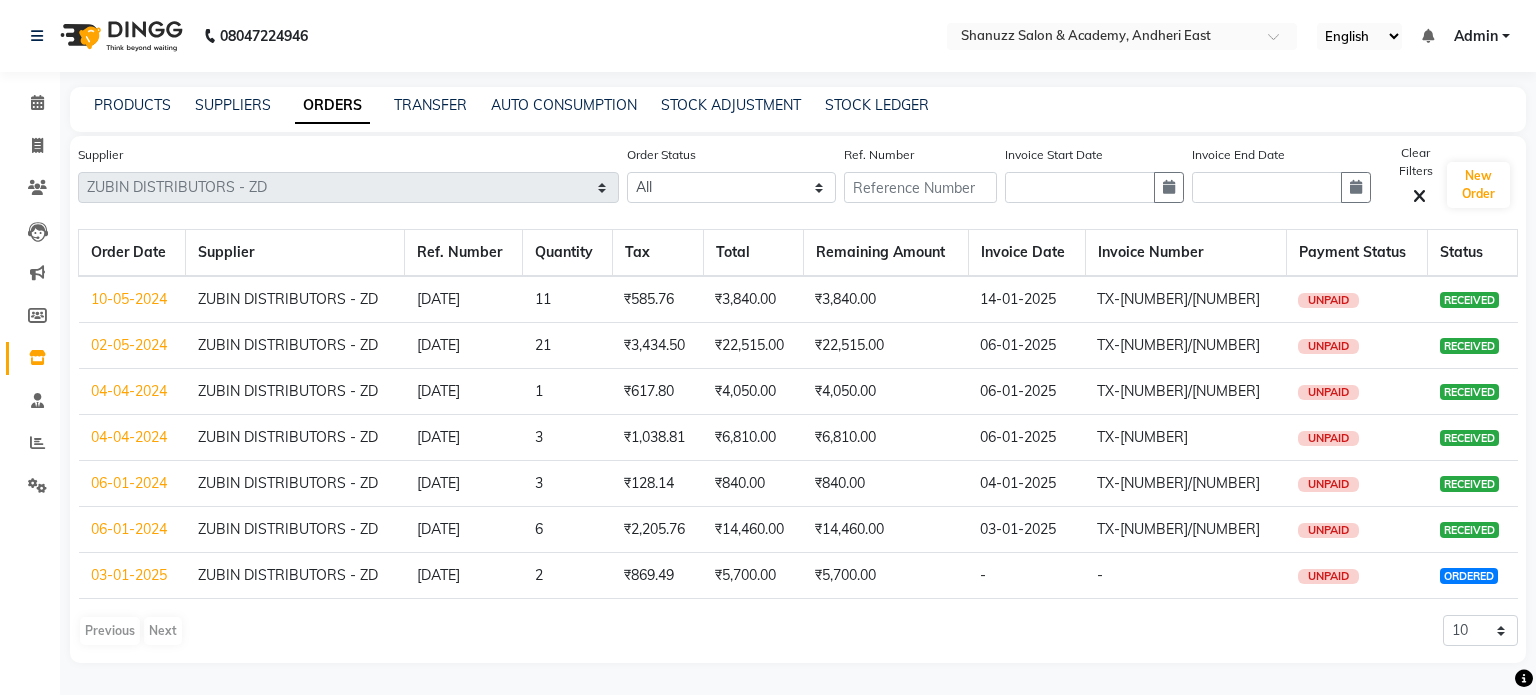 click on "UNPAID" 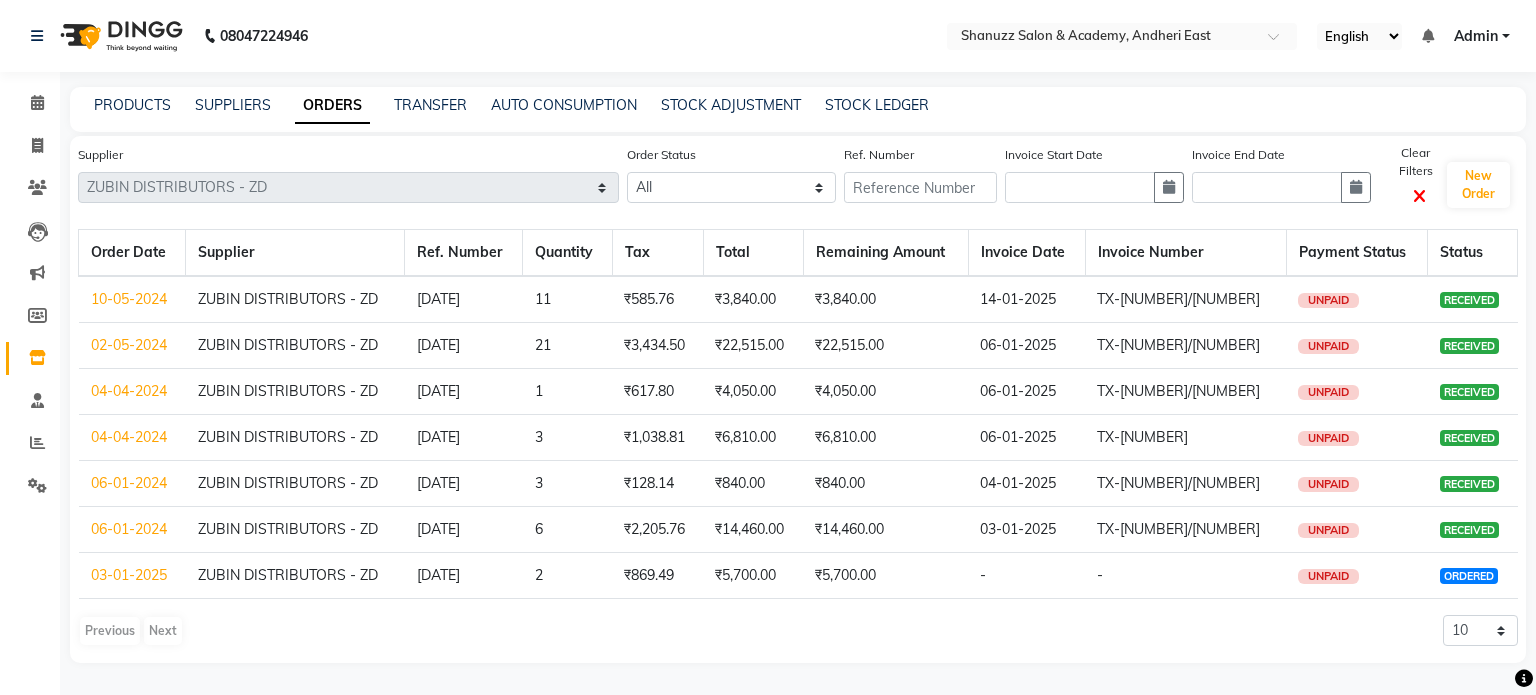 click 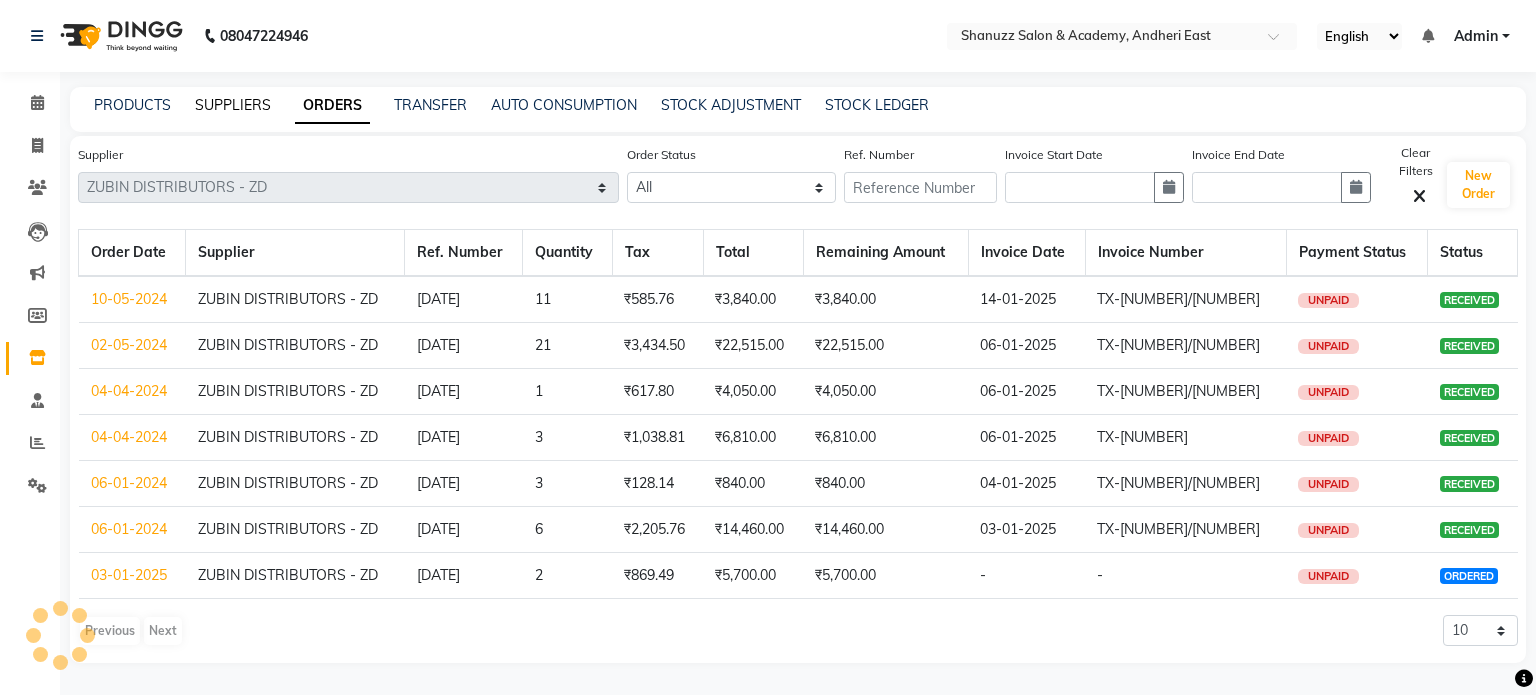 click on "SUPPLIERS" 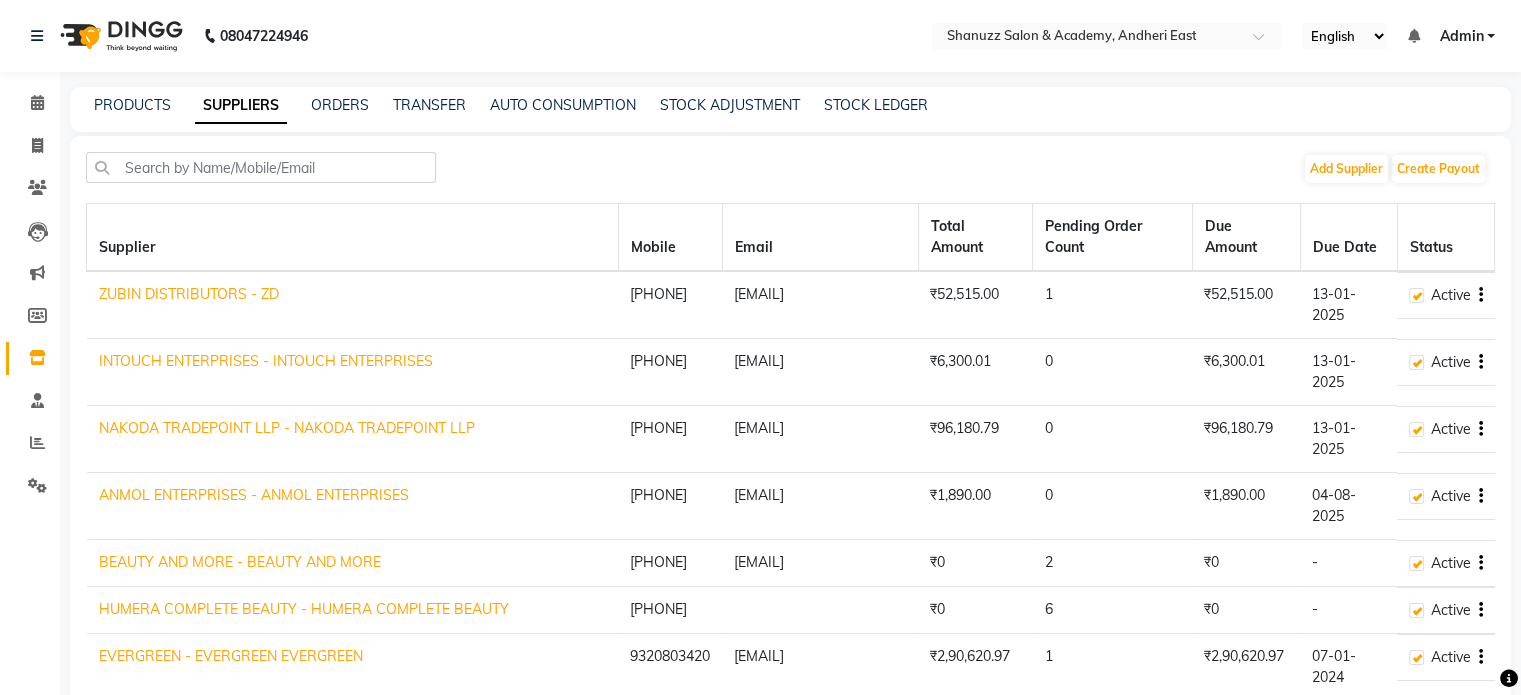 click on "PRODUCTS SUPPLIERS ORDERS TRANSFER AUTO CONSUMPTION STOCK ADJUSTMENT STOCK LEDGER" 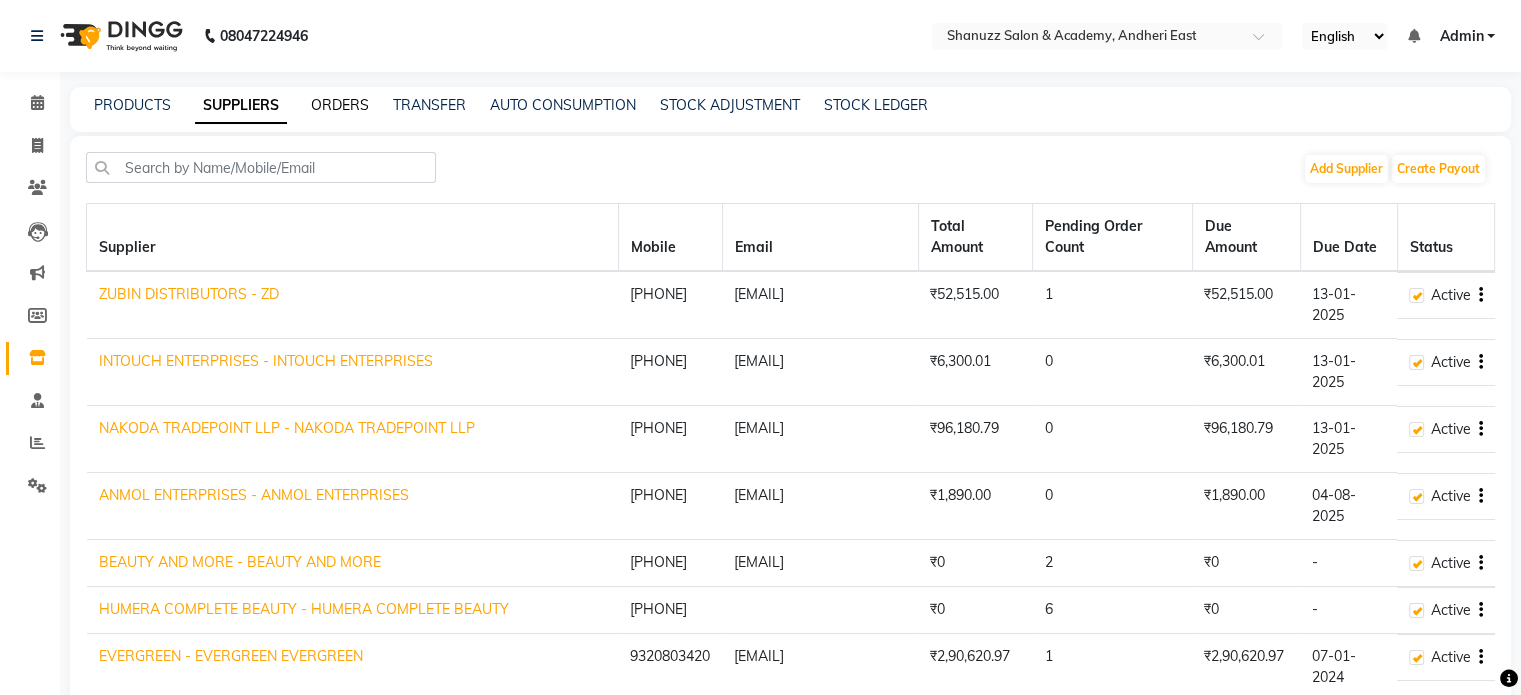 click on "ORDERS" 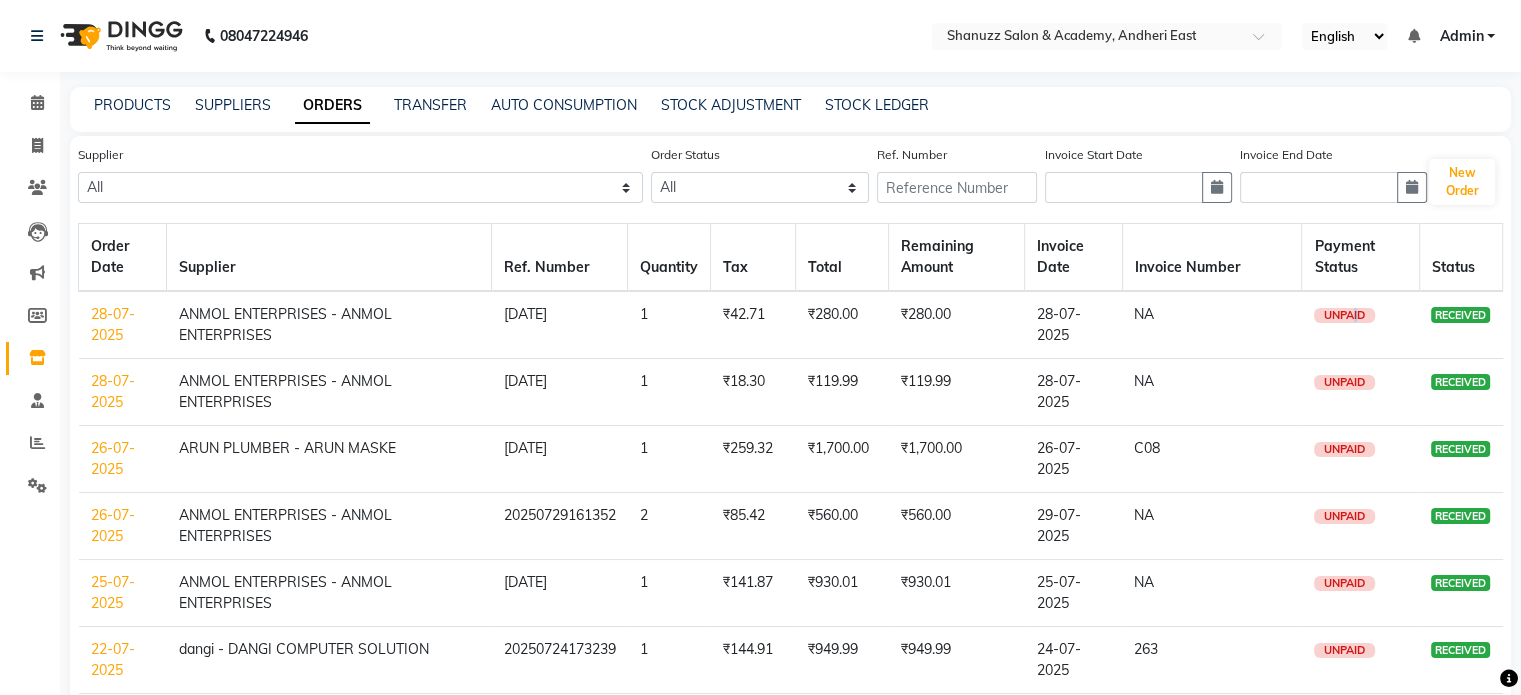 drag, startPoint x: 1344, startPoint y: 318, endPoint x: 1387, endPoint y: 327, distance: 43.931767 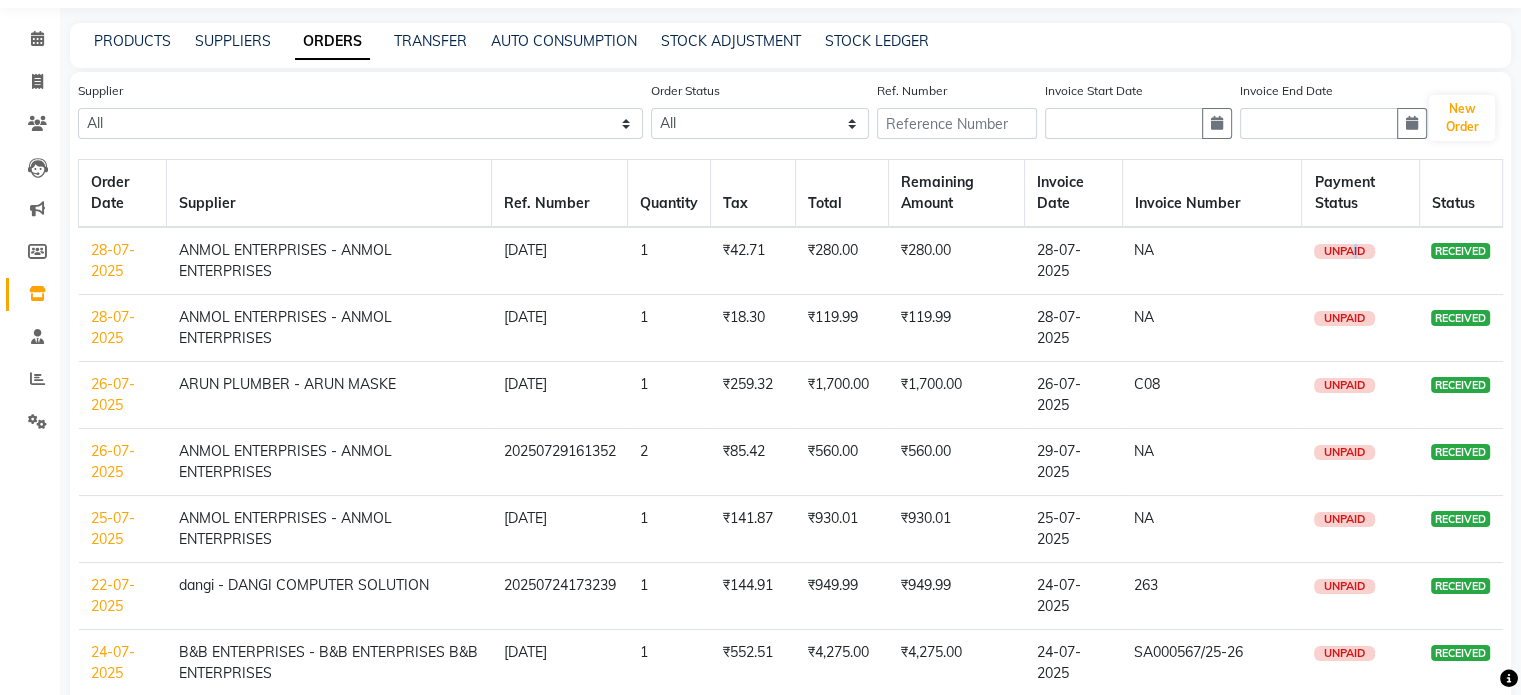 scroll, scrollTop: 59, scrollLeft: 0, axis: vertical 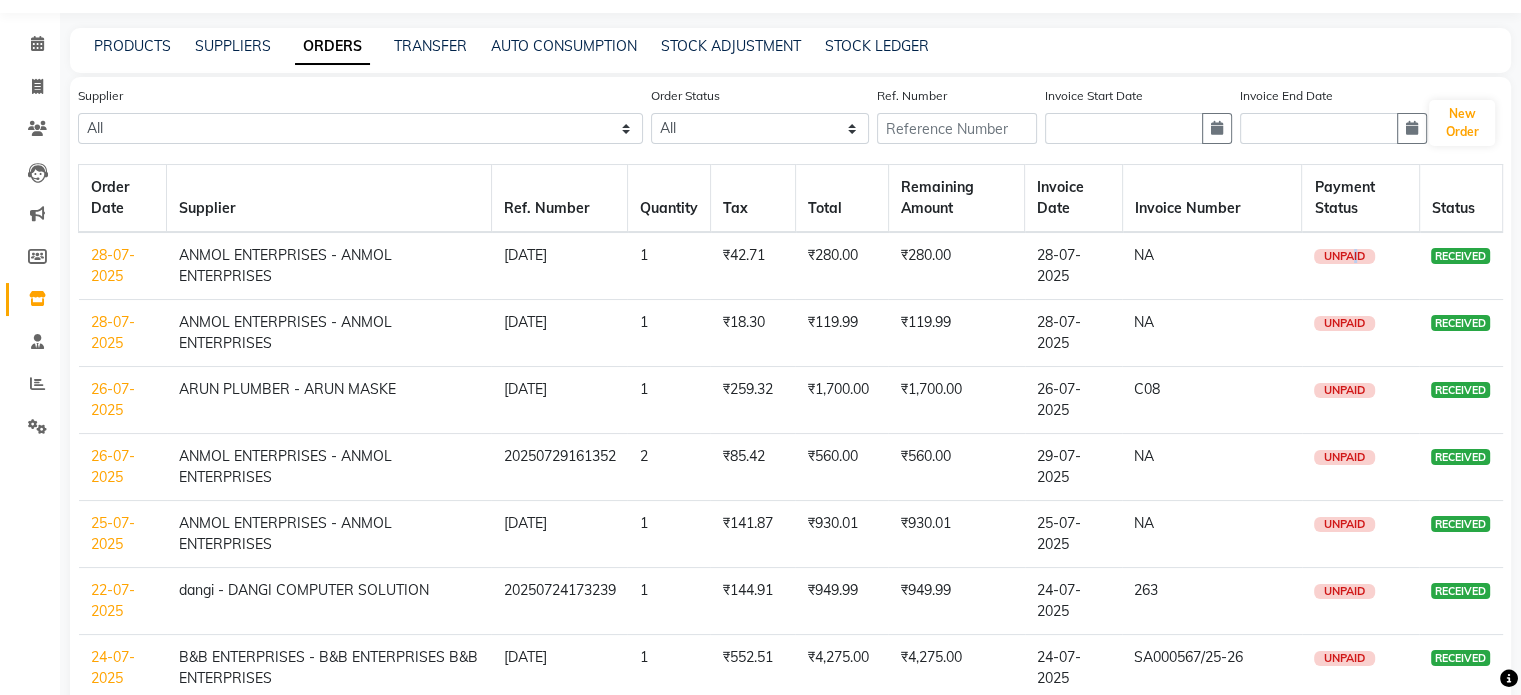 click on "28-07-2025" 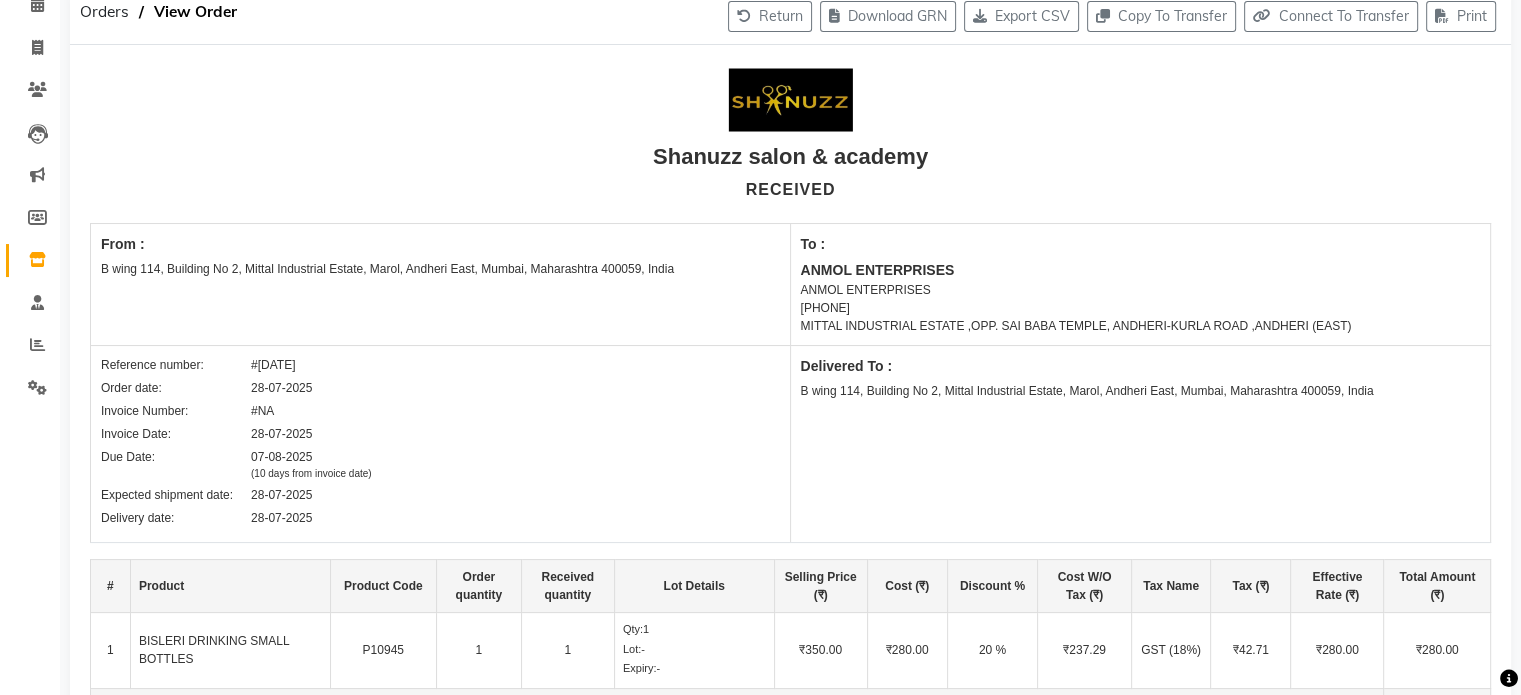 scroll, scrollTop: 0, scrollLeft: 0, axis: both 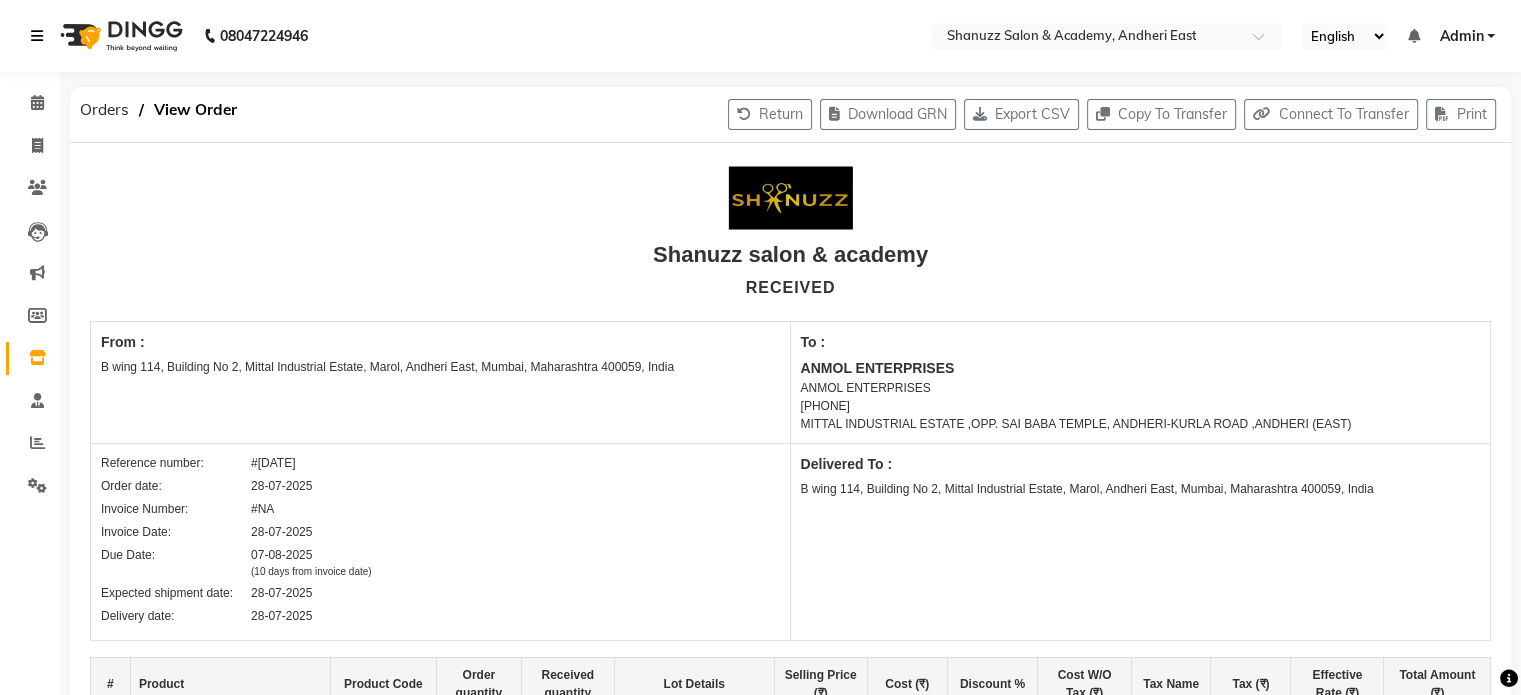 click at bounding box center (37, 36) 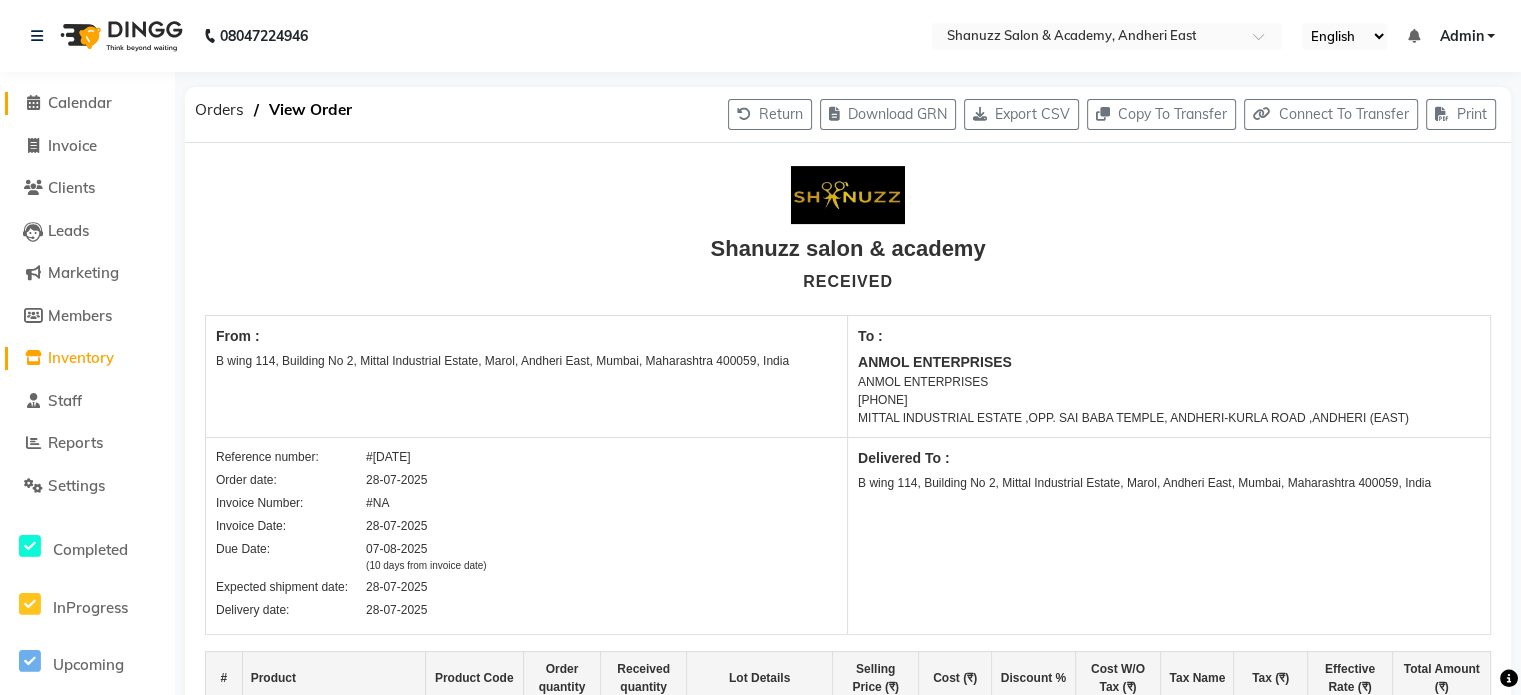 click on "Calendar" 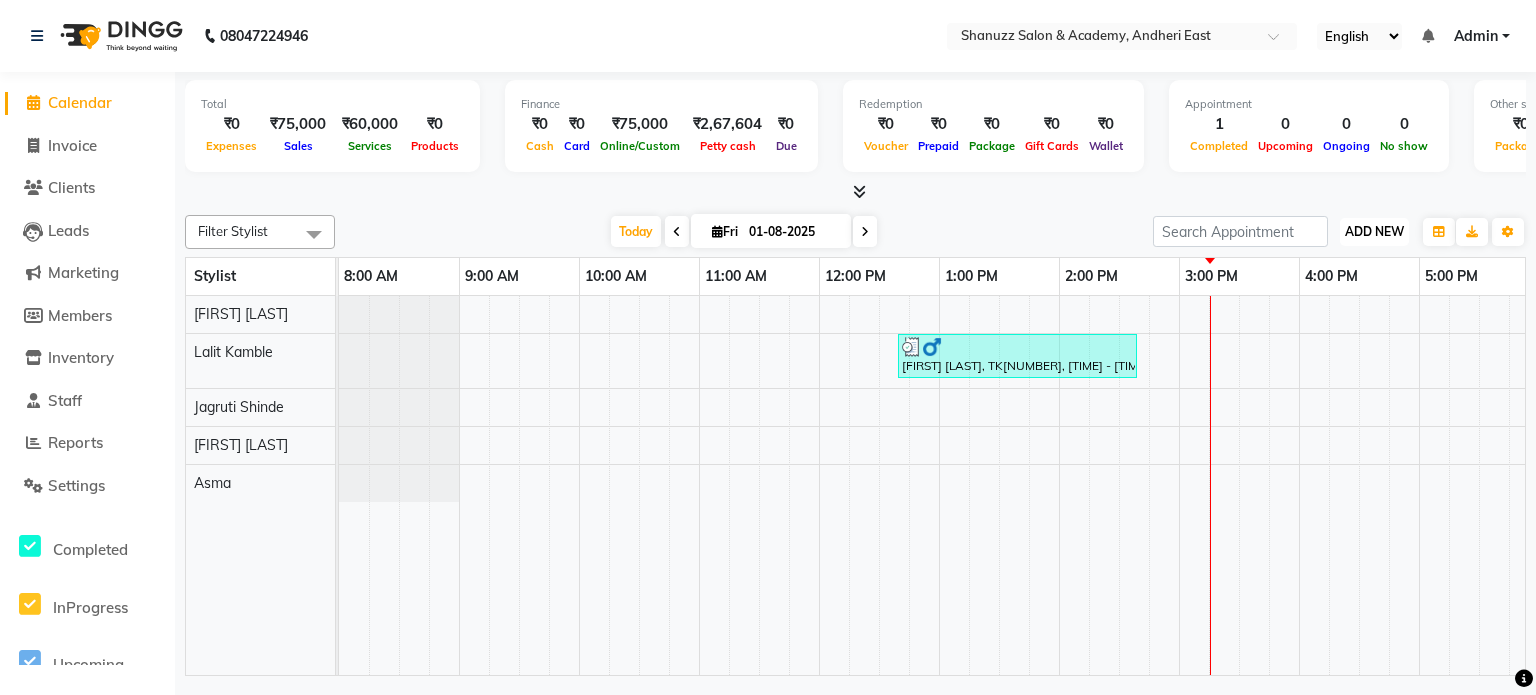 click on "ADD NEW" at bounding box center [1374, 231] 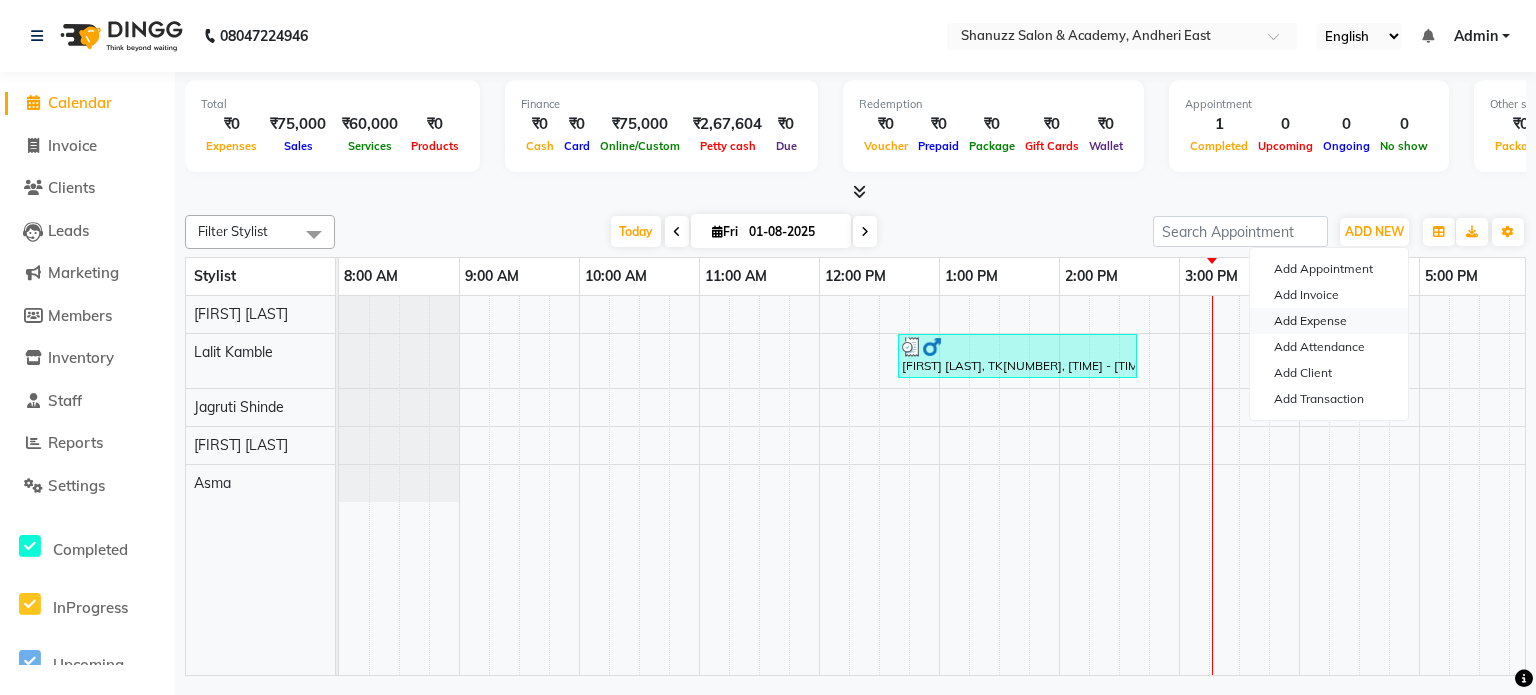 click on "Add Expense" at bounding box center (1329, 321) 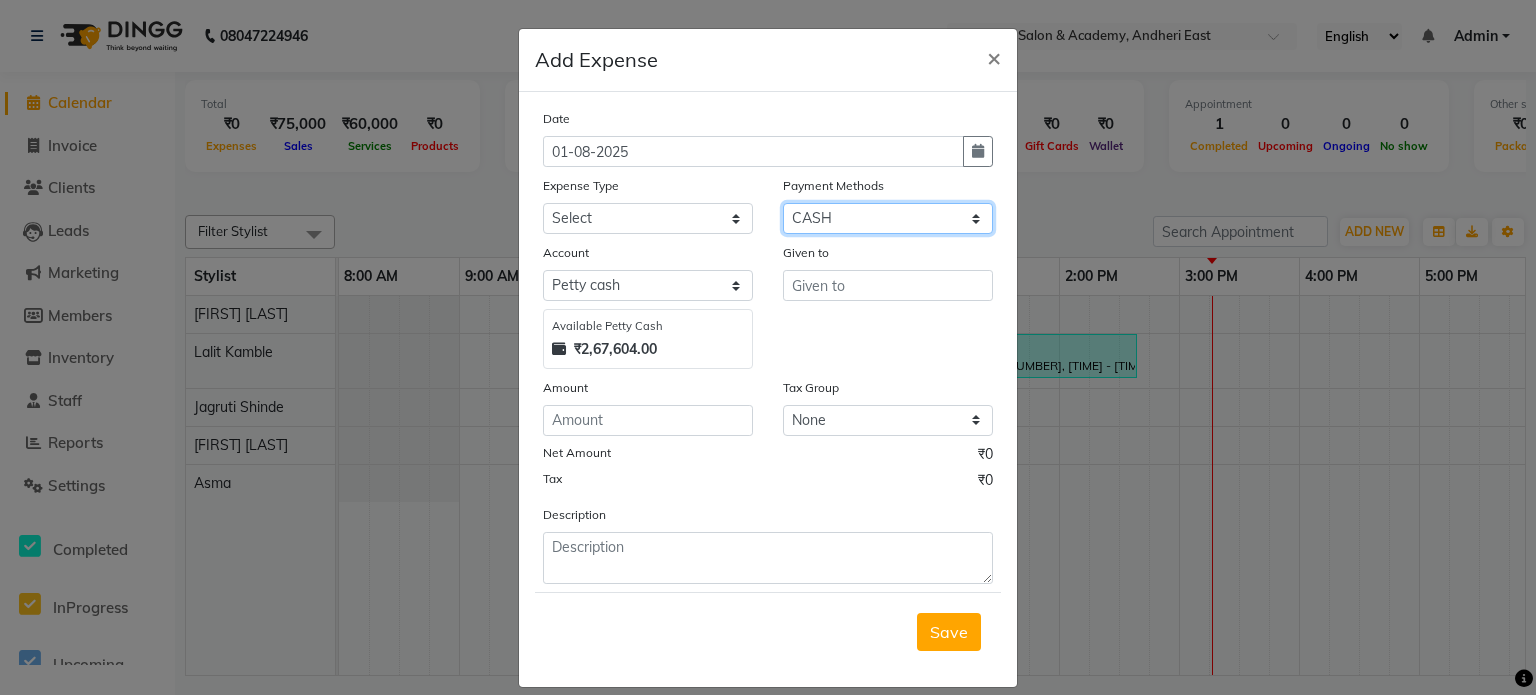 click on "Select CASH UPI Bank CARD Wallet" 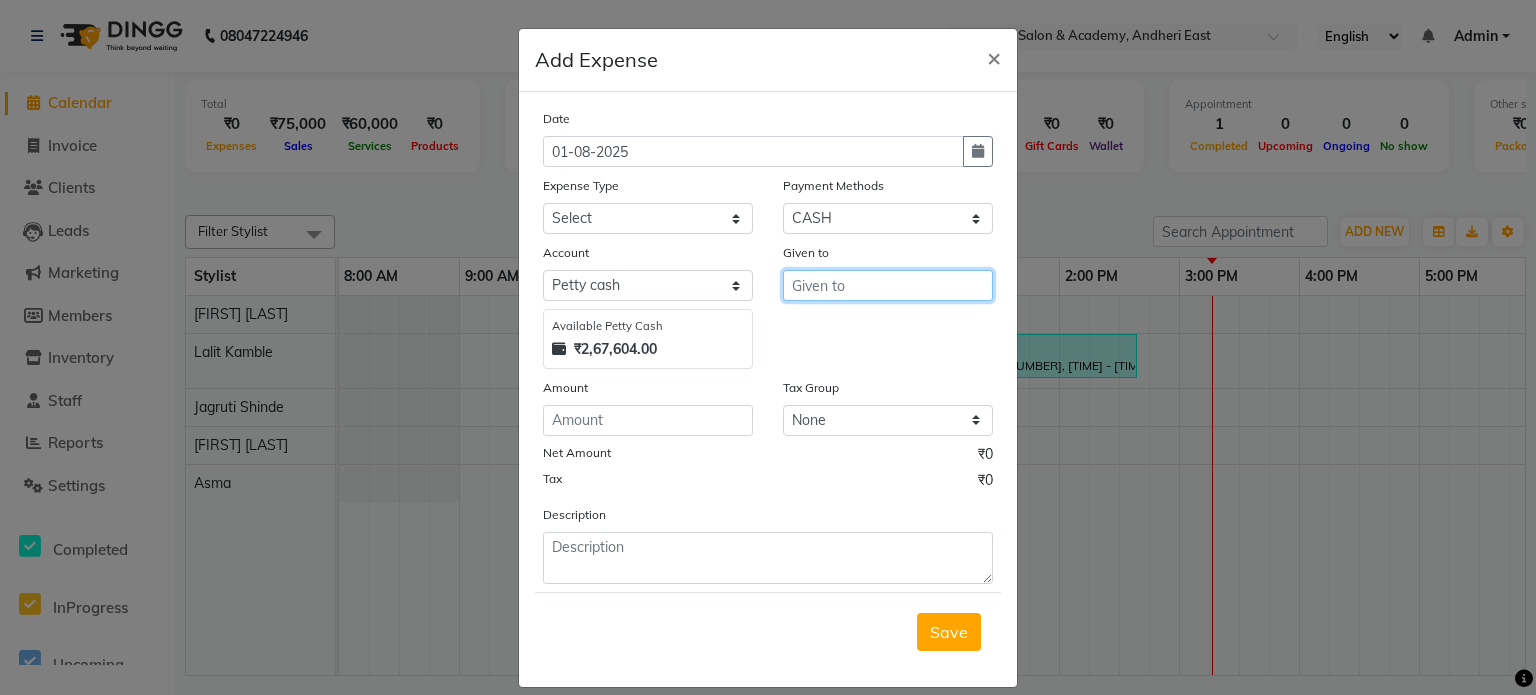 click at bounding box center (888, 285) 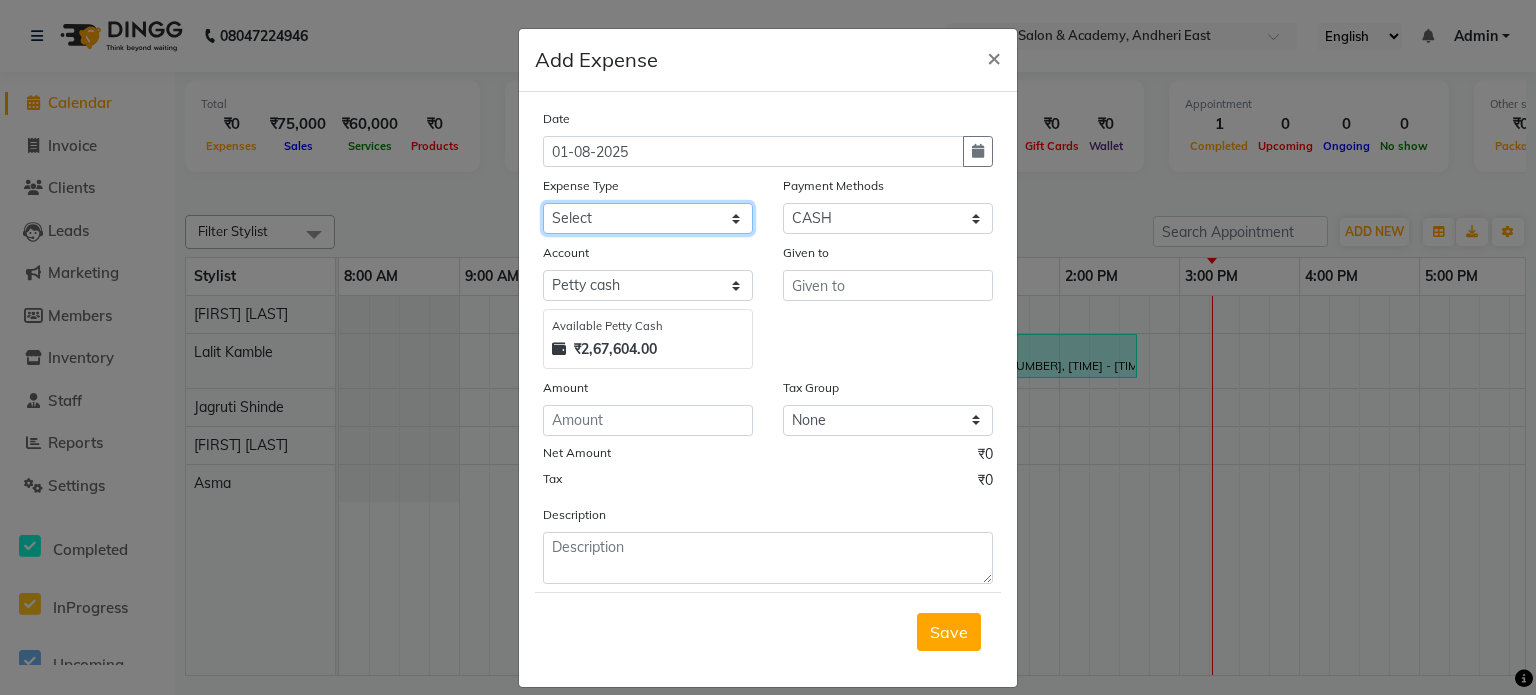 click on "Select Academy Supplies EMI Advance Salary Bank charges Cash transfer to bank Cash transfer to hub Client Snacks Clinical charges Electricity Bill Equipment FnF Fuel GST Incentive Insurance International purchase Maintenance Marketing Miscellaneous Pantry Product Rent Salon Supplies Shahbaz TX Staff Salary Staff Snacks Tea & Refreshment Training and Education Utilities" 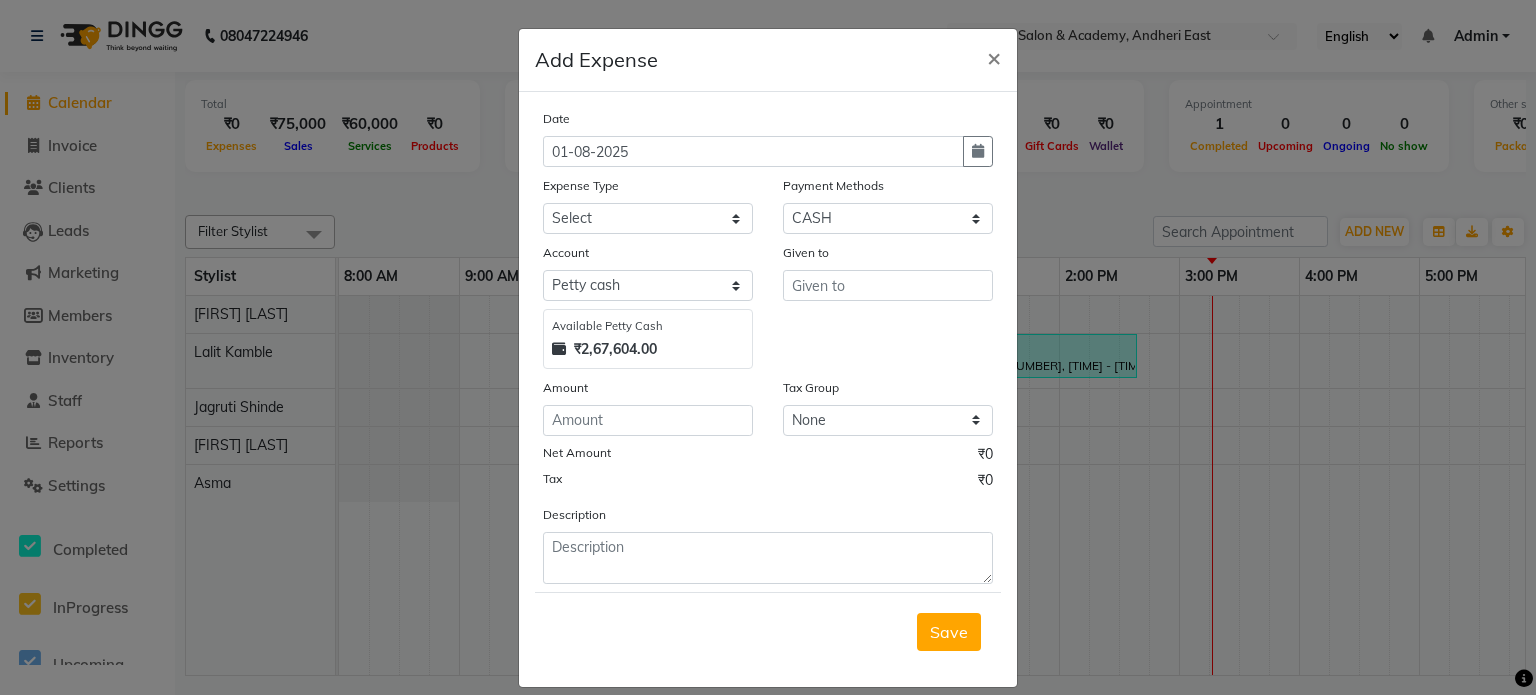 click on "Expense Type" 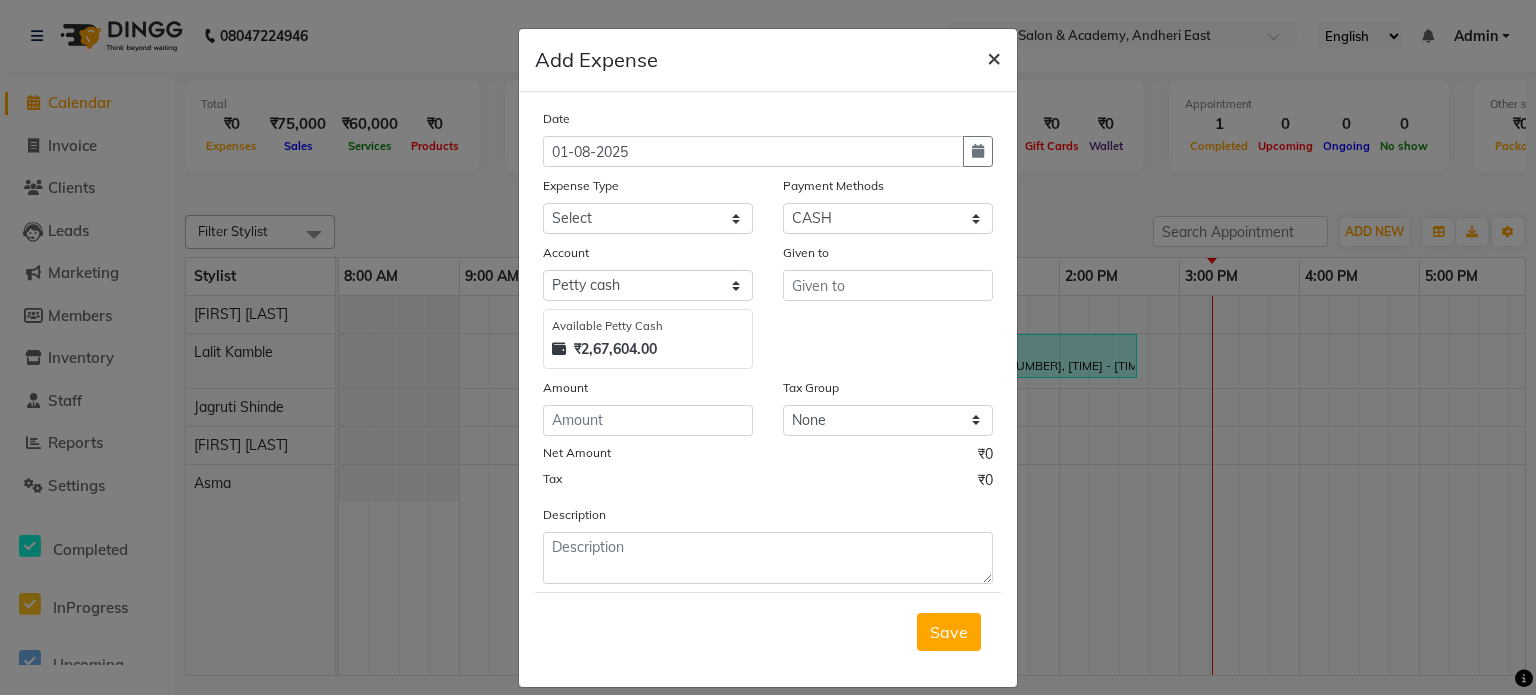 click on "×" 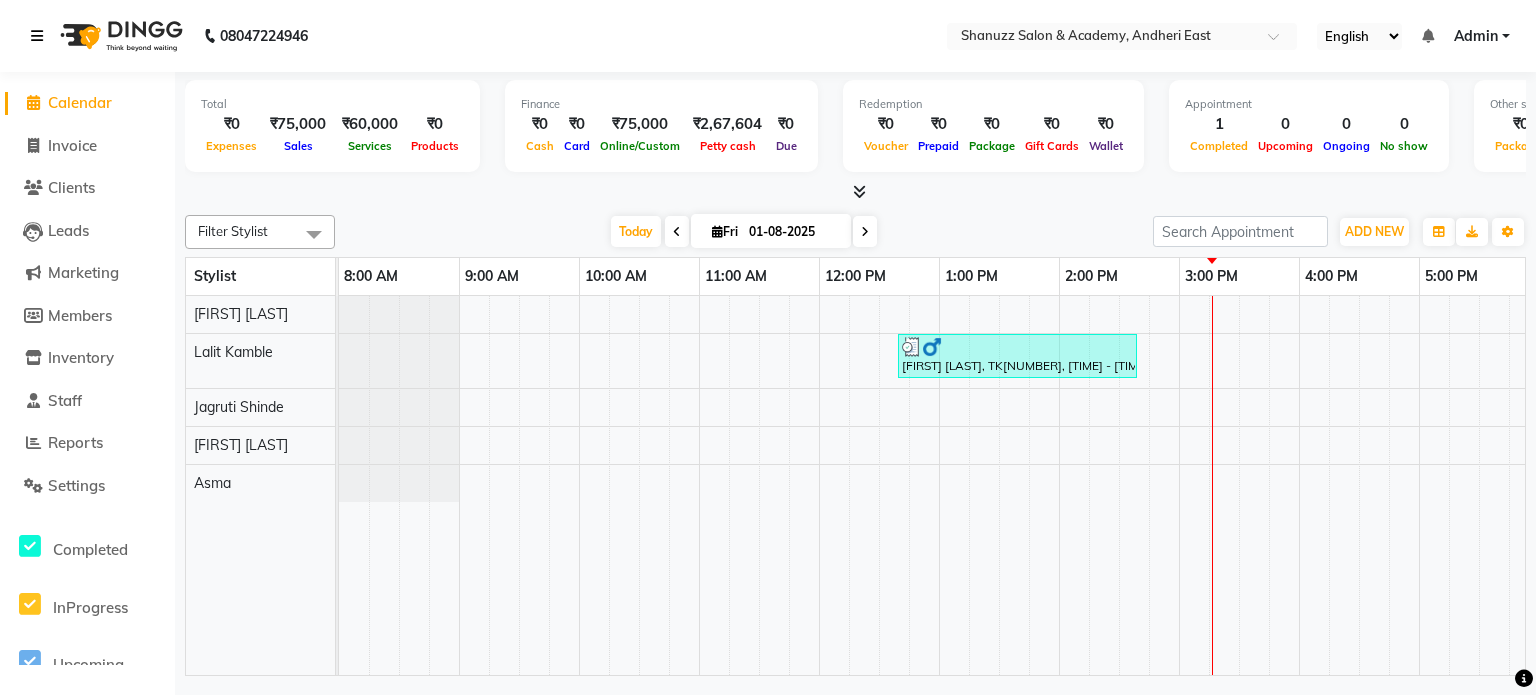 click at bounding box center [41, 36] 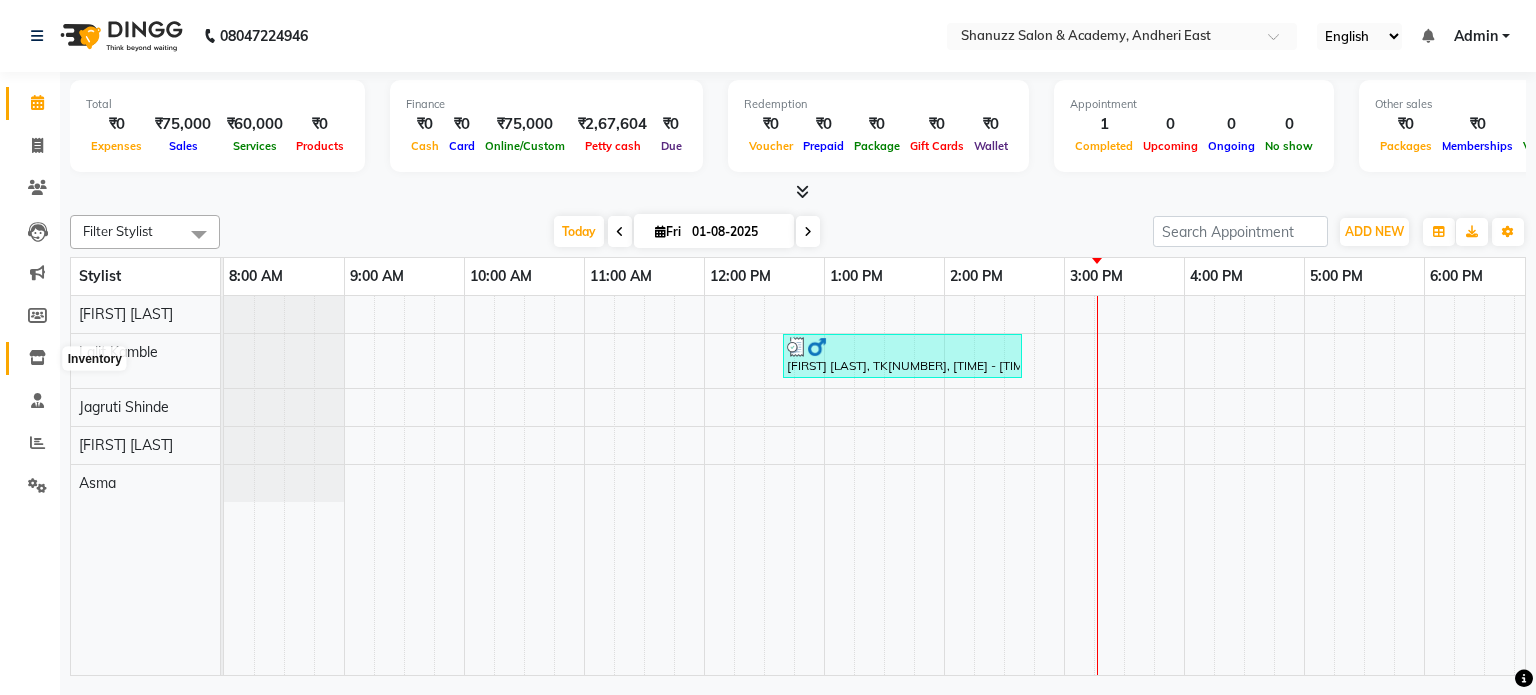 click 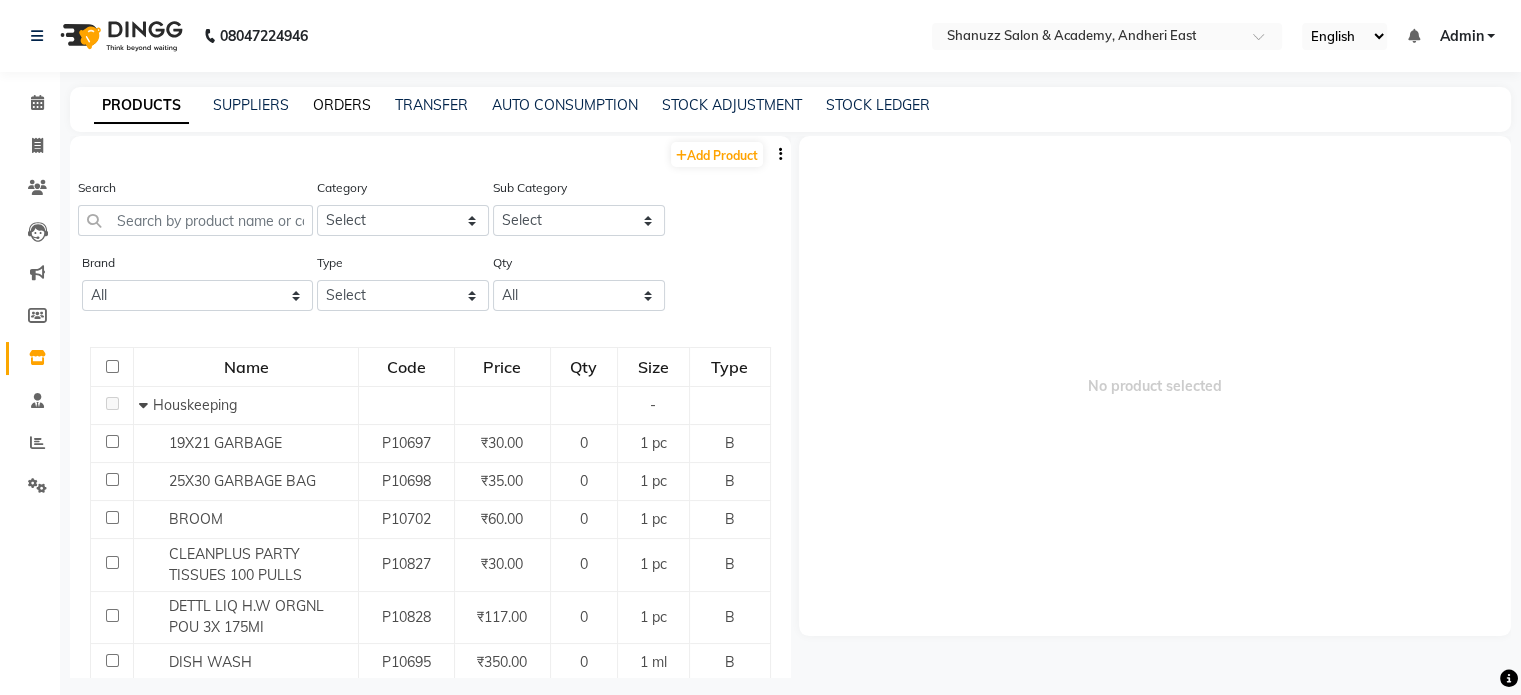 click on "ORDERS" 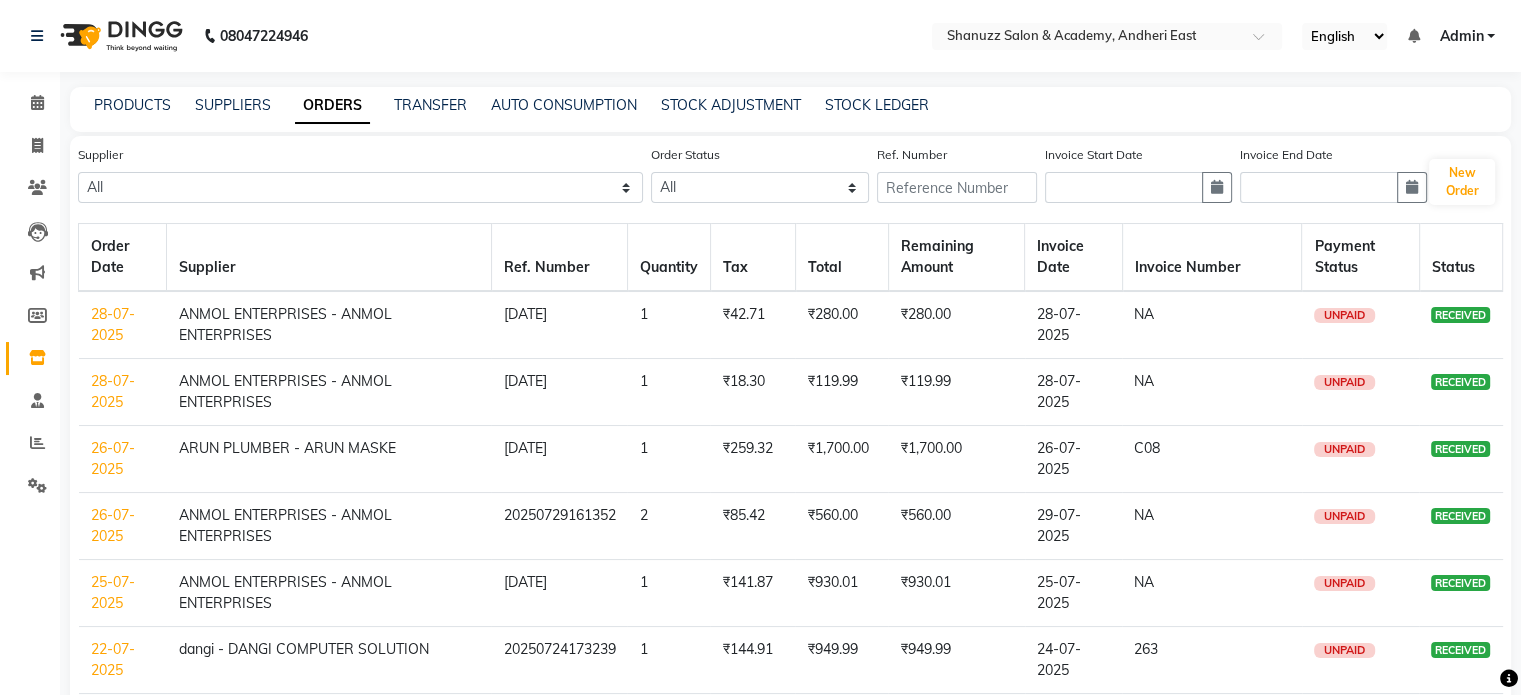 click on "ANMOL ENTERPRISES  - ANMOL  ENTERPRISES" 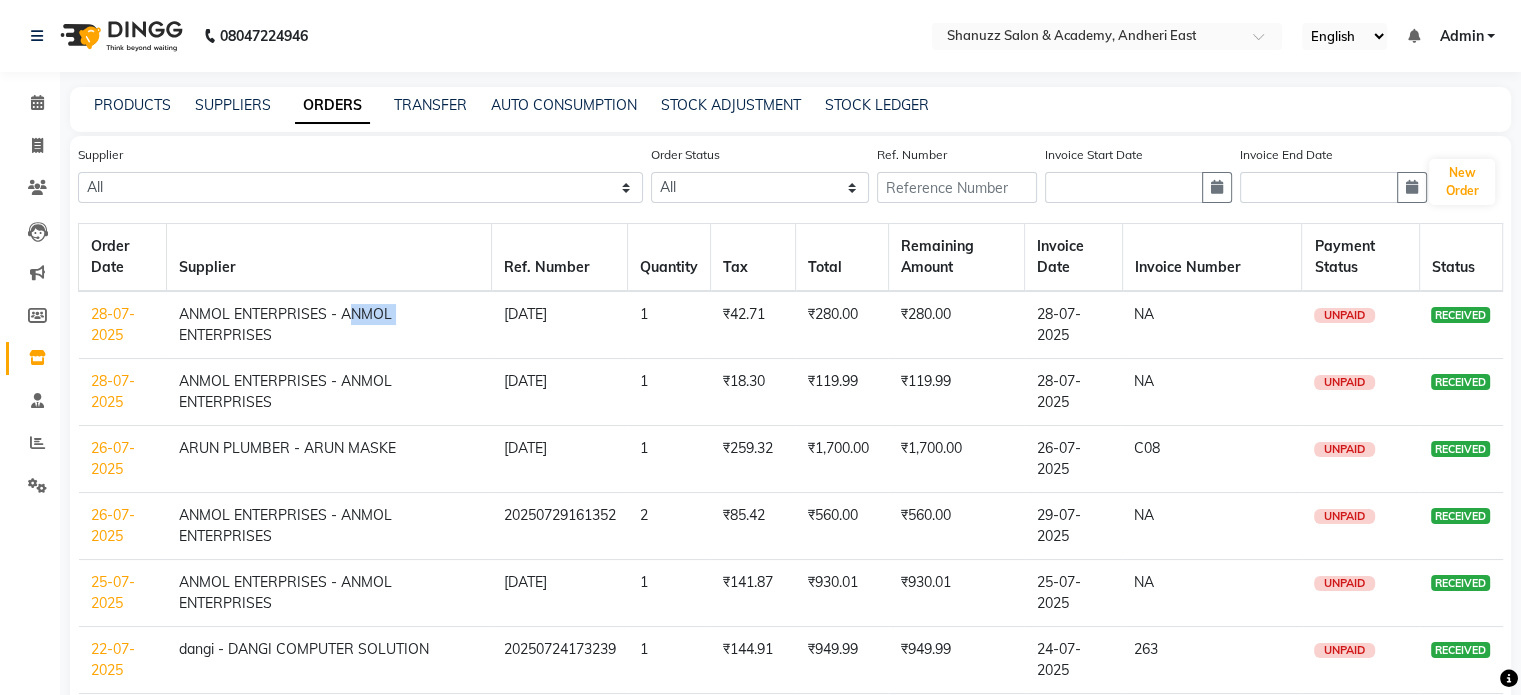 click on "ANMOL ENTERPRISES  - ANMOL  ENTERPRISES" 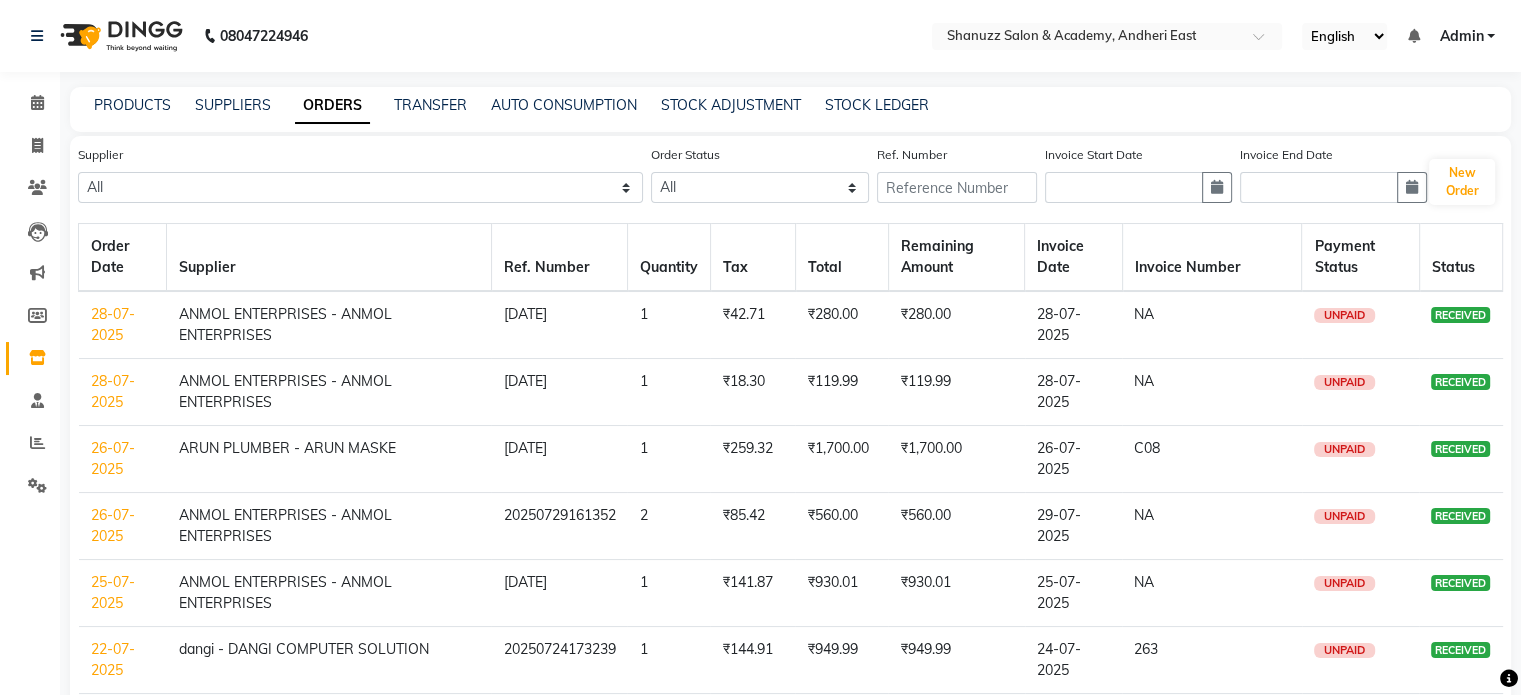 click on "₹280.00" 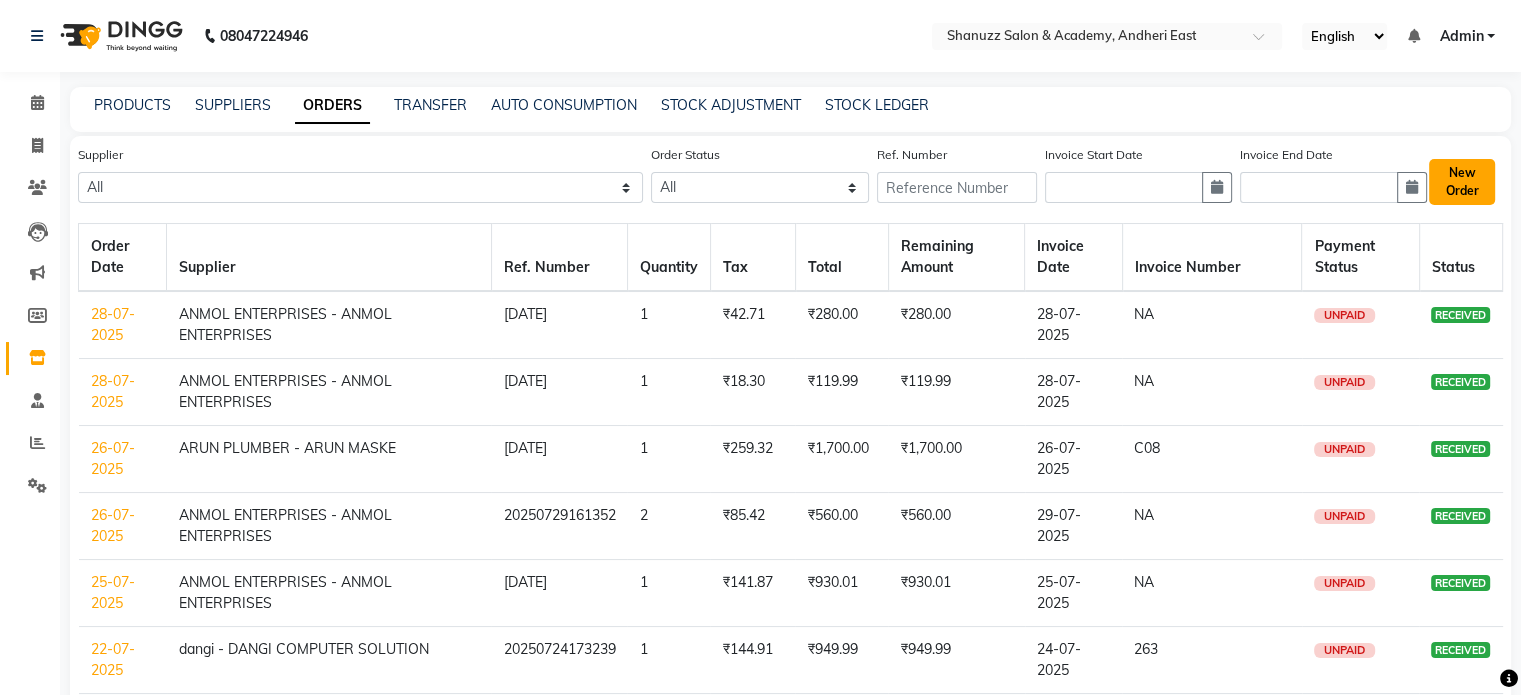 click on "New Order" 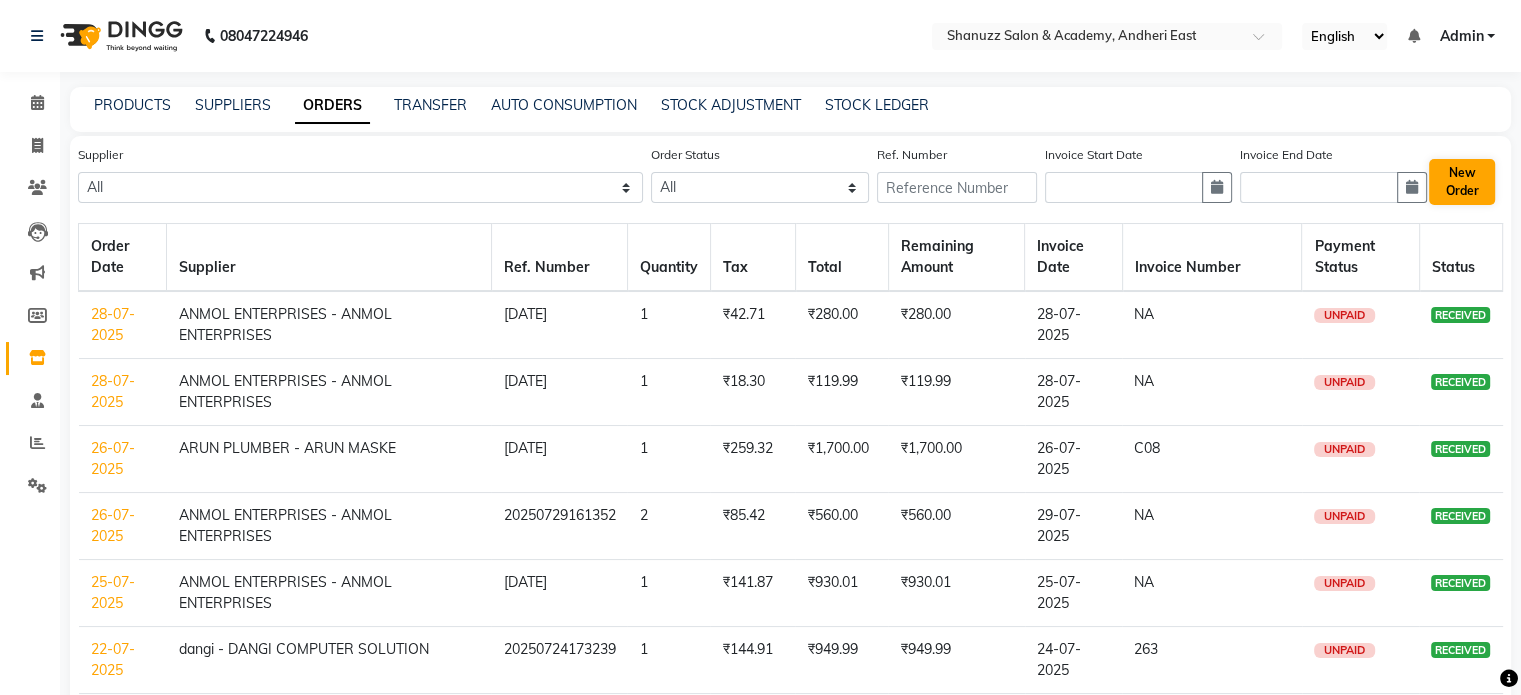 select on "true" 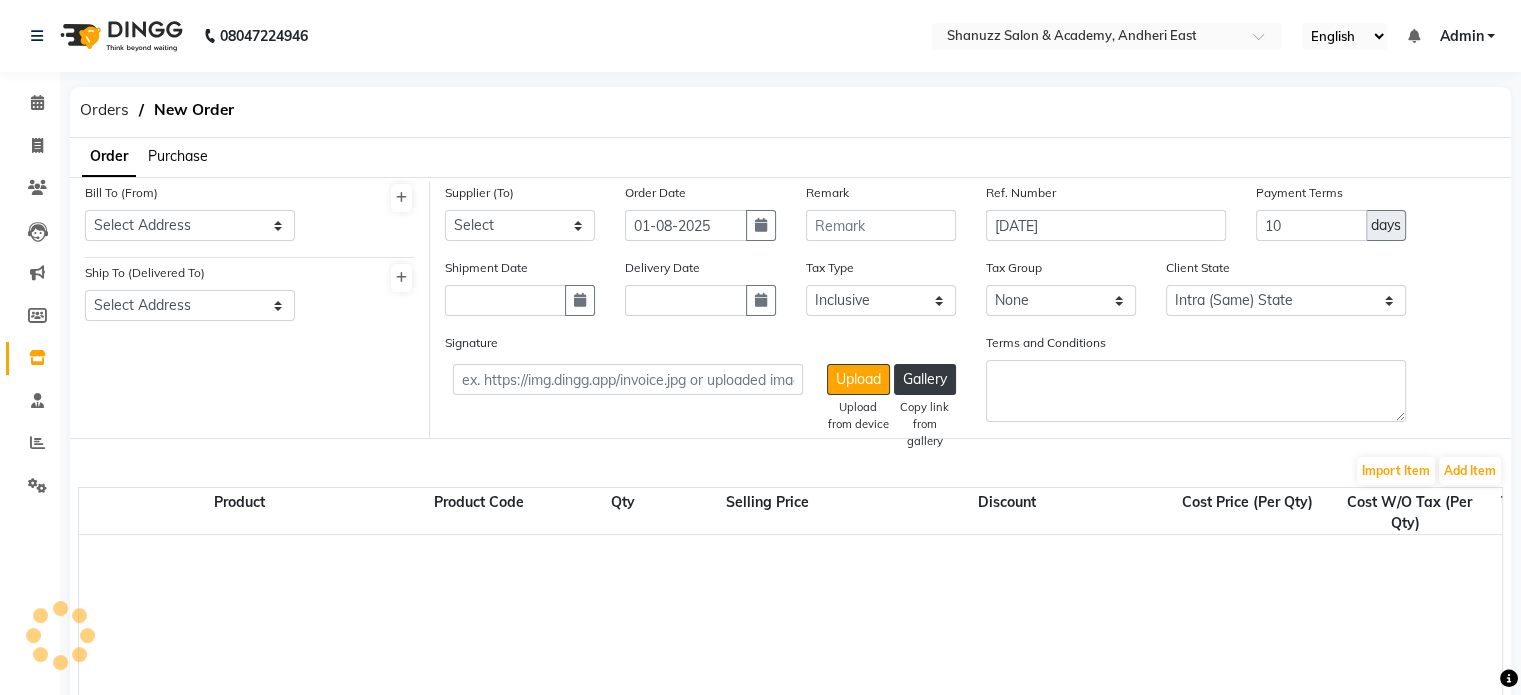 select on "3263" 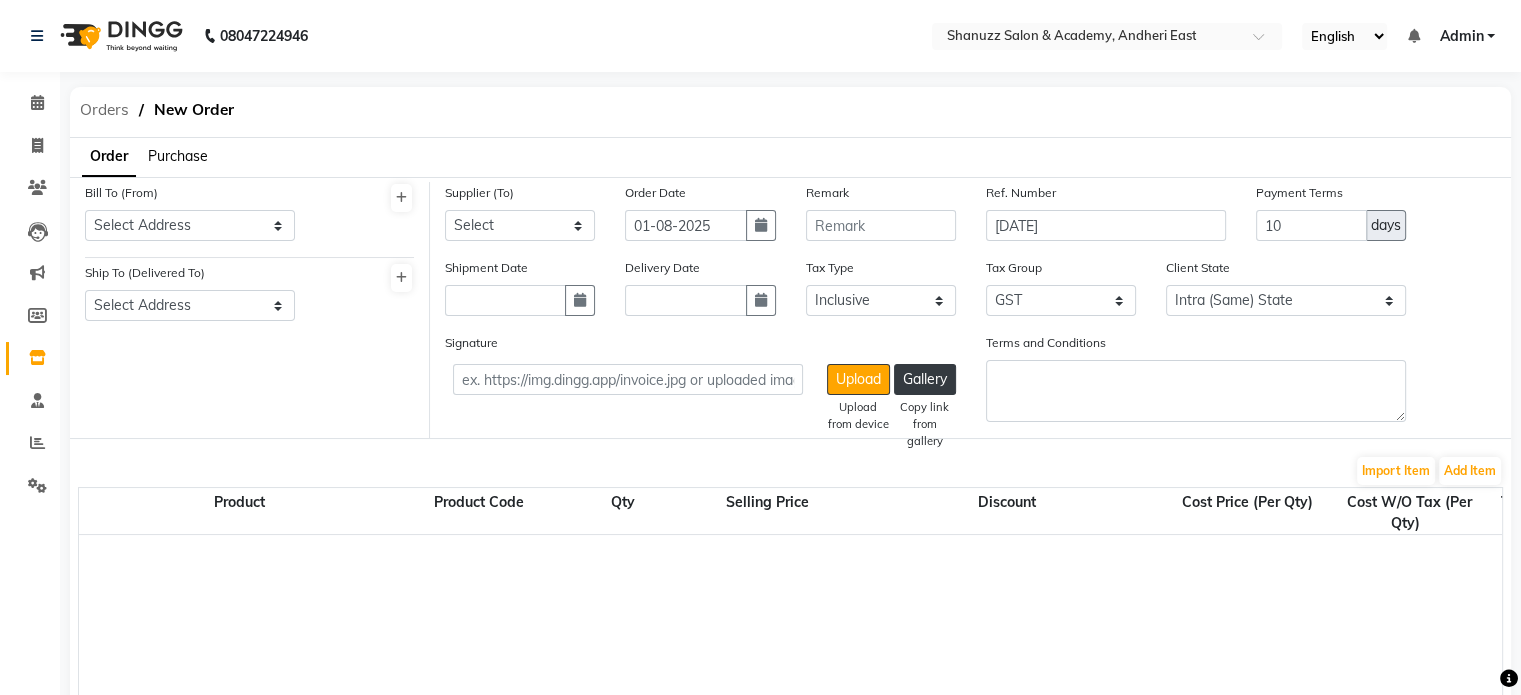 click on "Orders" 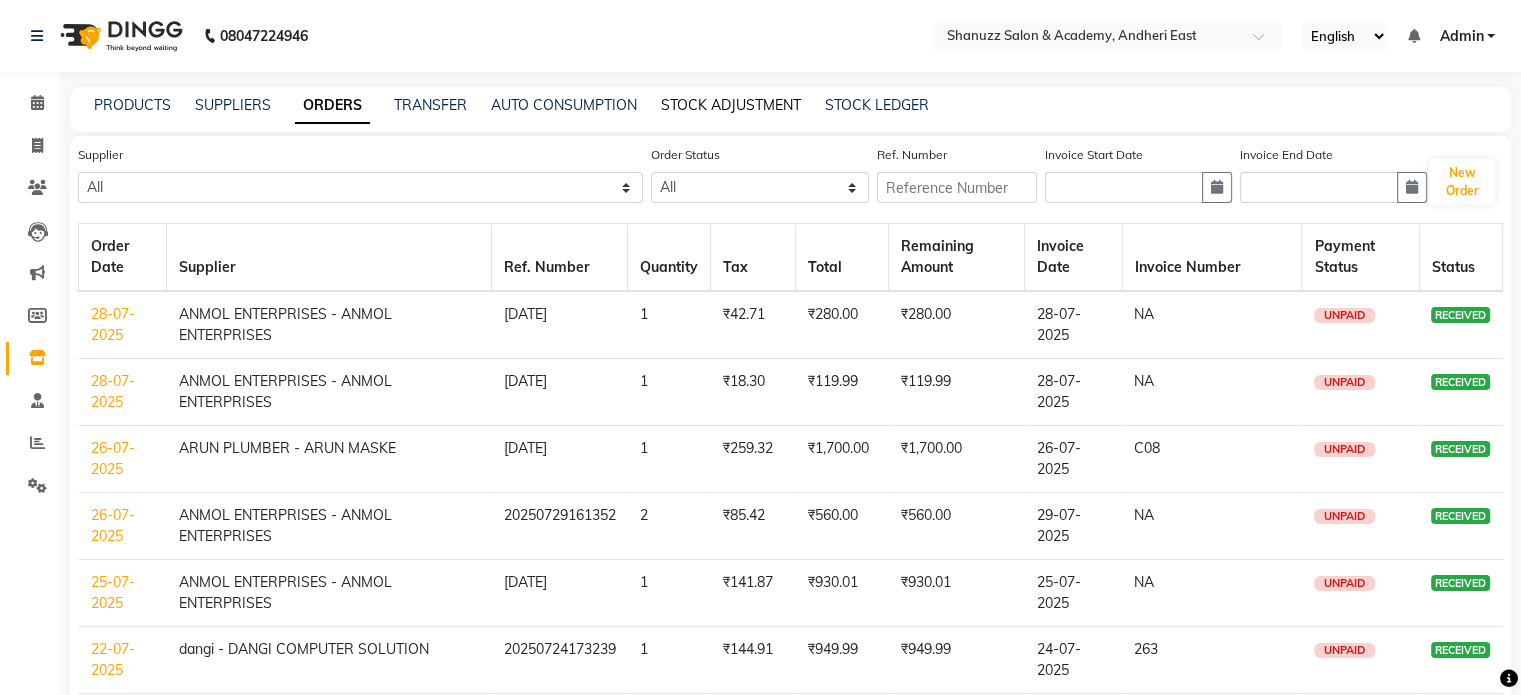 click on "STOCK ADJUSTMENT" 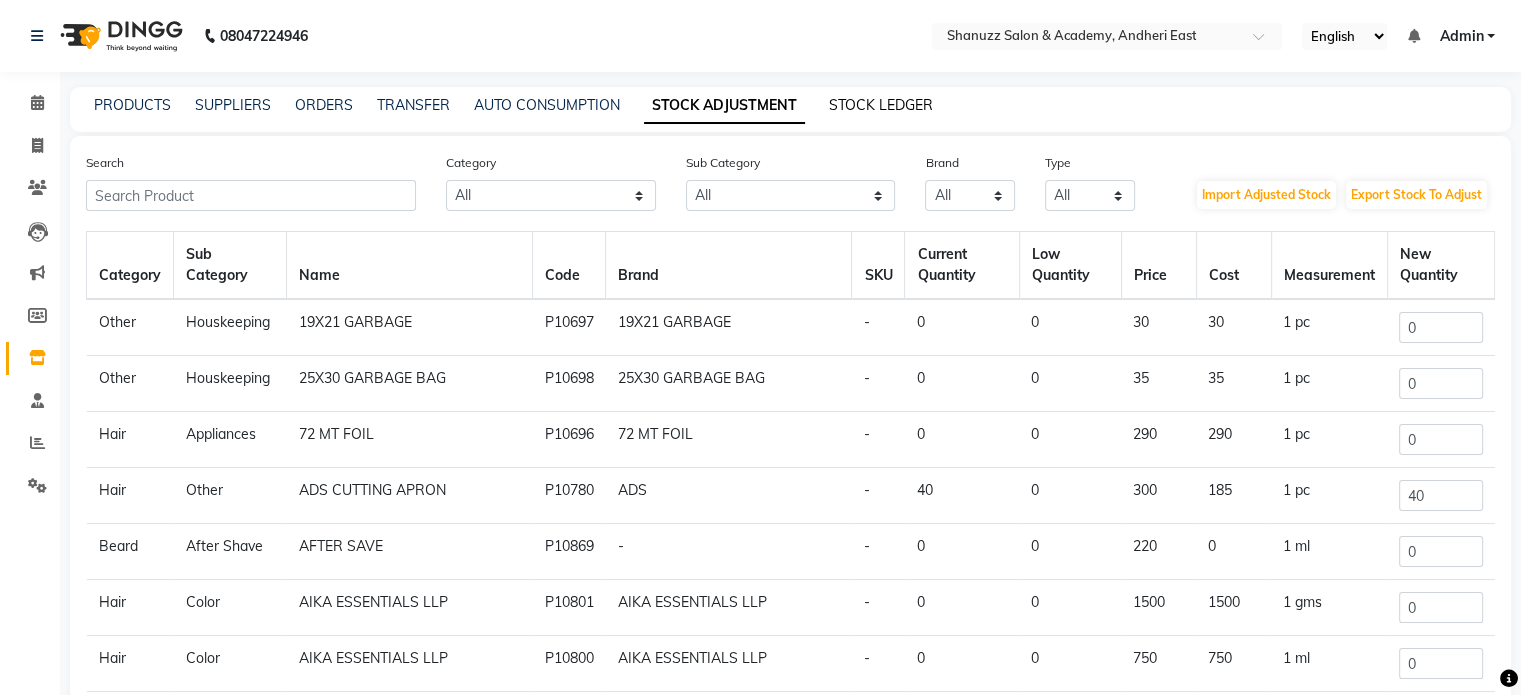 click on "STOCK LEDGER" 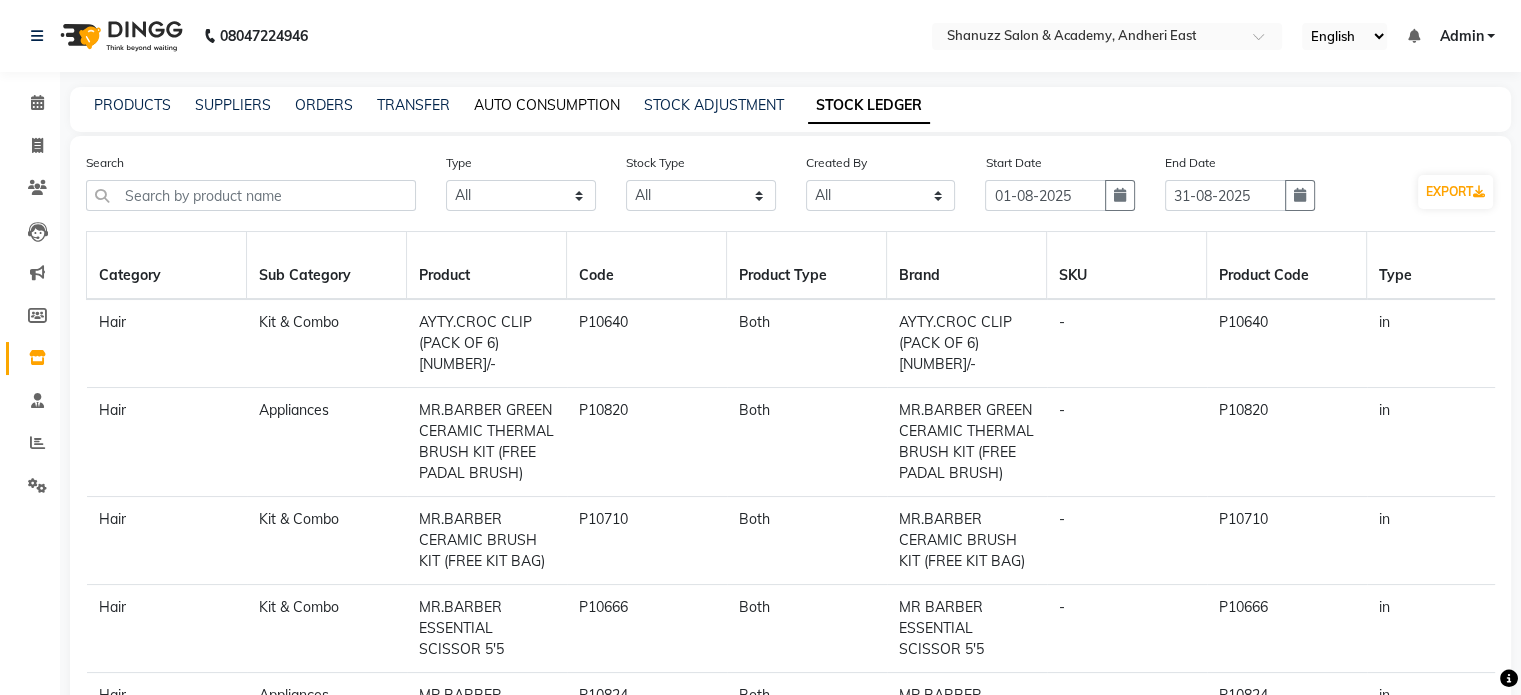 click on "AUTO CONSUMPTION" 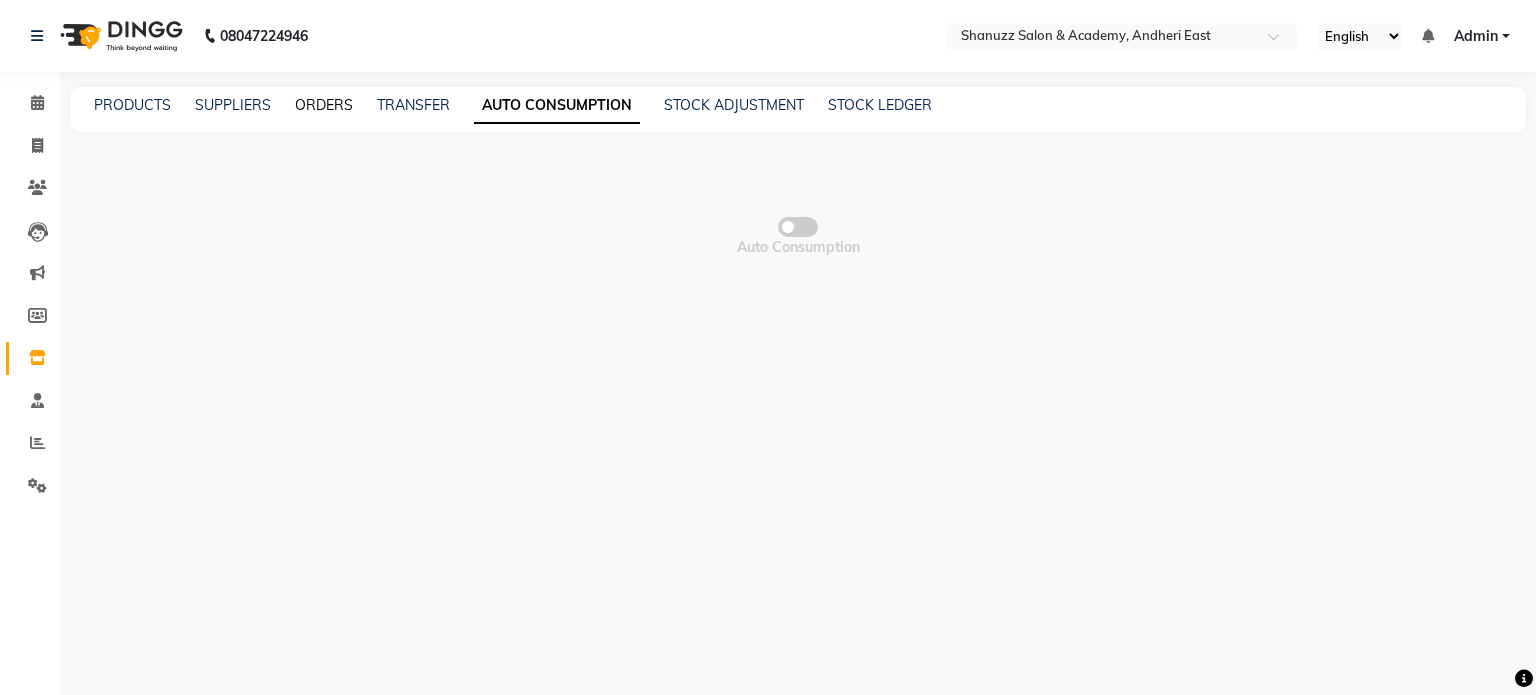 click on "ORDERS" 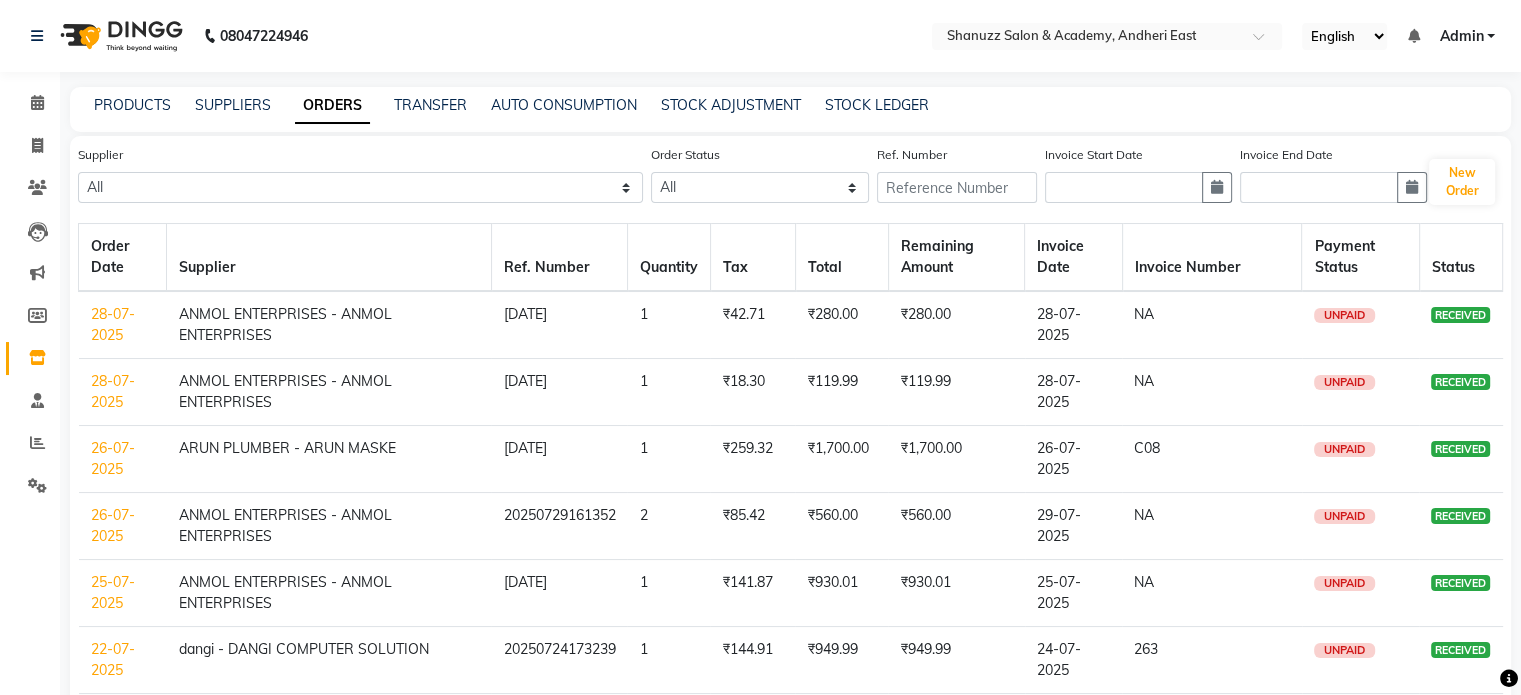 click on "UNPAID" 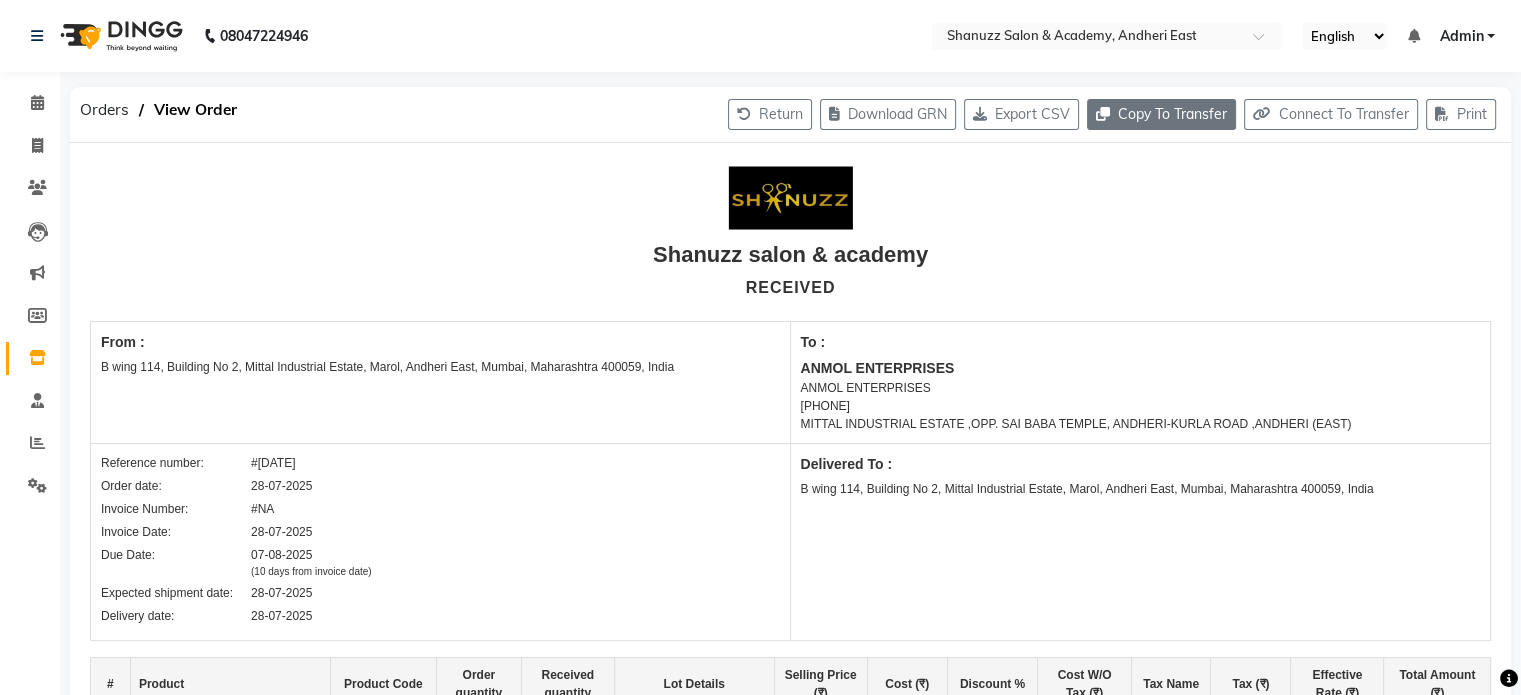 click on "Copy To Transfer" 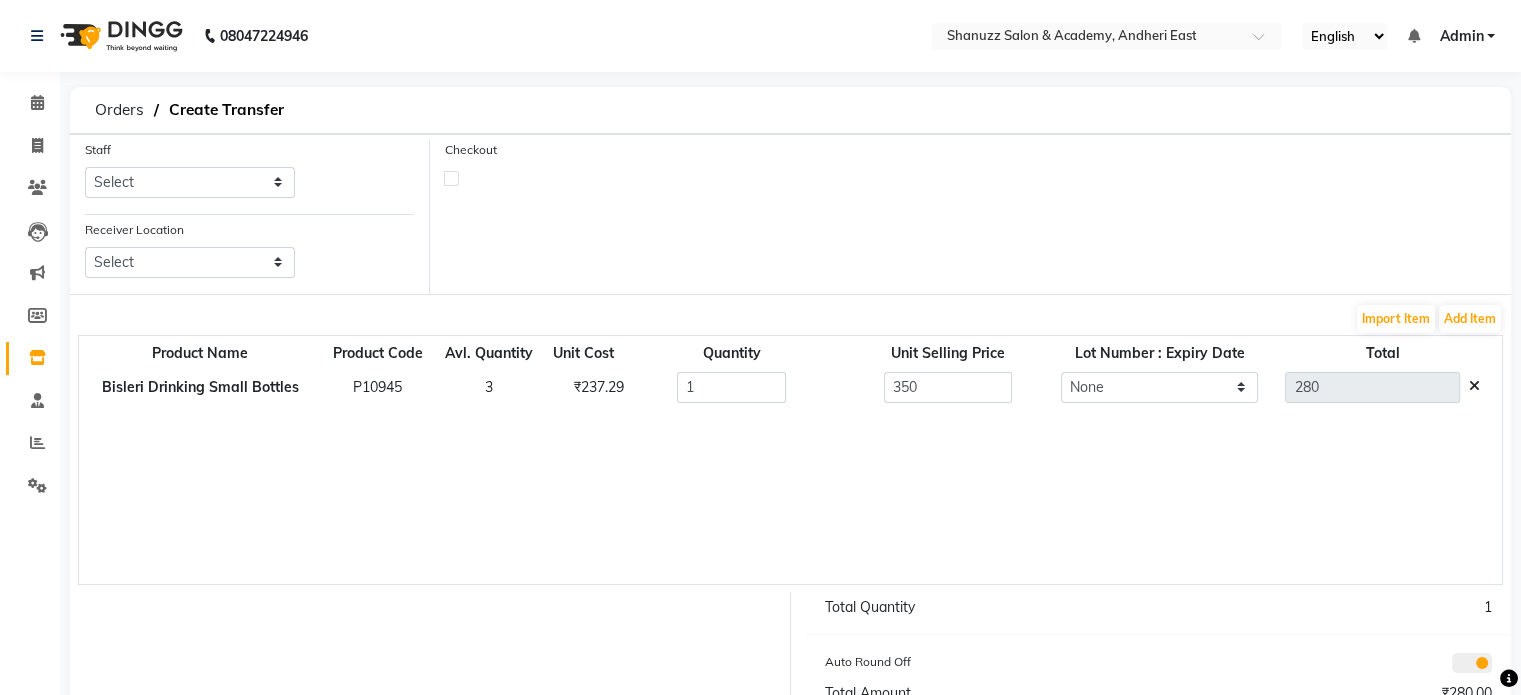 click 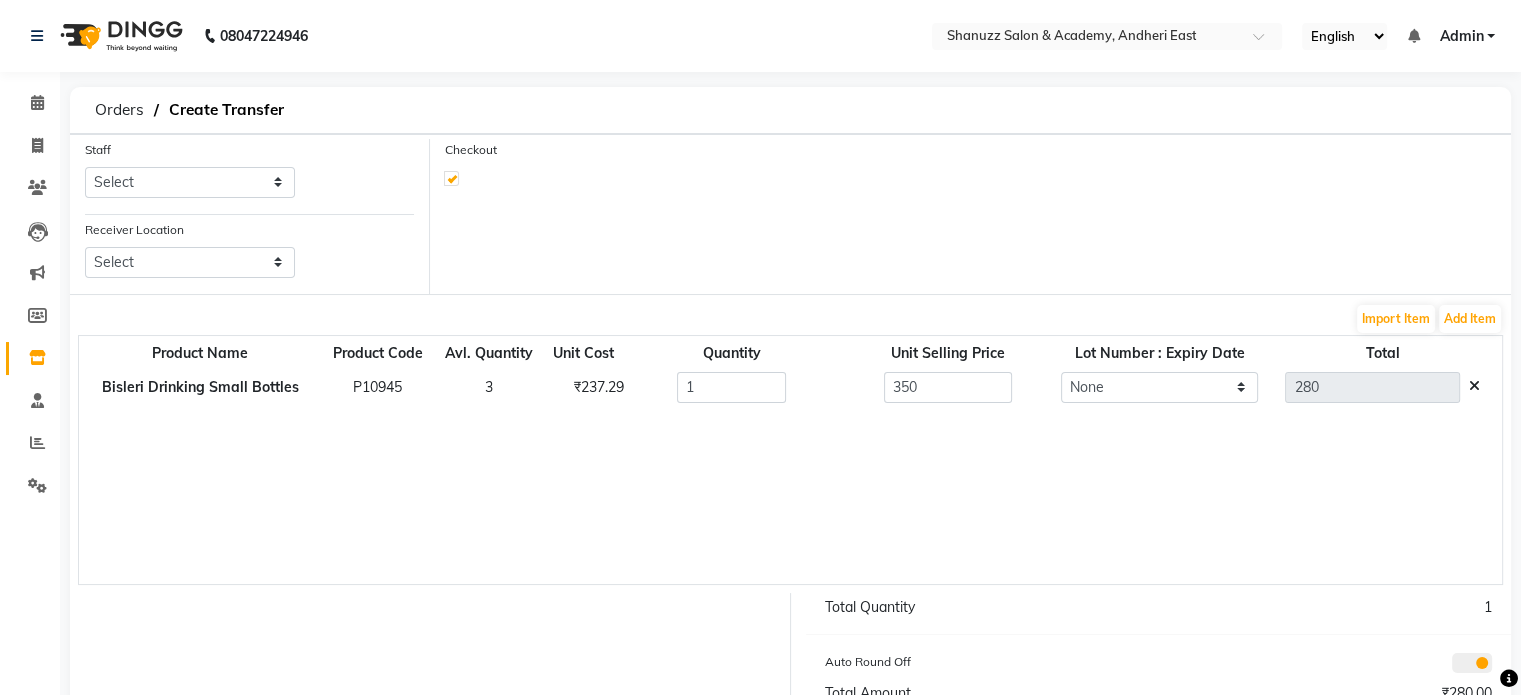select on "true" 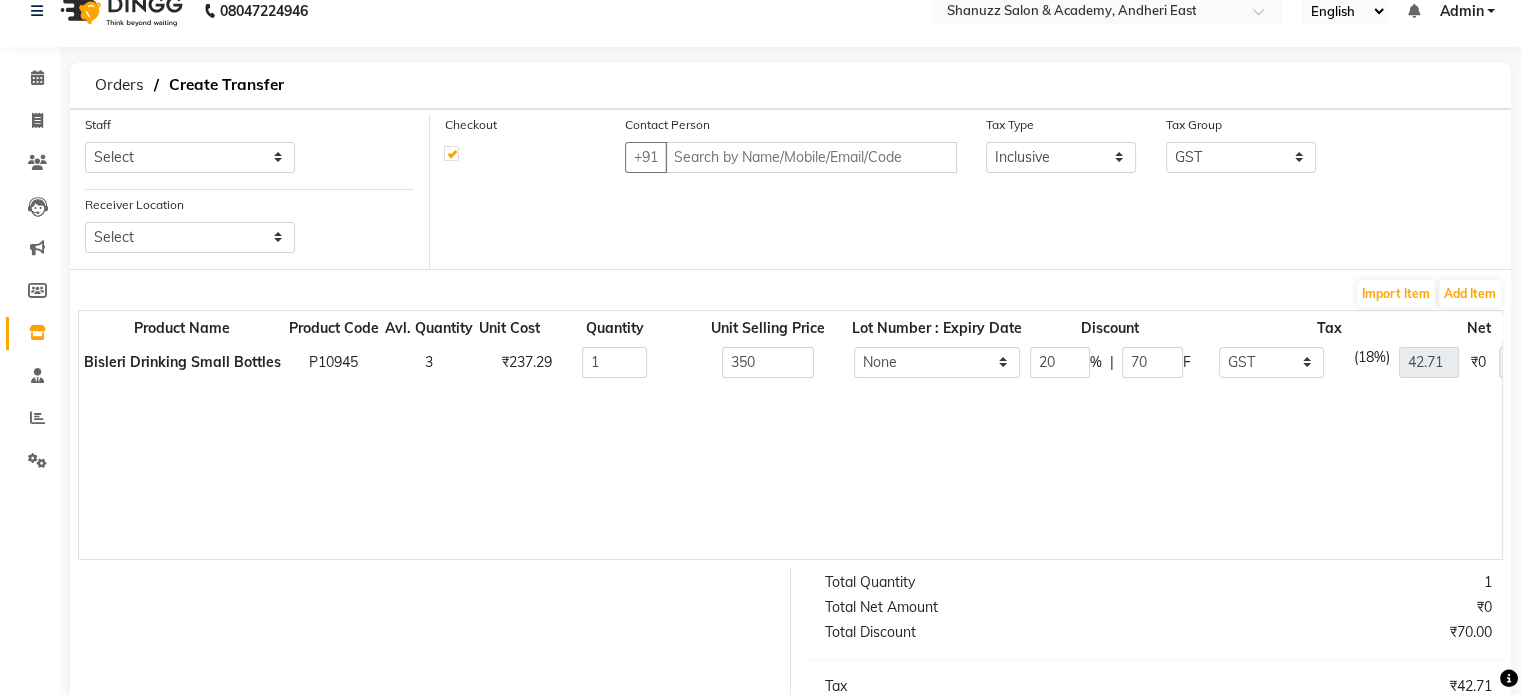 scroll, scrollTop: 0, scrollLeft: 0, axis: both 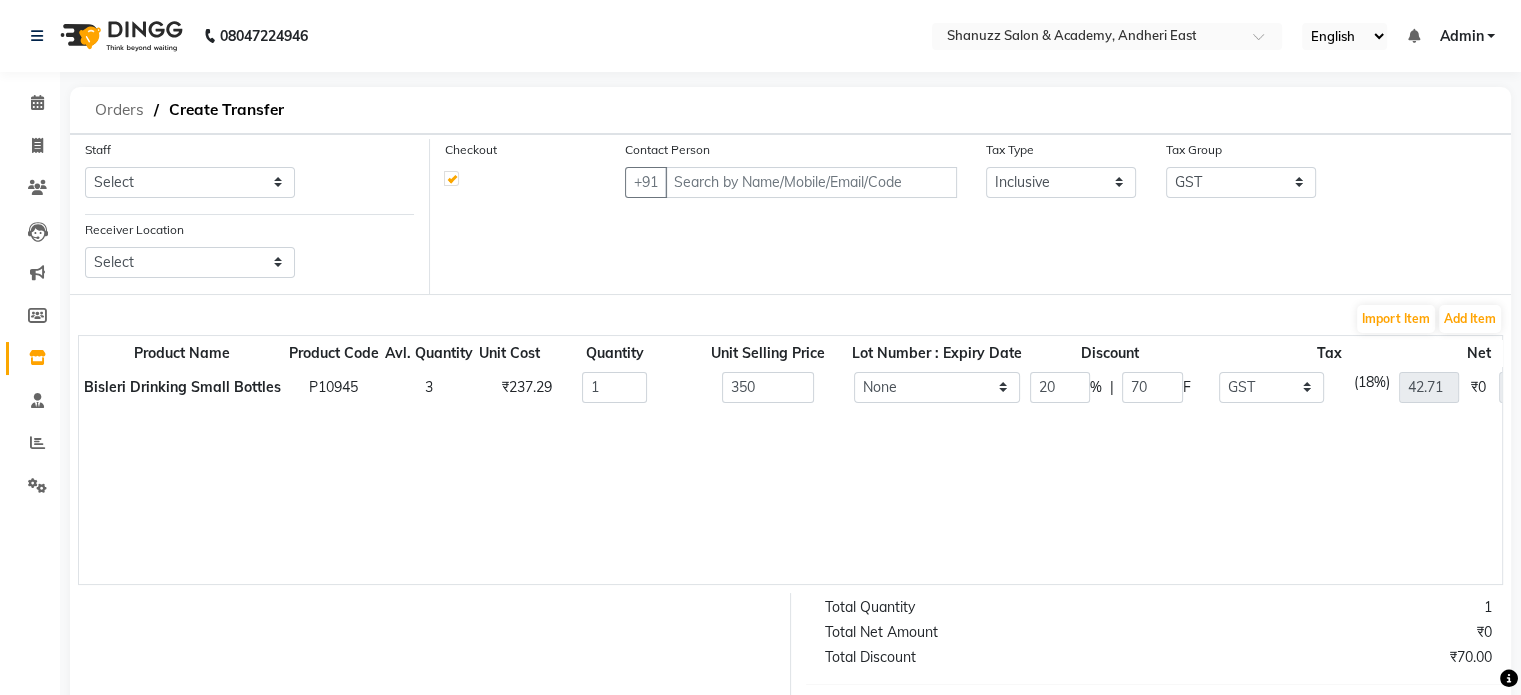 click on "Orders" 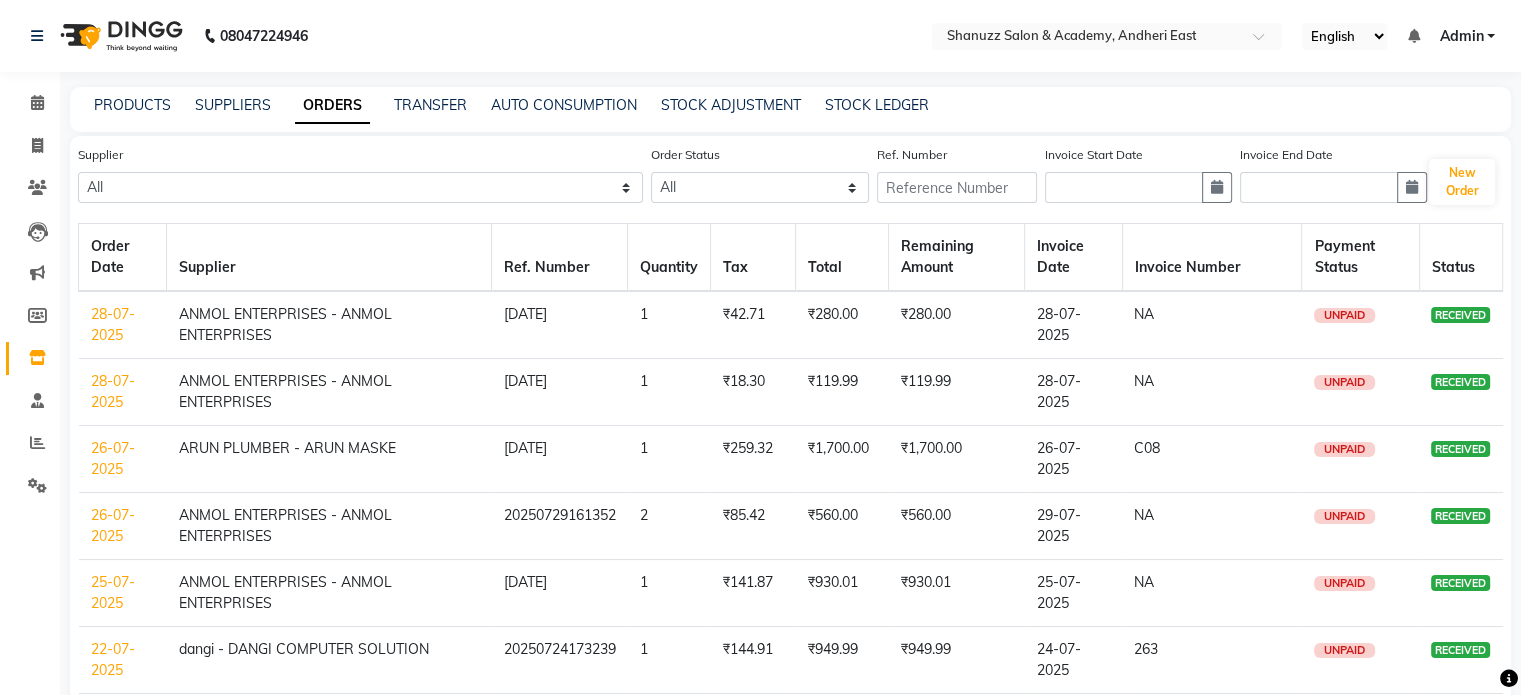 click on "PRODUCTS SUPPLIERS ORDERS TRANSFER AUTO CONSUMPTION STOCK ADJUSTMENT STOCK LEDGER" 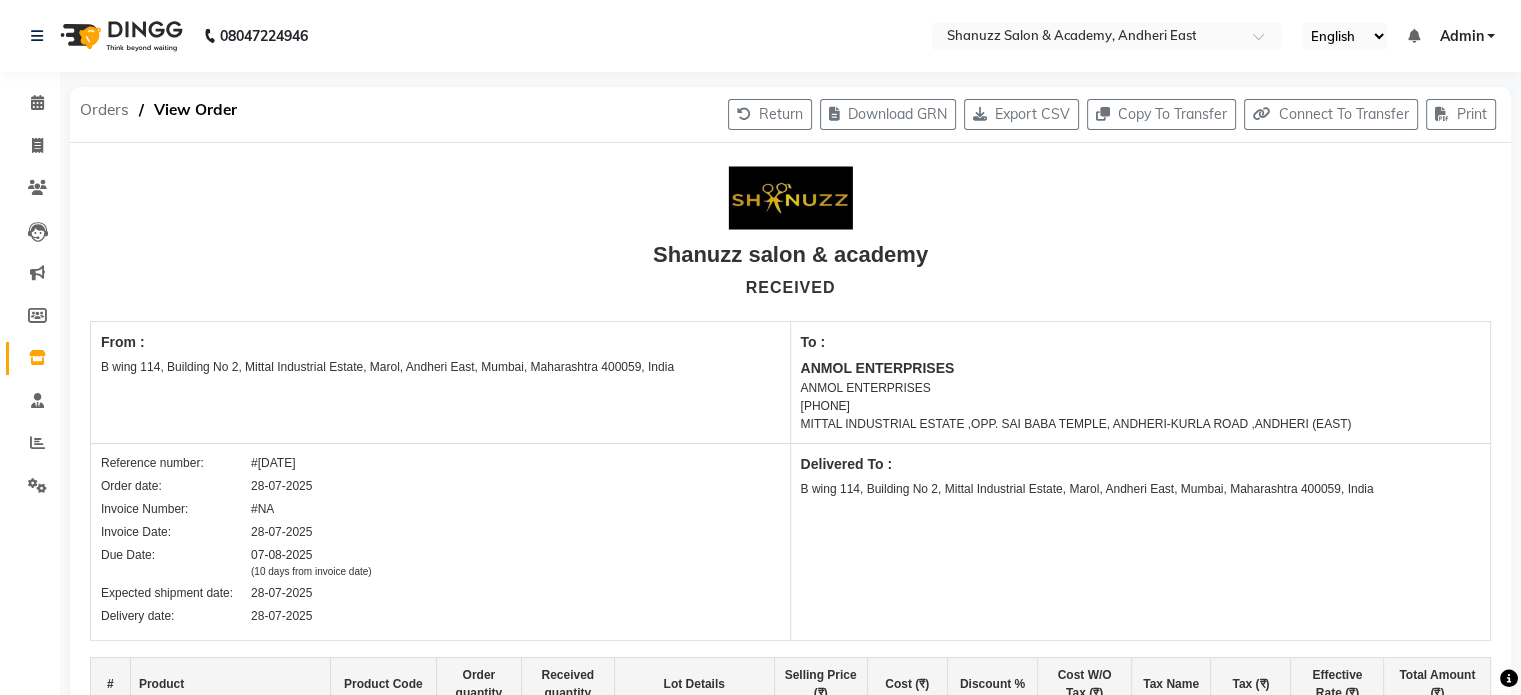 click on "Orders" 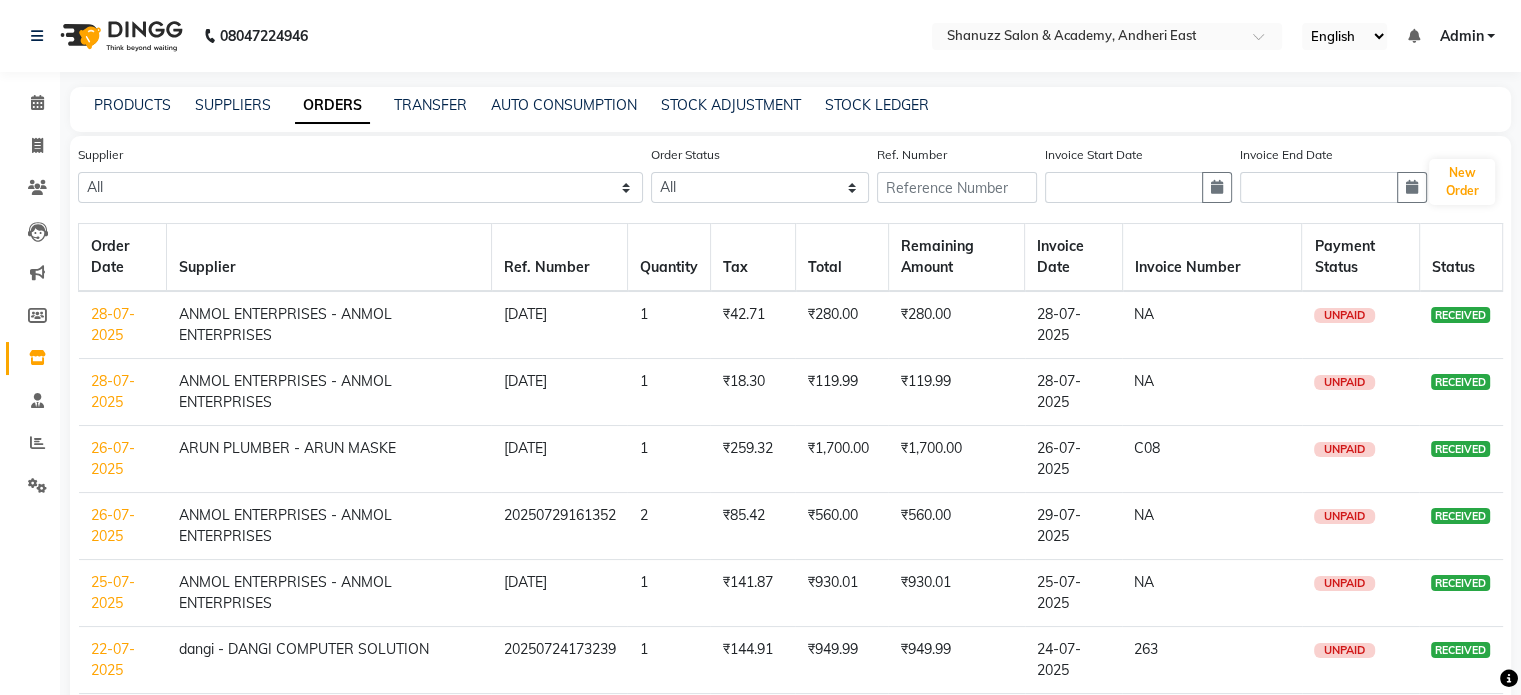 click on "[DATE]" 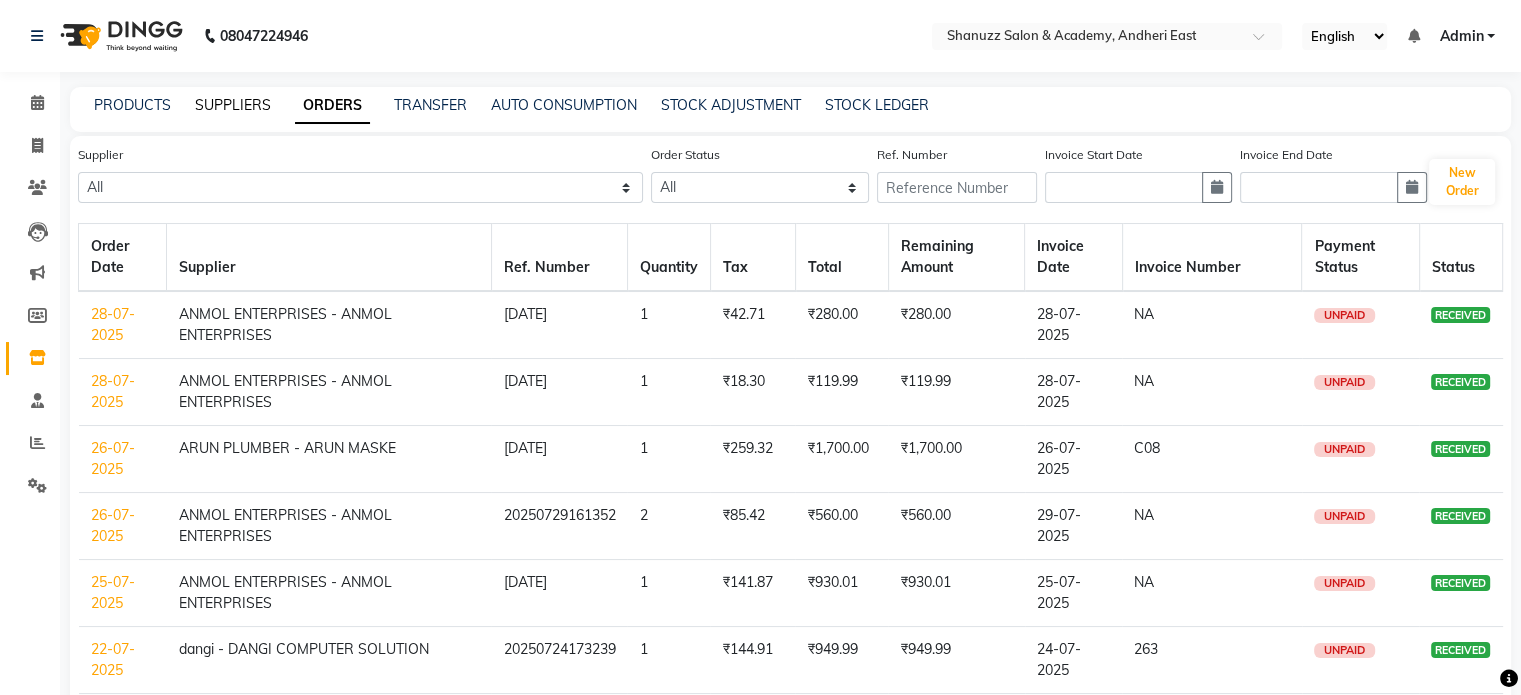 click on "SUPPLIERS" 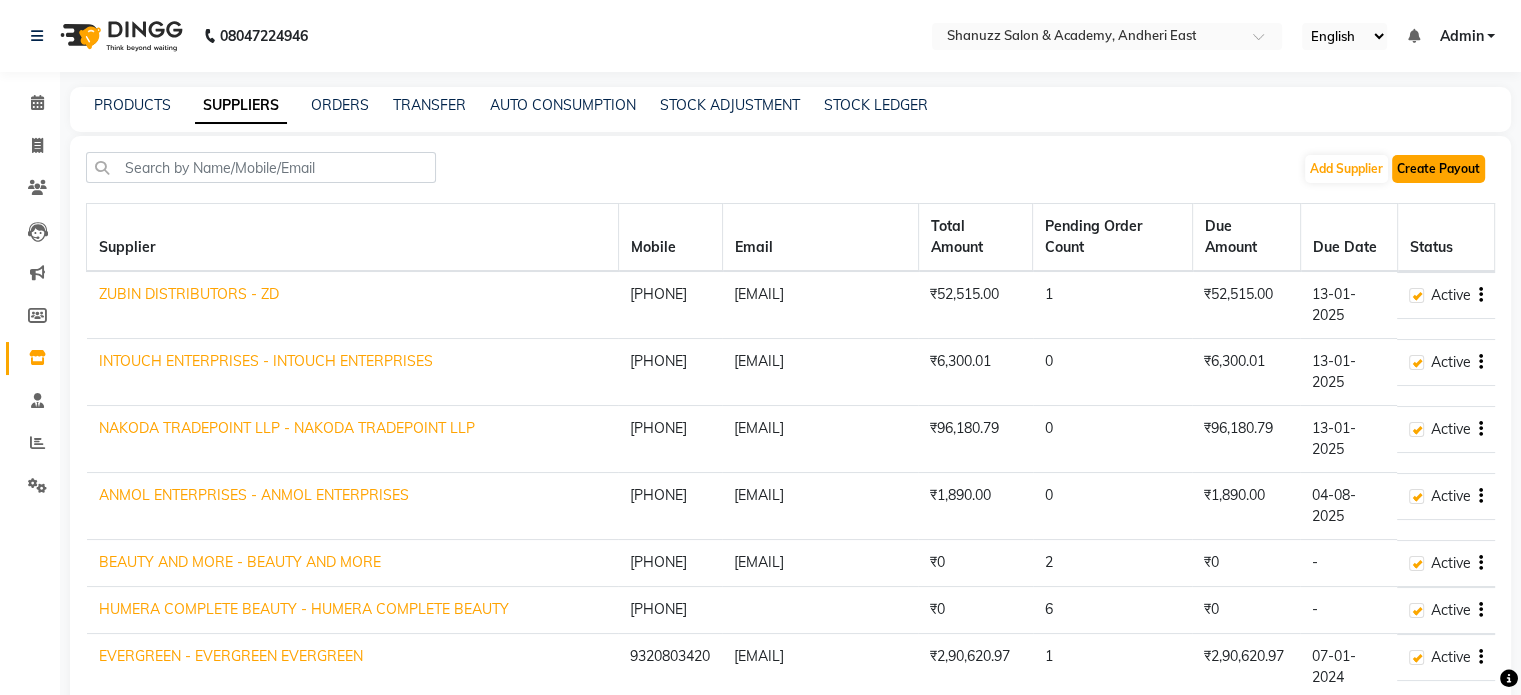 click on "Create Payout" 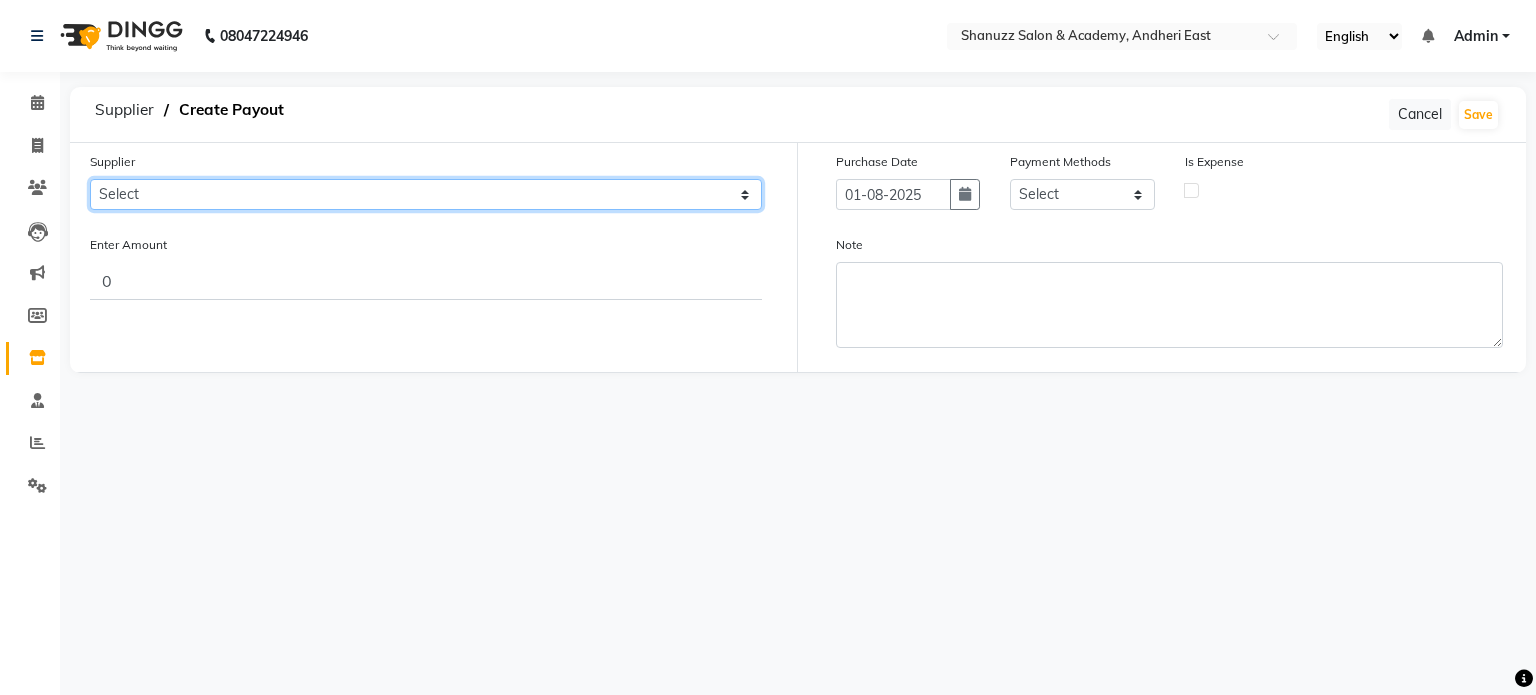 click on "Select ZUBIN DISTRIBUTORS - ZD INTOUCH ENTERPRISES - INTOUCH ENTERPRISES NAKODA TRADEPOINT LLP  - NAKODA TRADEPOINT LLP  ANMOL ENTERPRISES  - ANMOL  ENTERPRISES  BEAUTY AND MORE  - BEAUTY AND  MORE  HUMERA COMPLETE BEAUTY  - HUMERA COMPLETE BEAUTY  EVERGREEN - EVERGREEN EVERGREEN B&B ENTERPRISES - B&B ENTERPRISES B&B ENTERPRISES RATNAM DISTRIBUTORS - RATNAM DISTRIBUTORS RATNAM DISTRIBUTORS VIVA - VIVA VIVA MEZ CREATIONS - MEZ CREATIONS MEZ CREATIONS FS ENTERPRISES - FS ENTERPRISES FS ENTERPRISES BEAUTY SHOP - BEAUTY SHOP BEAUTY SHOP GANESH PLASTIC - GANESH PLASTIC GANESH PLASTIC NAKODA MARKETING - NAKODA MARKETING NAKODA MARKETING NAKODA SALES NAKODA SALES APAR DISTRUTORS - APAR DISTRIBUTORS APAR DISTRIBUTOR beauty palace - BEAUTY PALACE KARNANI LABORATORIES LIMITED - KARNANI LABORATORIES LIMITED Bhosale amazon.in - AMAZON .IN INFOCOM NETWORK - INFOCOM NETWORK beauty planet - BEAUTY PLANET PRIVATE LIMITED MIAOU COSMETIC - PRAKSHAL  MEHTA ANMOL ENTERPRISES - ANMOL  ENTERPRISES BG COSMETIC  - BEAUTY  GLOW" 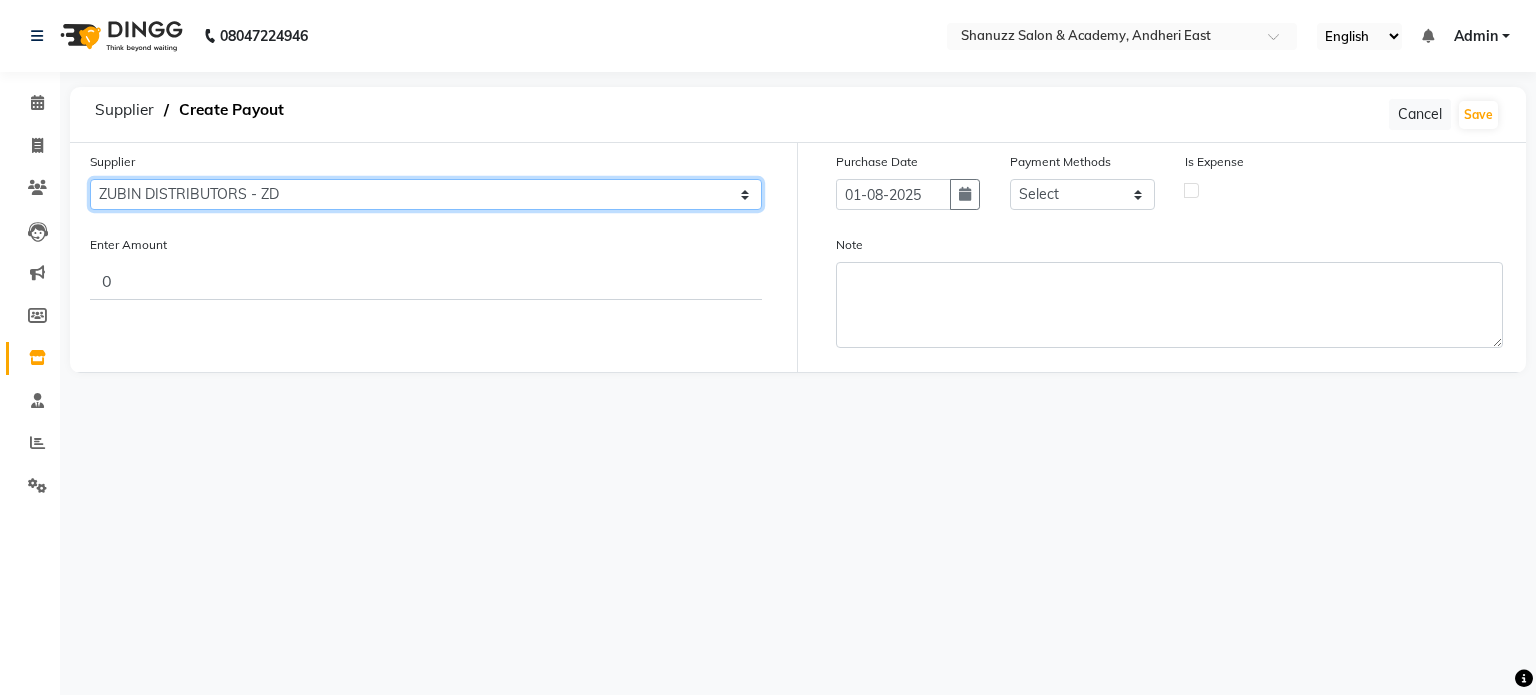 click on "Select ZUBIN DISTRIBUTORS - ZD INTOUCH ENTERPRISES - INTOUCH ENTERPRISES NAKODA TRADEPOINT LLP  - NAKODA TRADEPOINT LLP  ANMOL ENTERPRISES  - ANMOL  ENTERPRISES  BEAUTY AND MORE  - BEAUTY AND  MORE  HUMERA COMPLETE BEAUTY  - HUMERA COMPLETE BEAUTY  EVERGREEN - EVERGREEN EVERGREEN B&B ENTERPRISES - B&B ENTERPRISES B&B ENTERPRISES RATNAM DISTRIBUTORS - RATNAM DISTRIBUTORS RATNAM DISTRIBUTORS VIVA - VIVA VIVA MEZ CREATIONS - MEZ CREATIONS MEZ CREATIONS FS ENTERPRISES - FS ENTERPRISES FS ENTERPRISES BEAUTY SHOP - BEAUTY SHOP BEAUTY SHOP GANESH PLASTIC - GANESH PLASTIC GANESH PLASTIC NAKODA MARKETING - NAKODA MARKETING NAKODA MARKETING NAKODA SALES NAKODA SALES APAR DISTRUTORS - APAR DISTRIBUTORS APAR DISTRIBUTOR beauty palace - BEAUTY PALACE KARNANI LABORATORIES LIMITED - KARNANI LABORATORIES LIMITED Bhosale amazon.in - AMAZON .IN INFOCOM NETWORK - INFOCOM NETWORK beauty planet - BEAUTY PLANET PRIVATE LIMITED MIAOU COSMETIC - PRAKSHAL  MEHTA ANMOL ENTERPRISES - ANMOL  ENTERPRISES BG COSMETIC  - BEAUTY  GLOW" 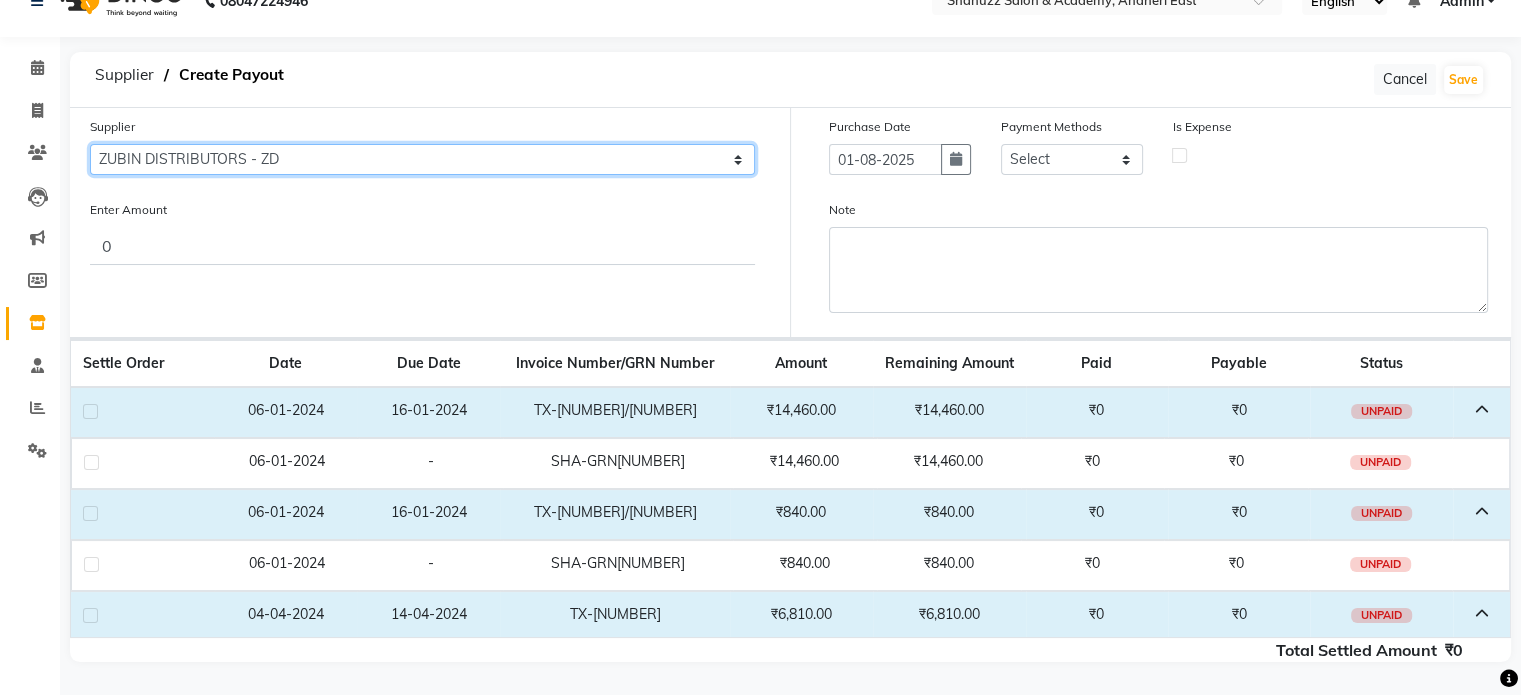 scroll, scrollTop: 36, scrollLeft: 0, axis: vertical 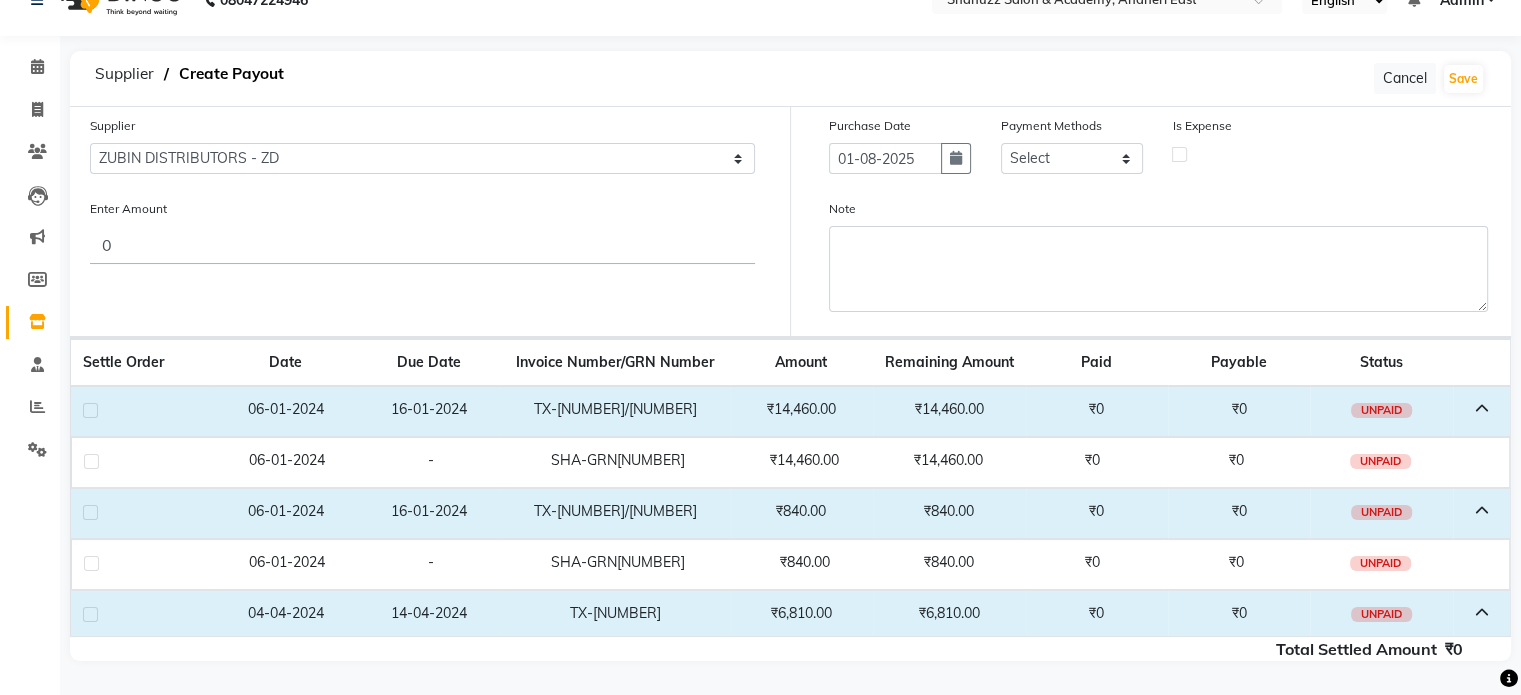 click on "0" at bounding box center [422, 245] 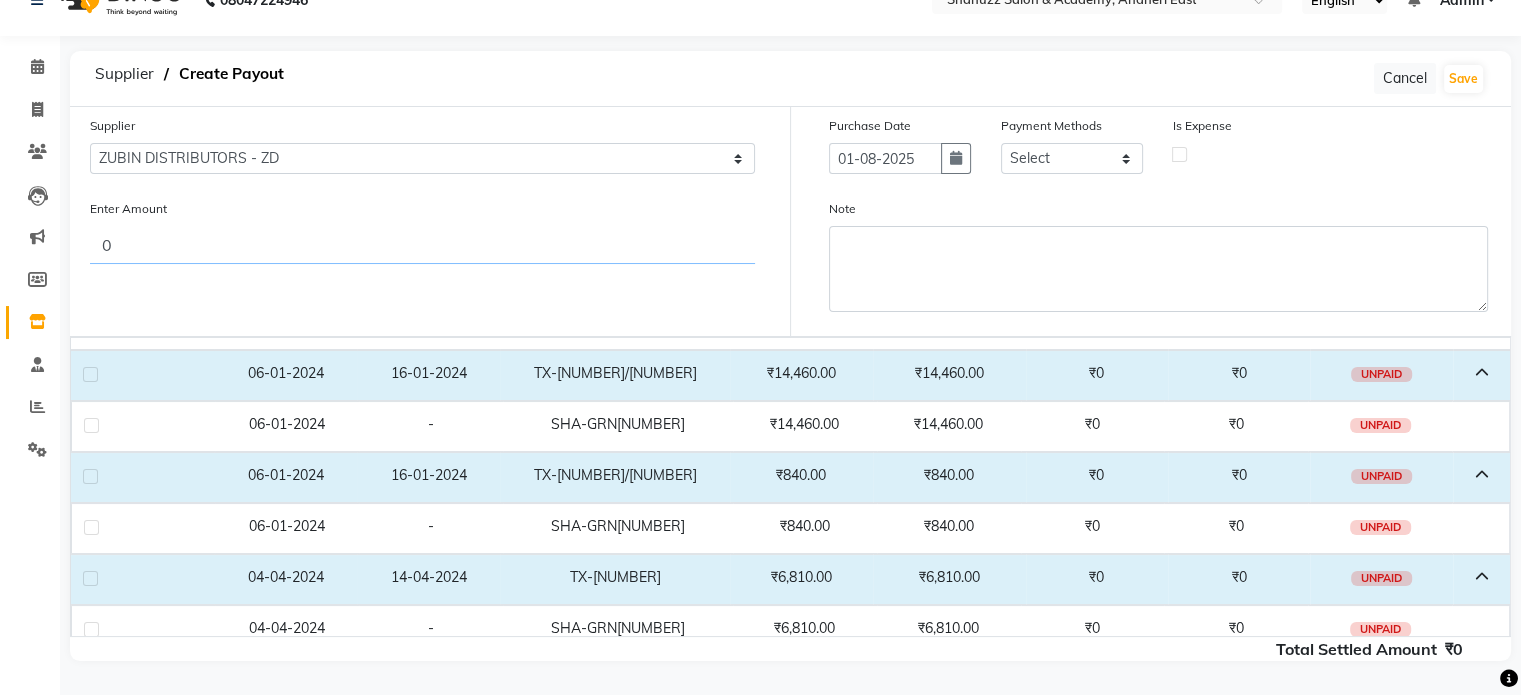scroll, scrollTop: 0, scrollLeft: 0, axis: both 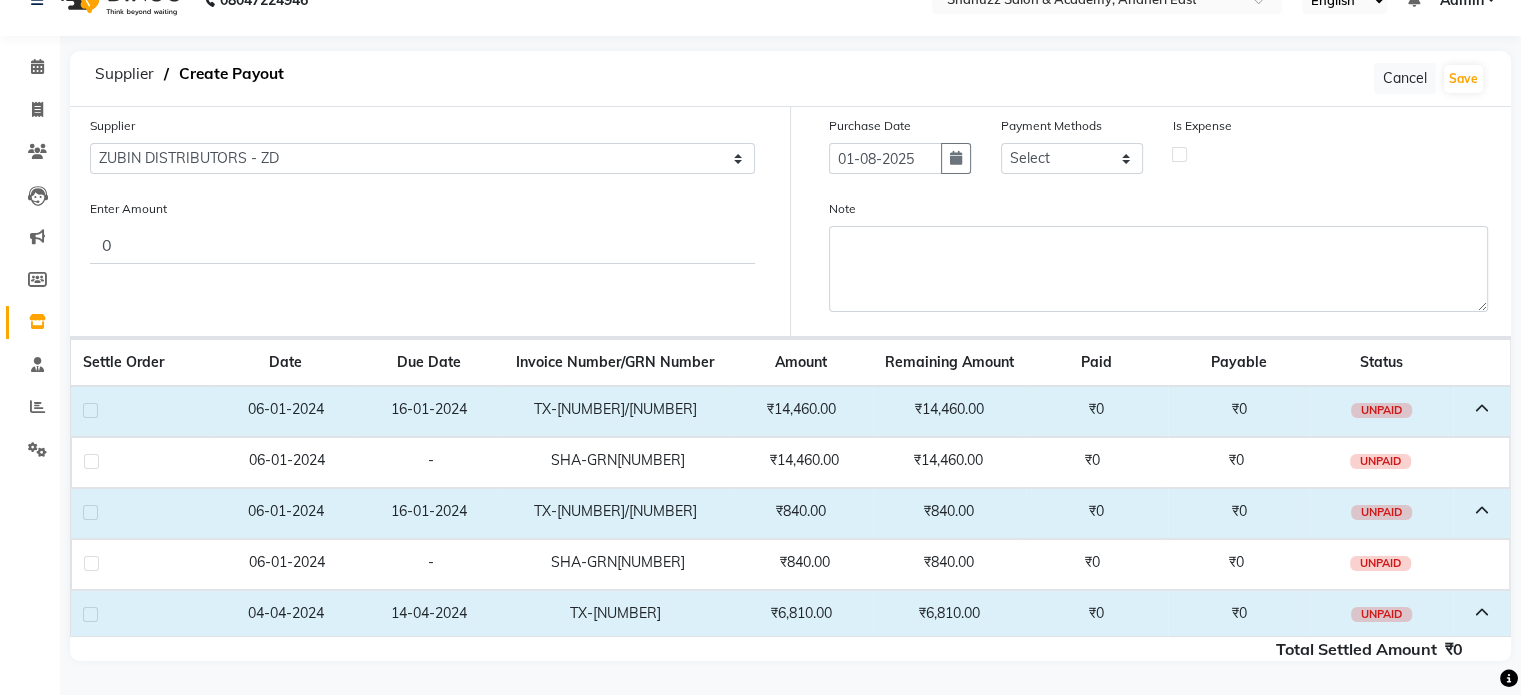 click 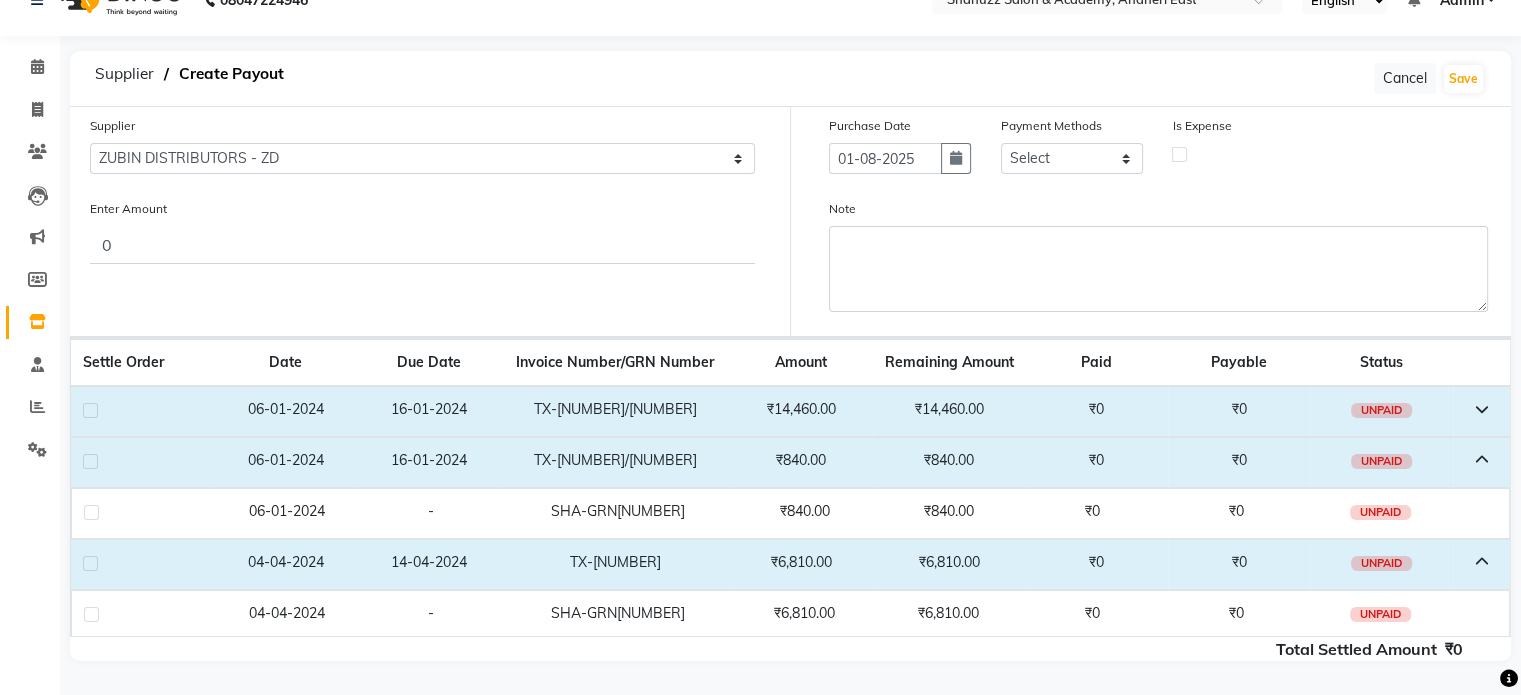 click 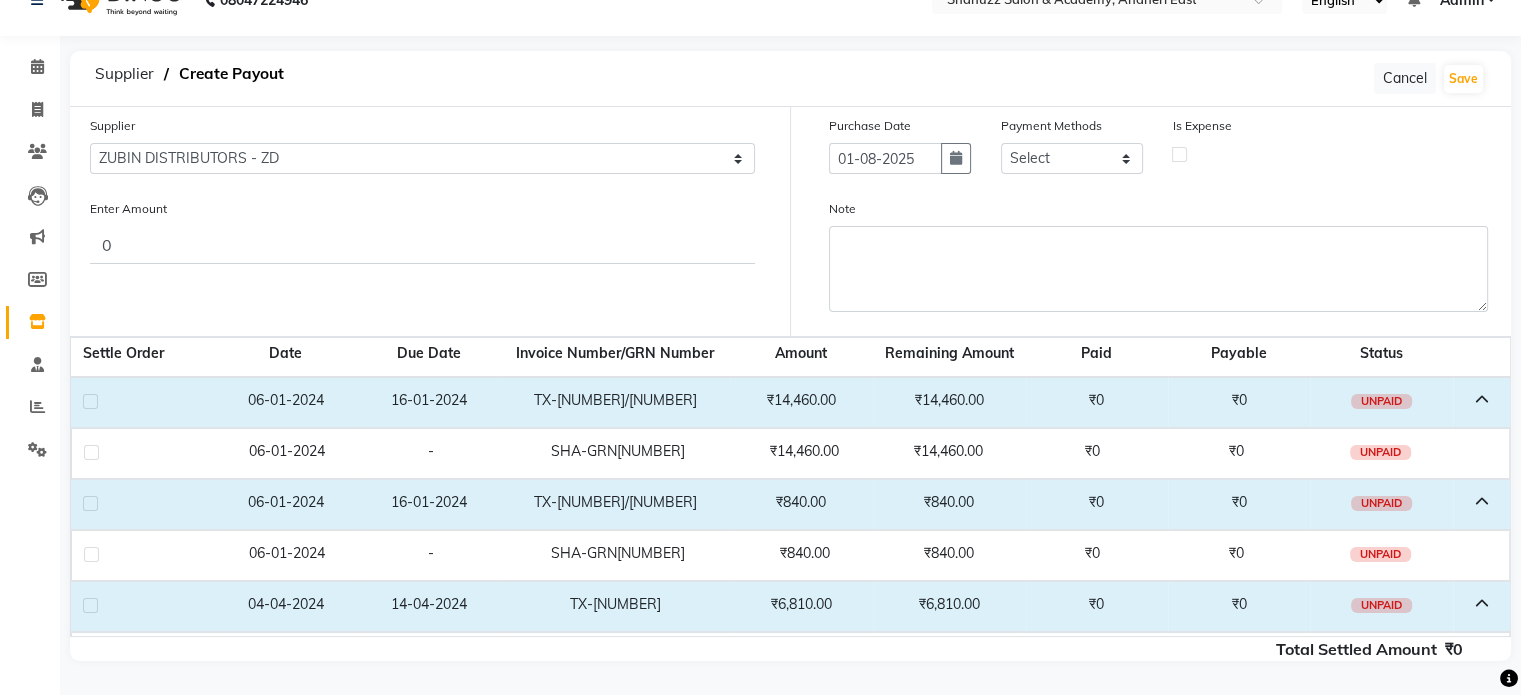 scroll, scrollTop: 0, scrollLeft: 0, axis: both 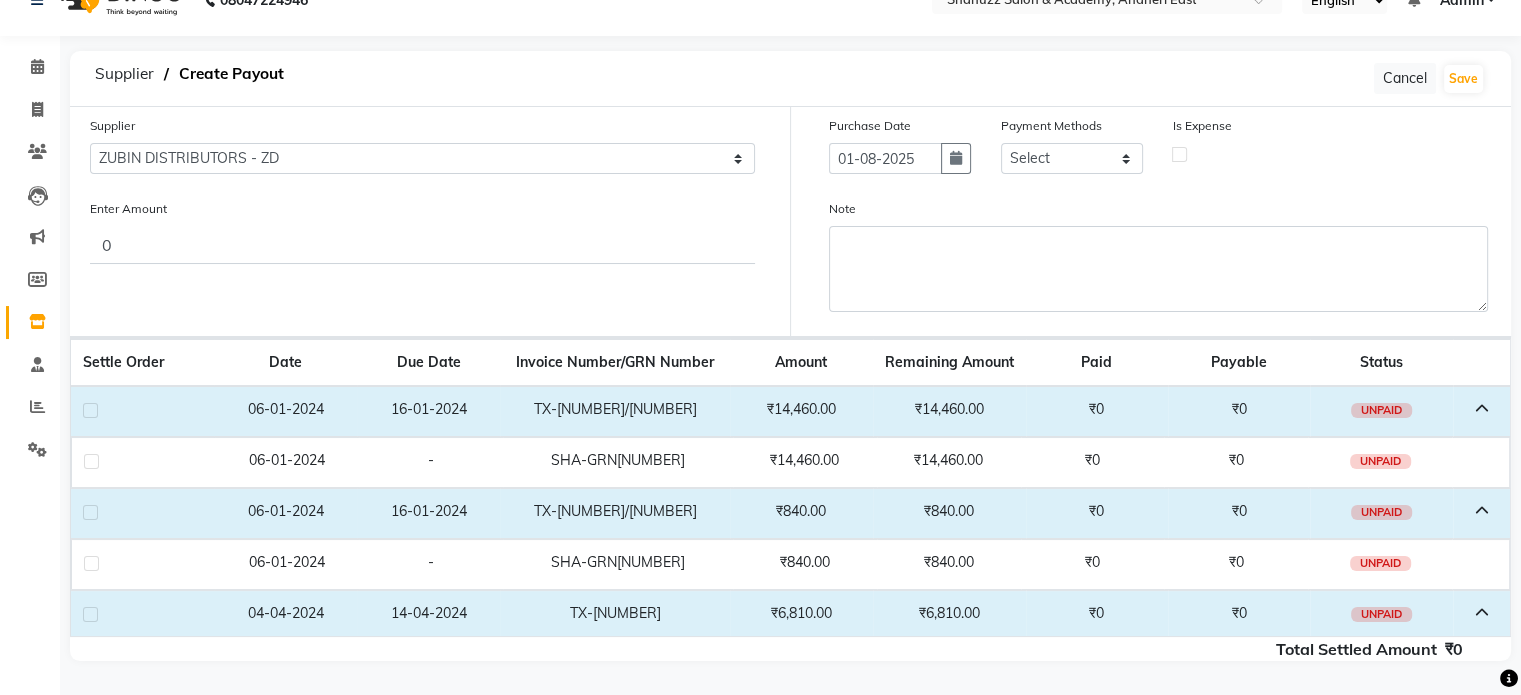click 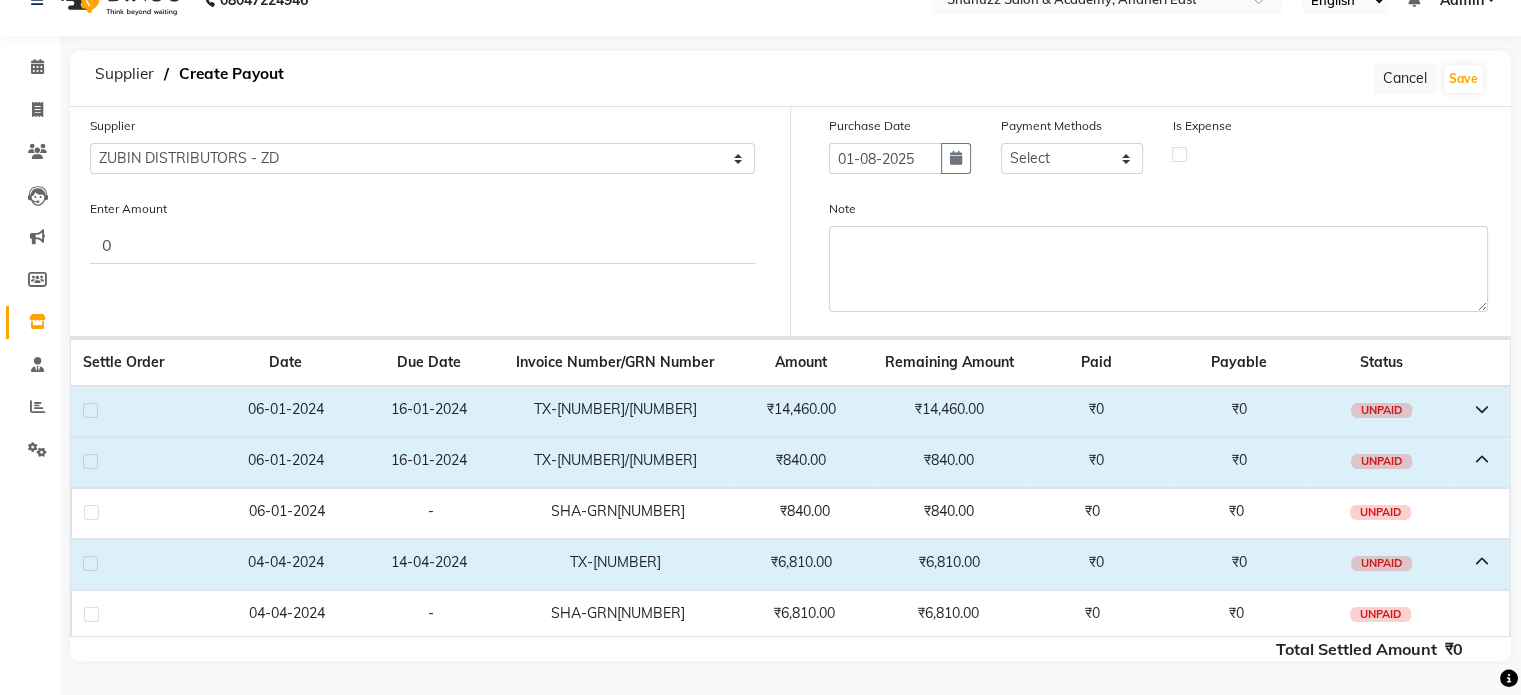 click 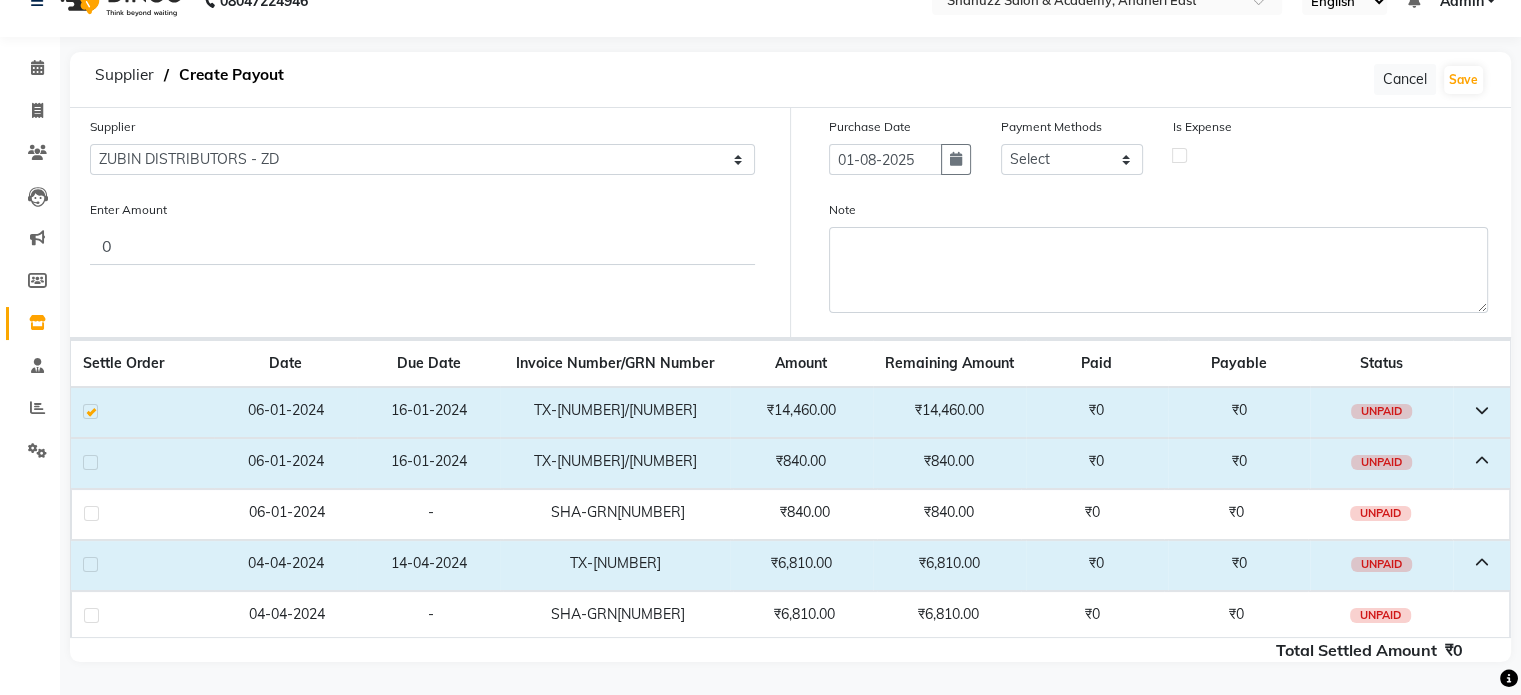scroll, scrollTop: 36, scrollLeft: 0, axis: vertical 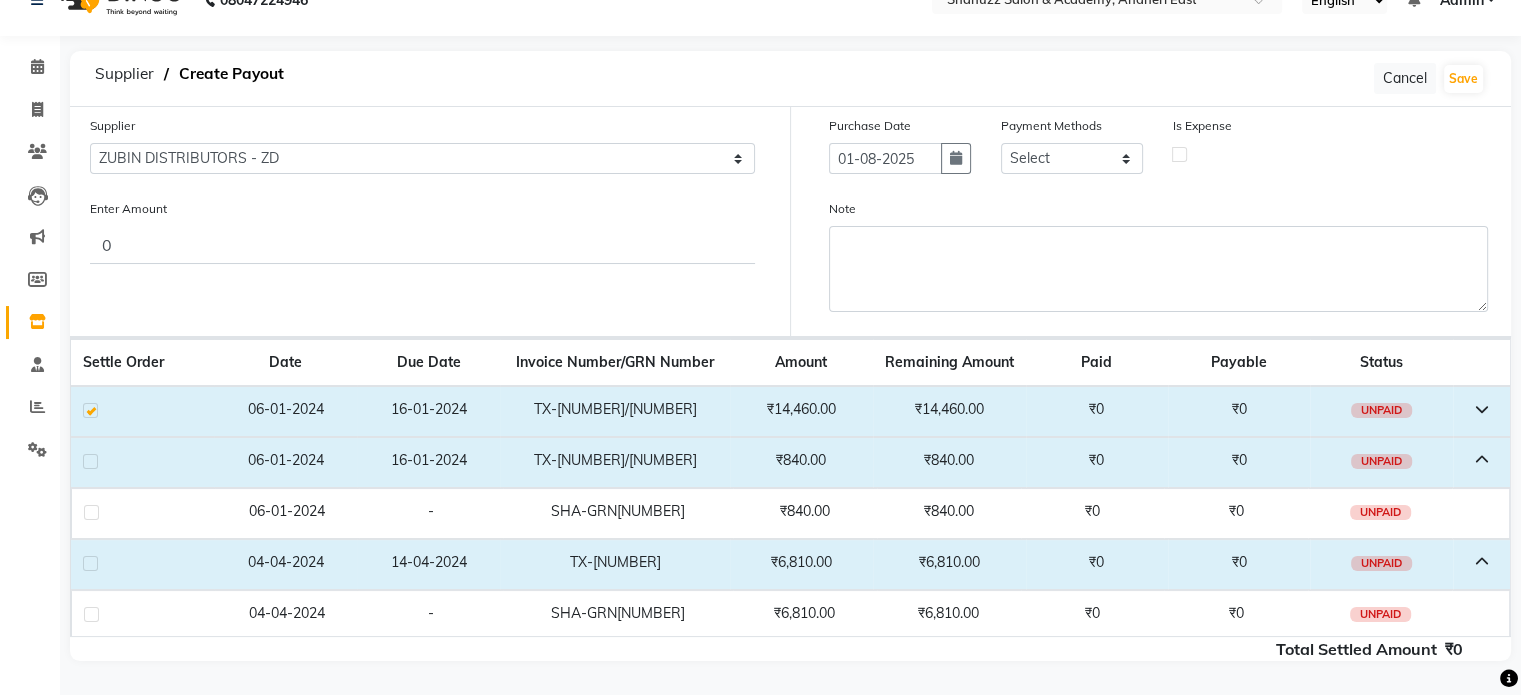 click 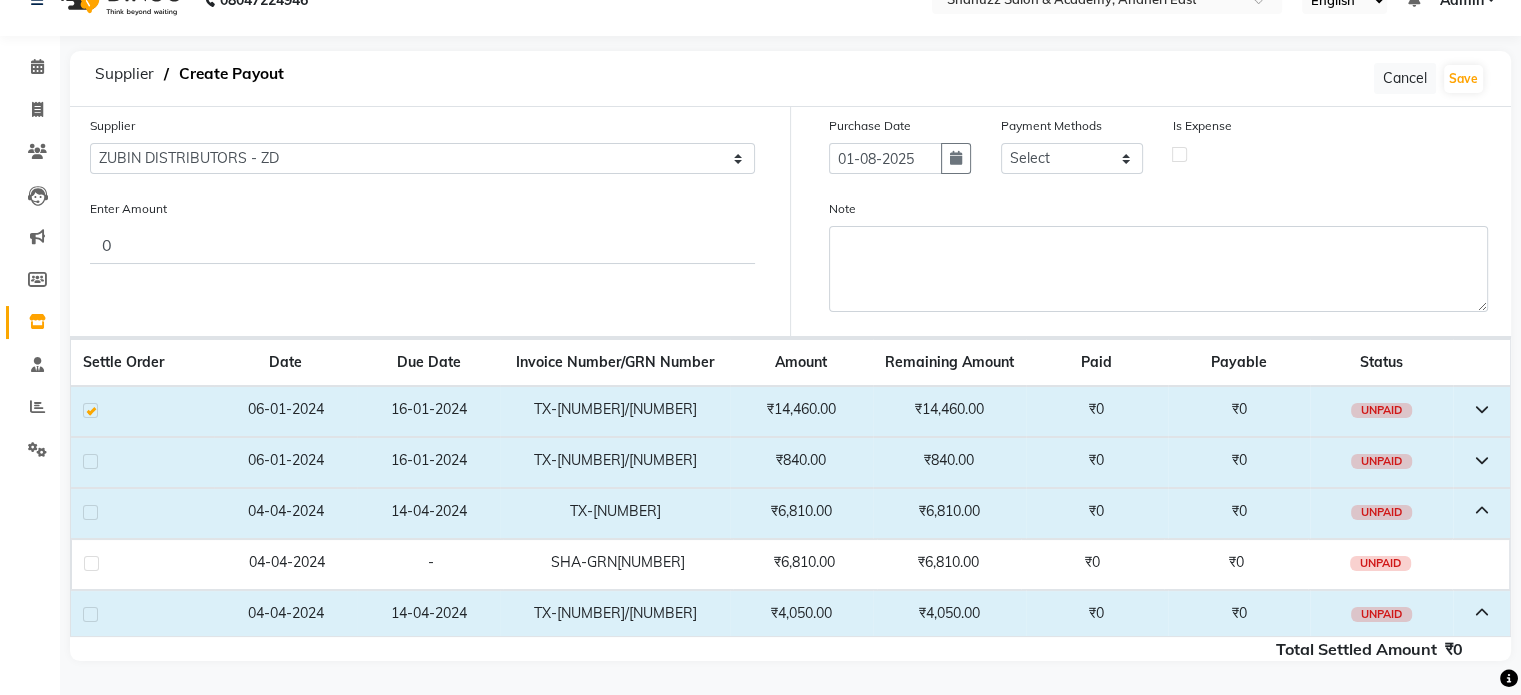 click 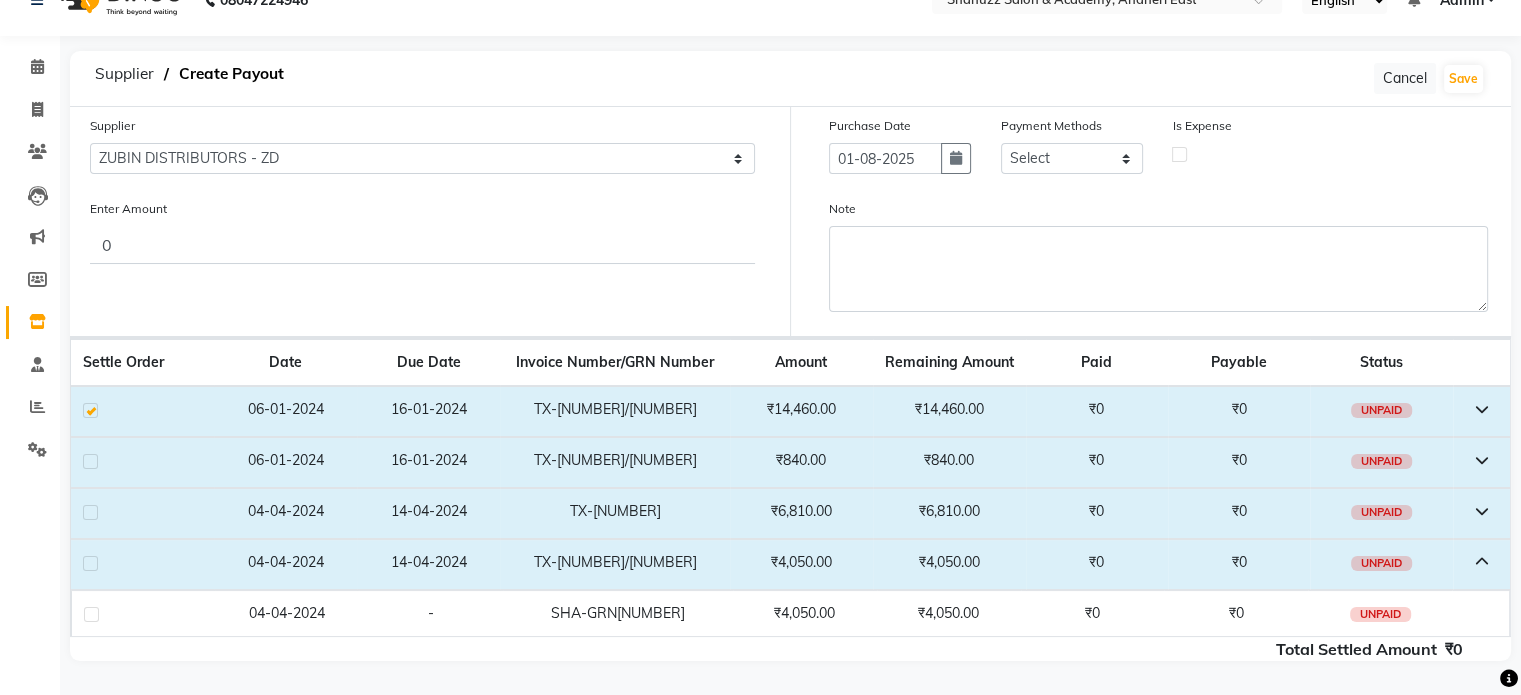 click 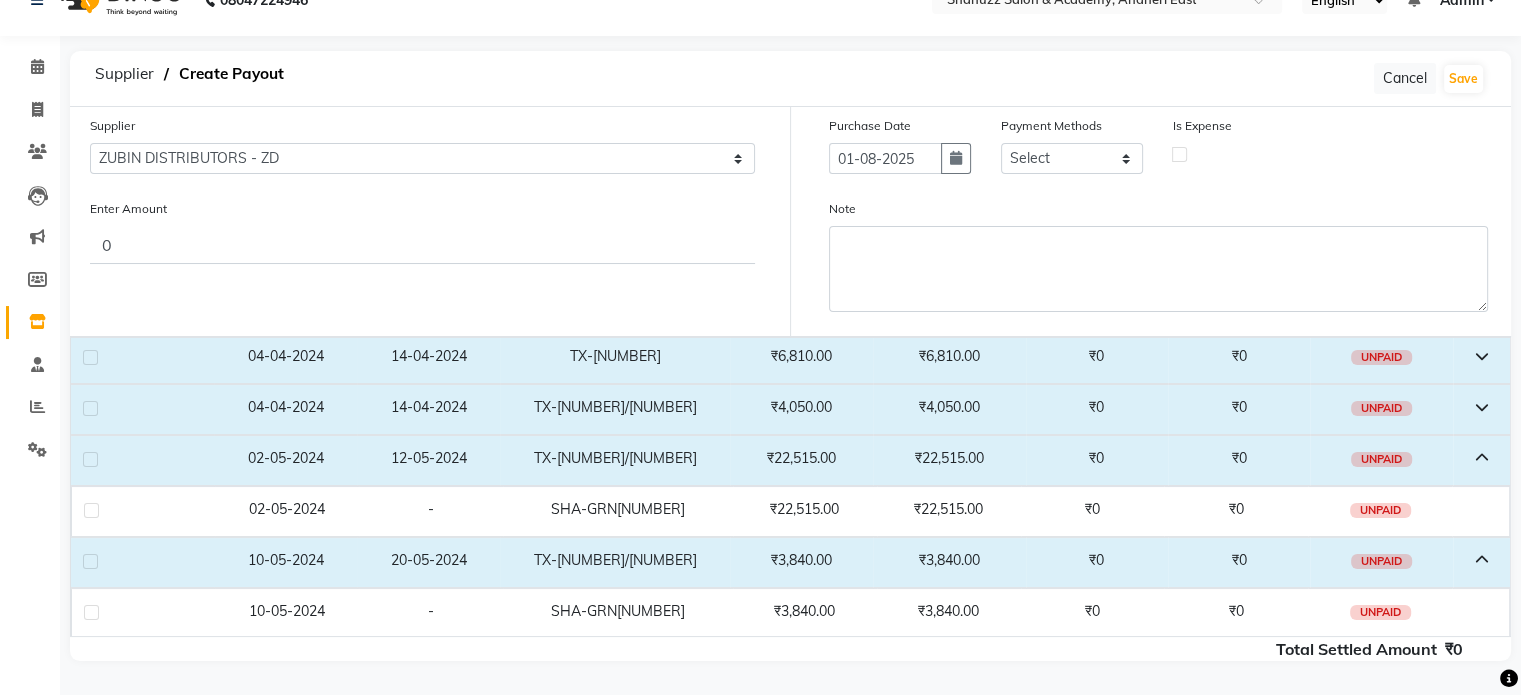 click 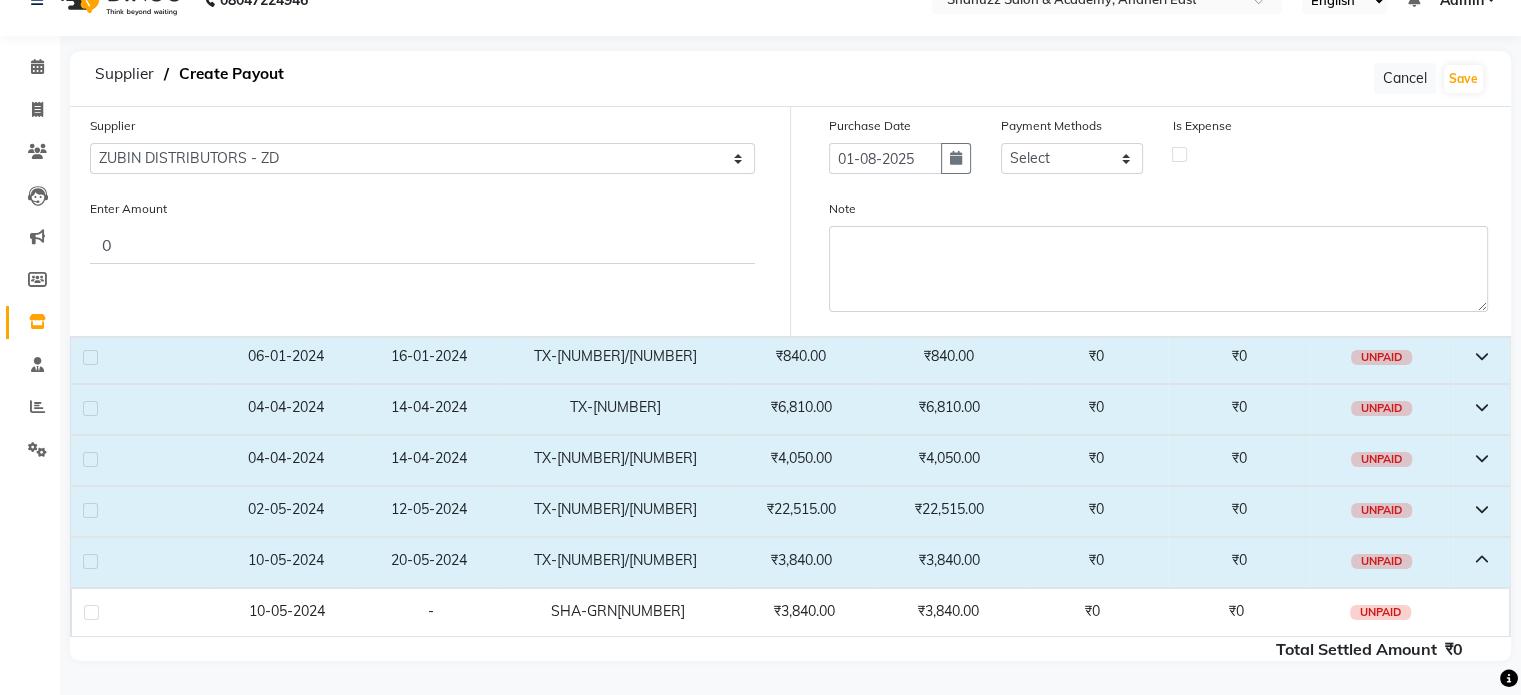 click 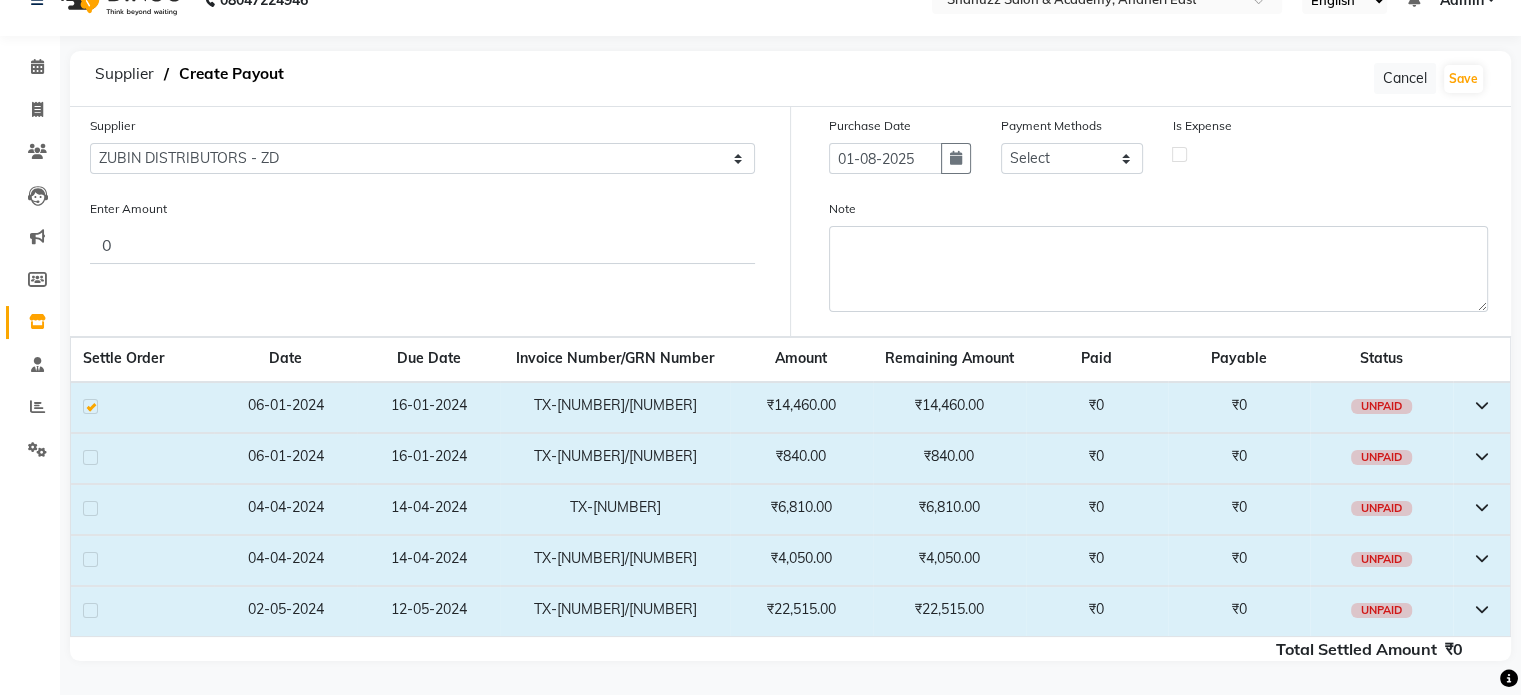 scroll, scrollTop: 0, scrollLeft: 0, axis: both 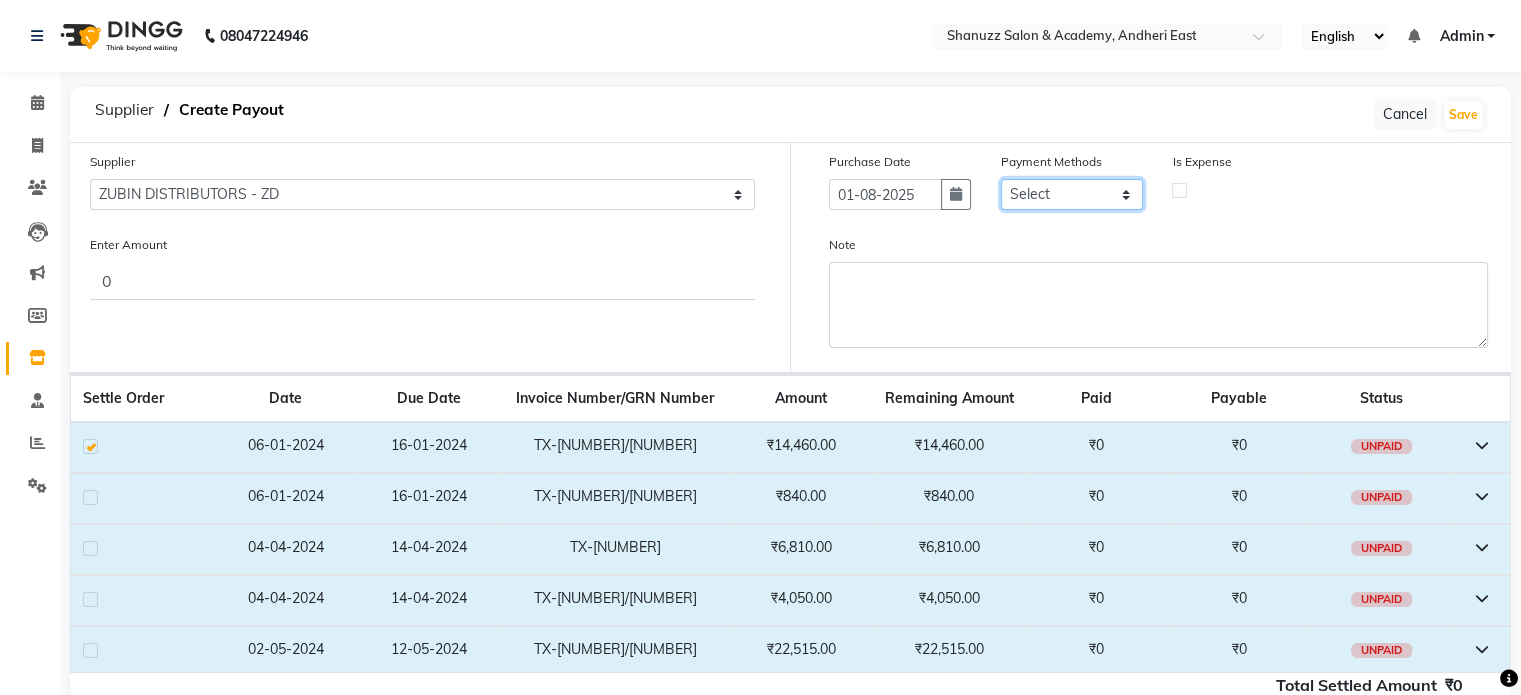click on "Select CASH UPI Bank CARD Wallet" 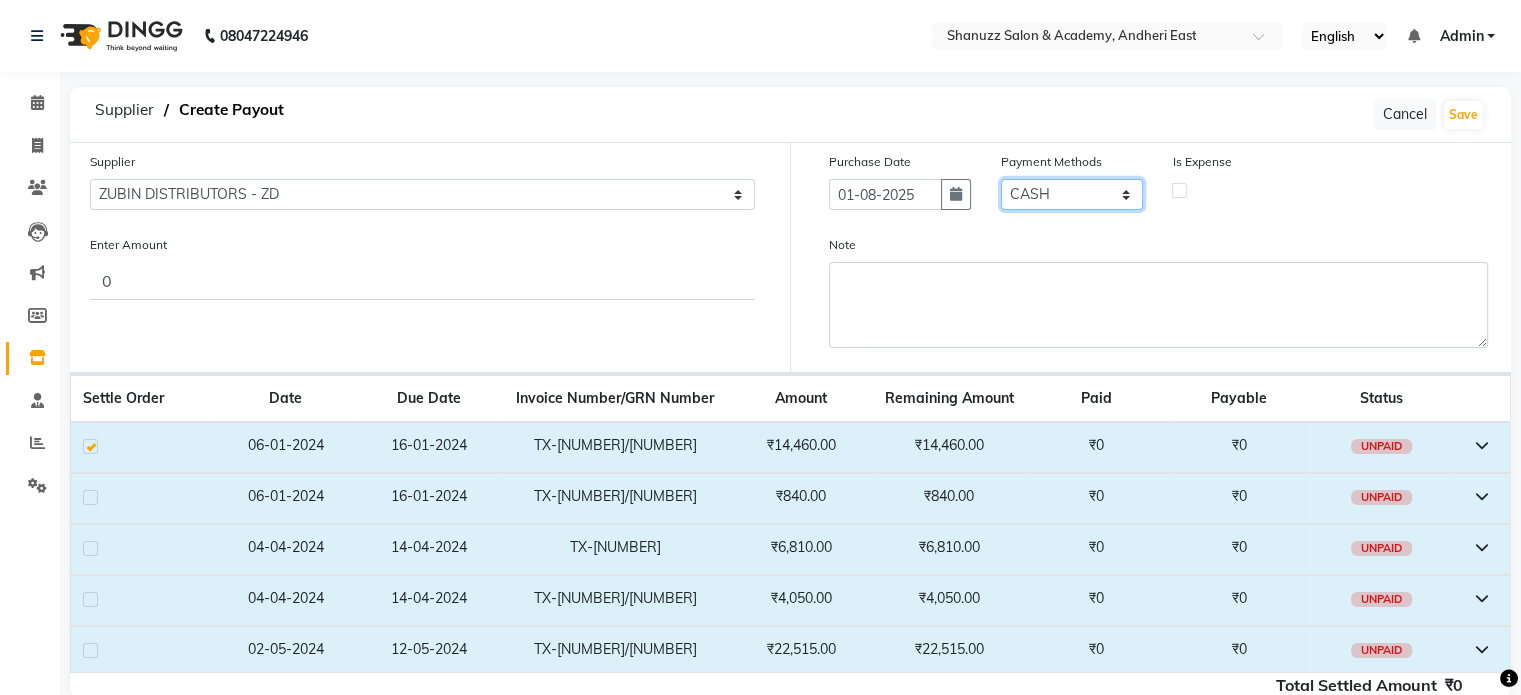 click on "Select CASH UPI Bank CARD Wallet" 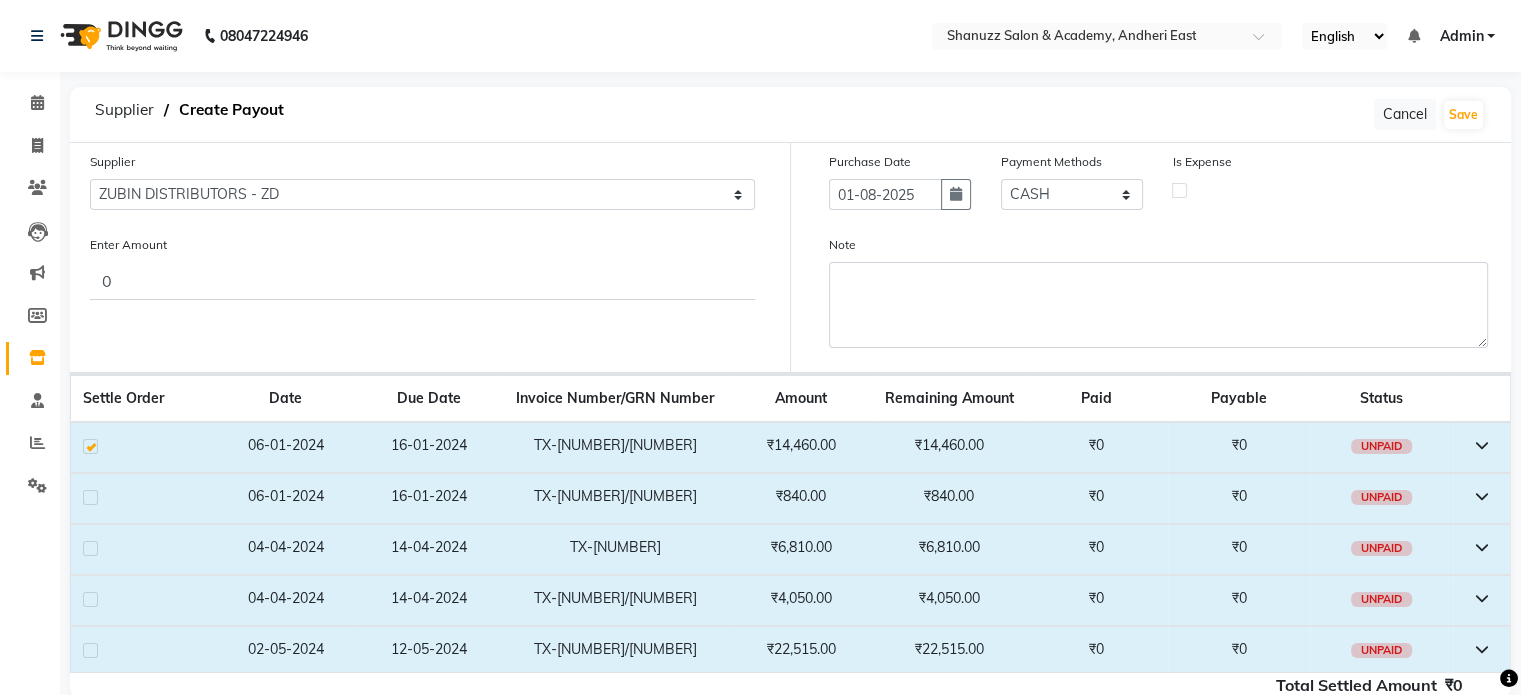 click 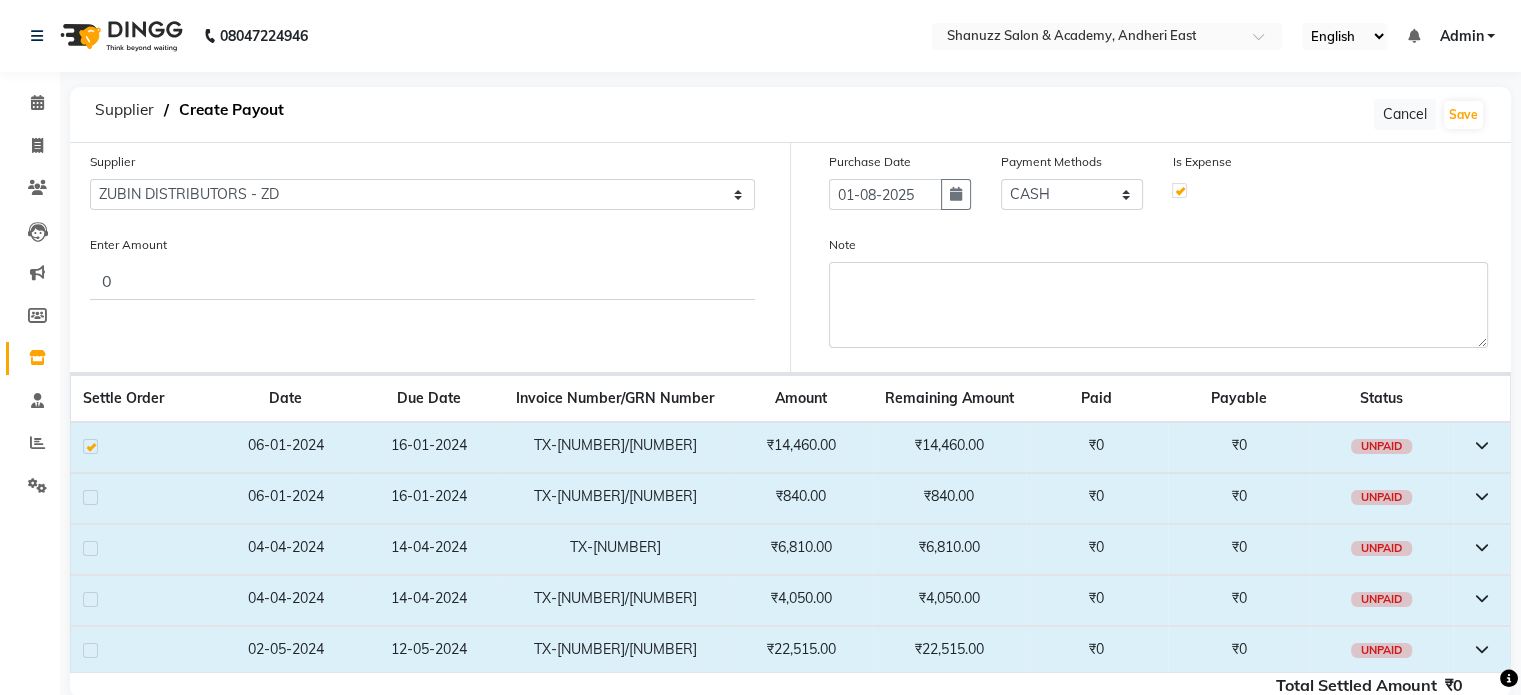 select on "6496" 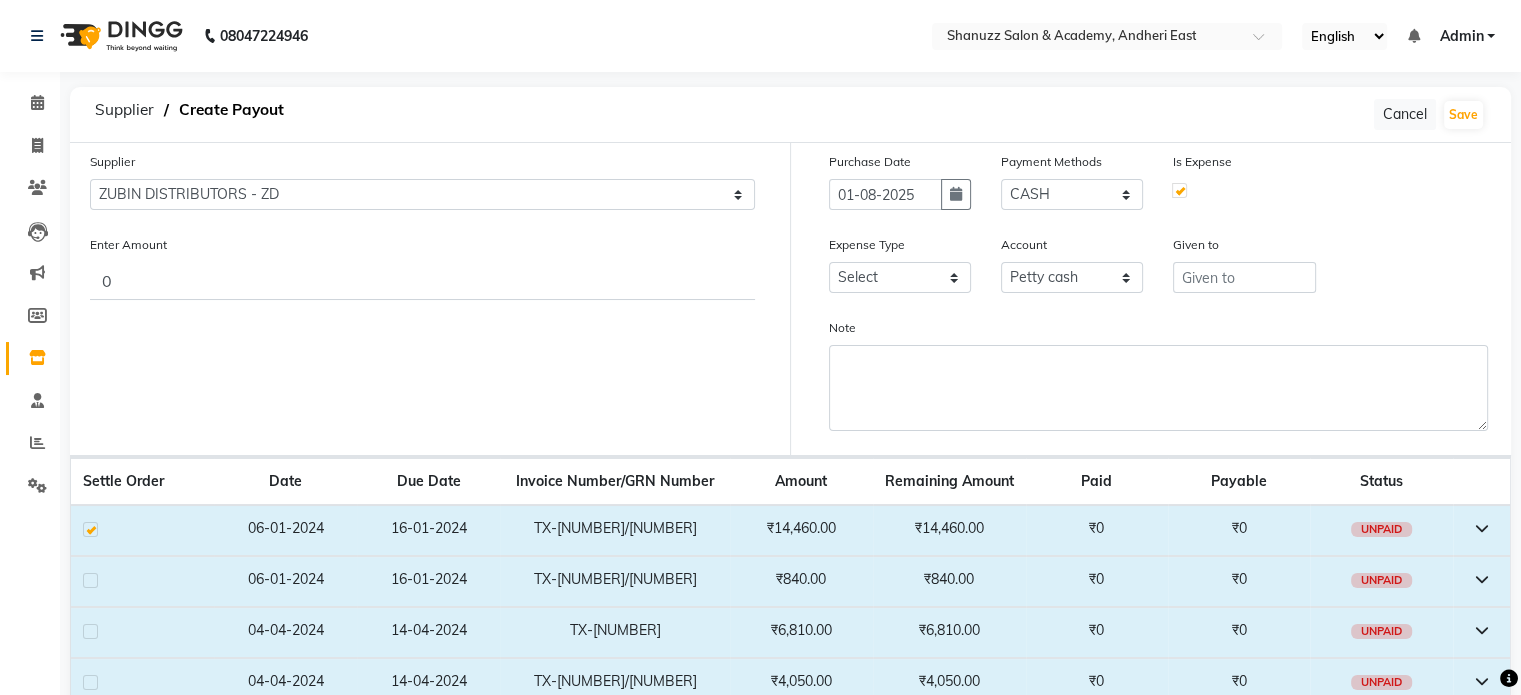 click 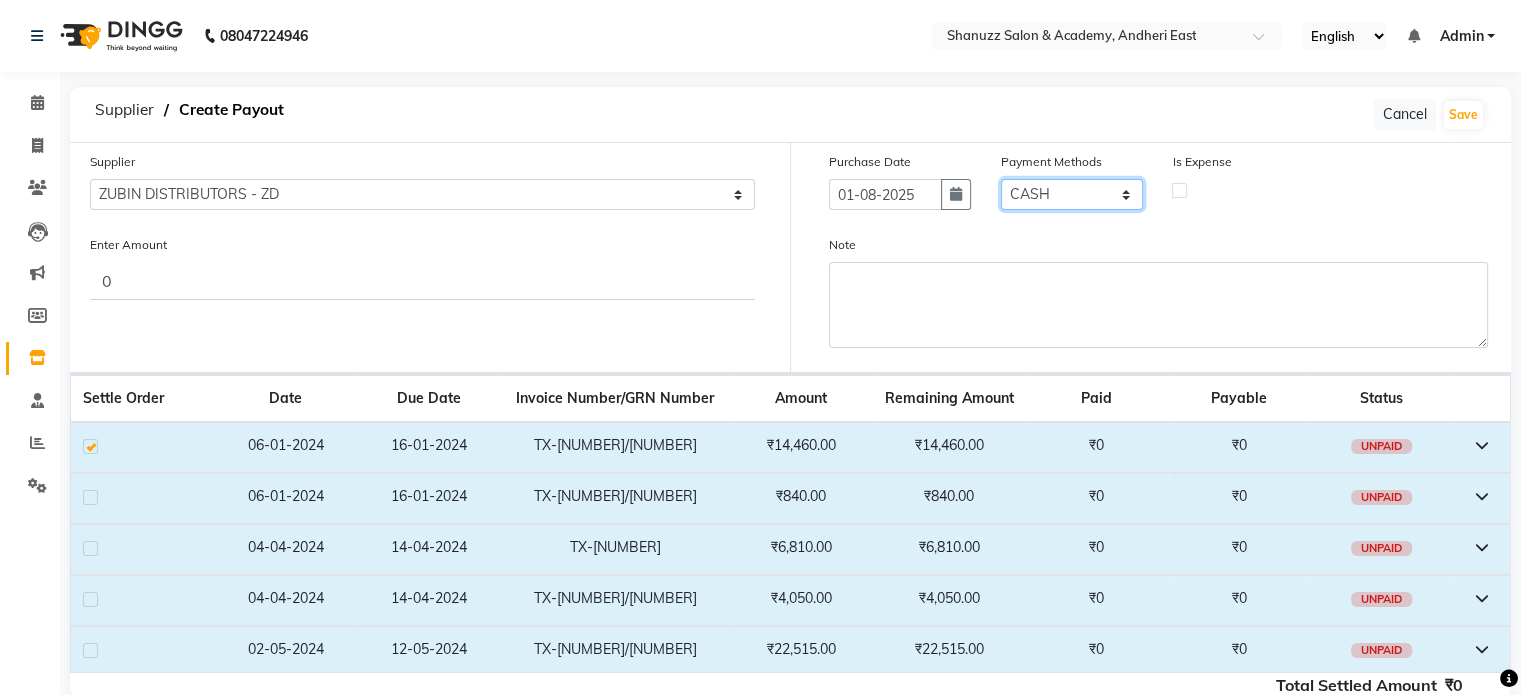 click on "Select CASH UPI Bank CARD Wallet" 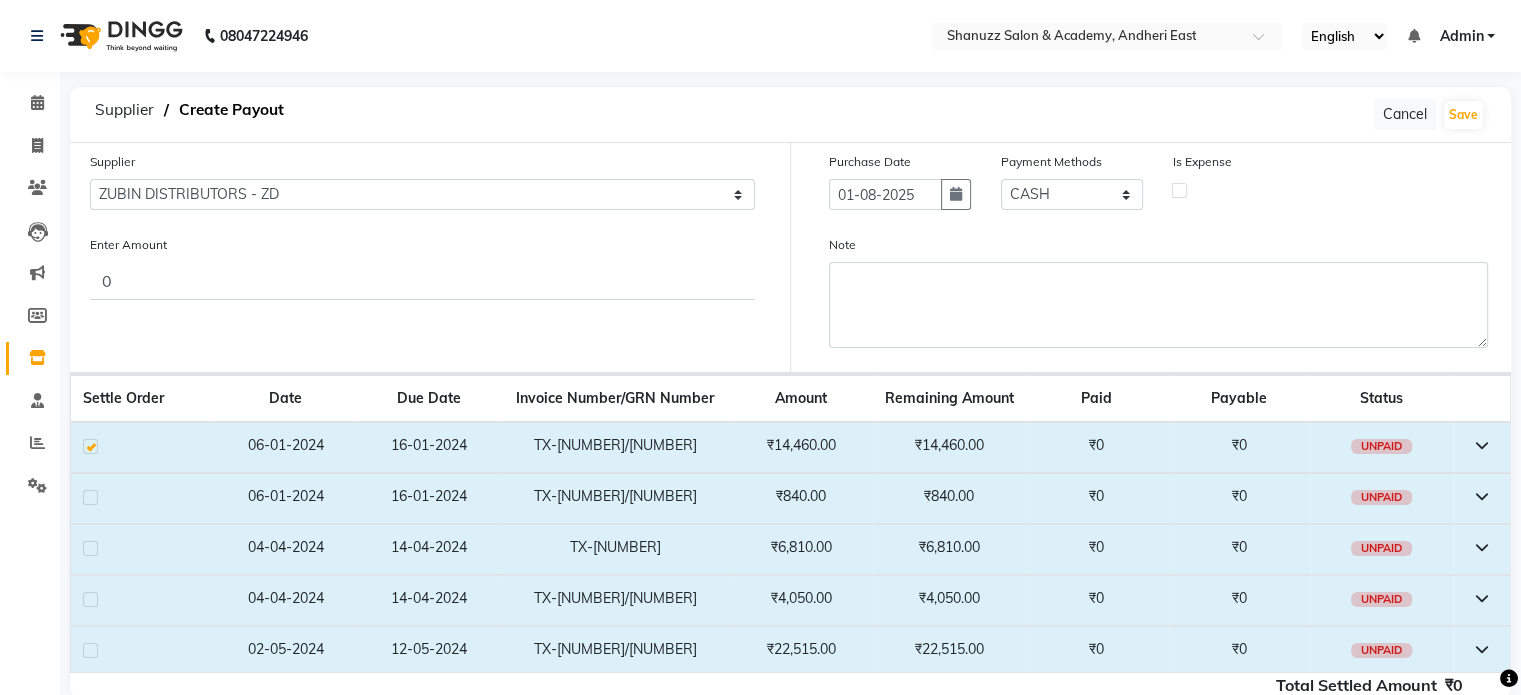 click on "Note" 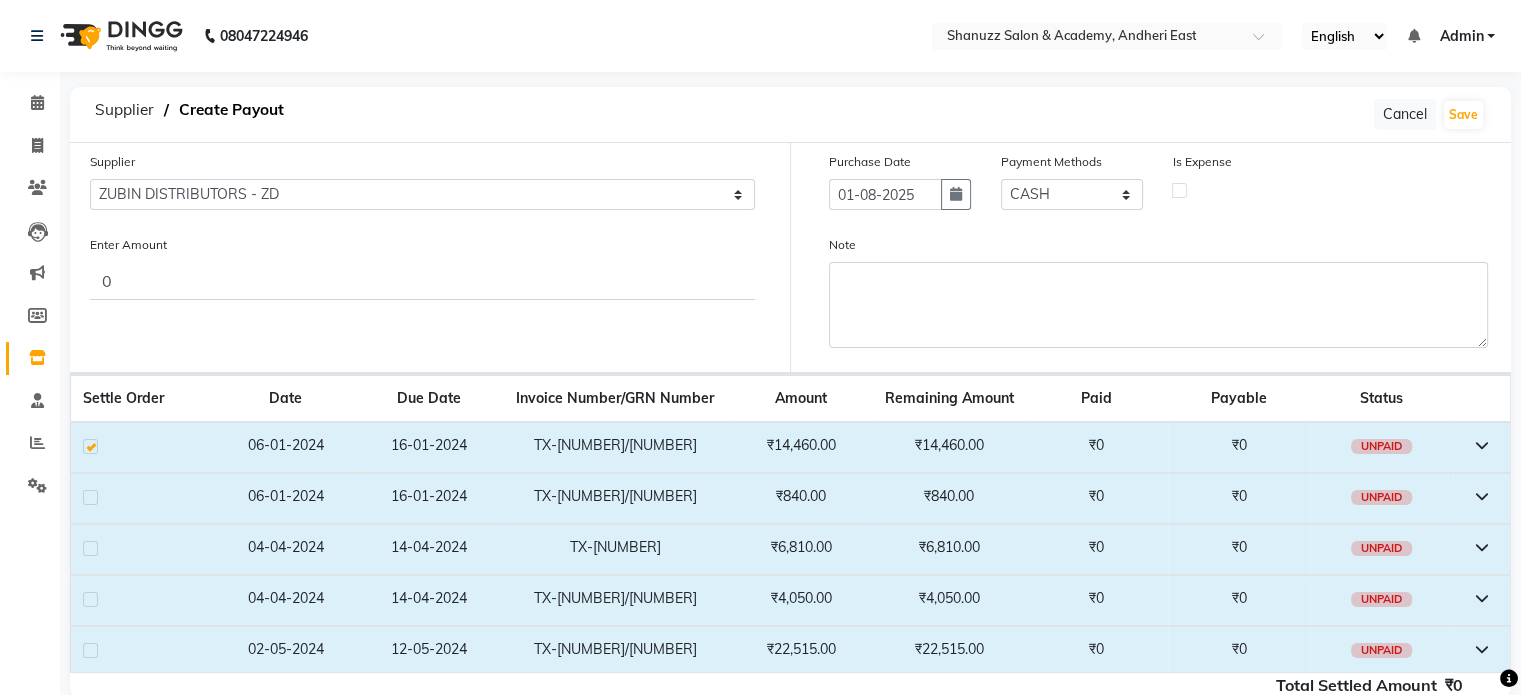 click 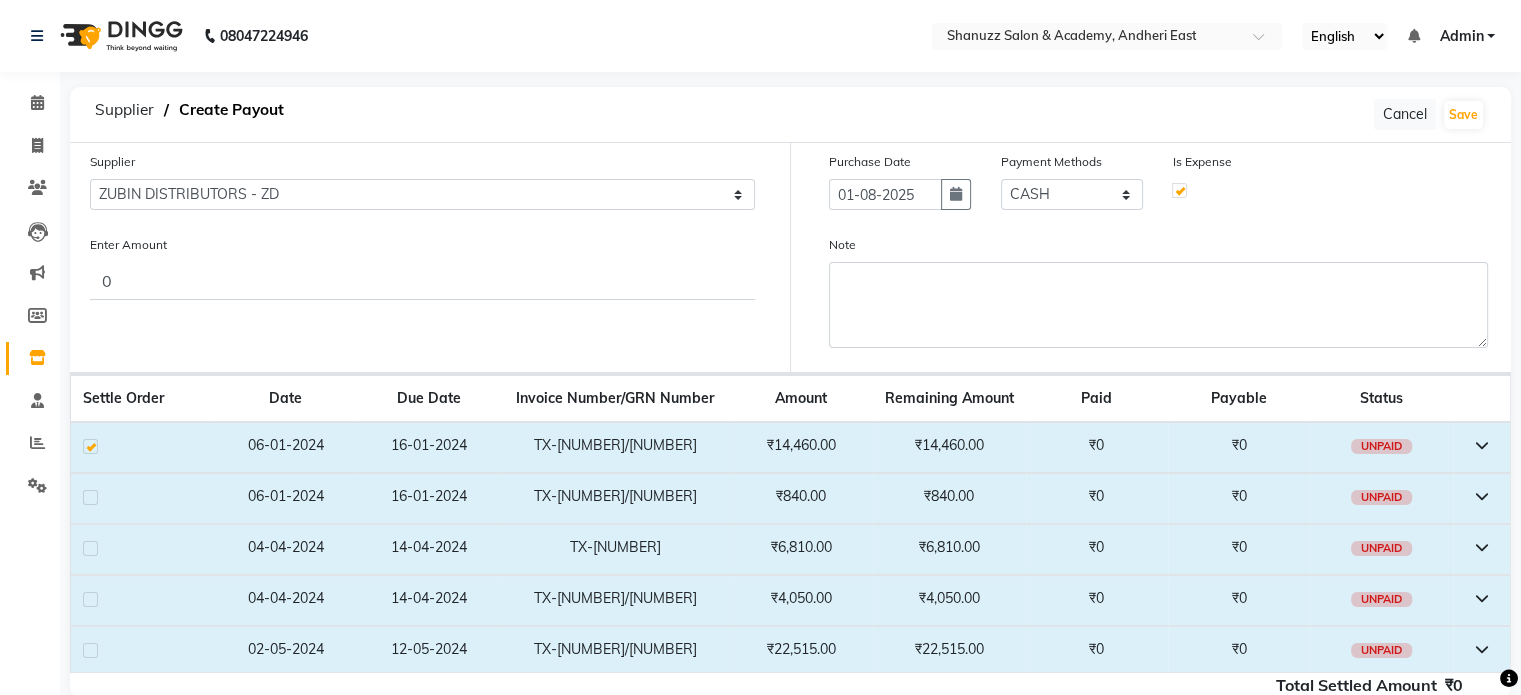 select on "6496" 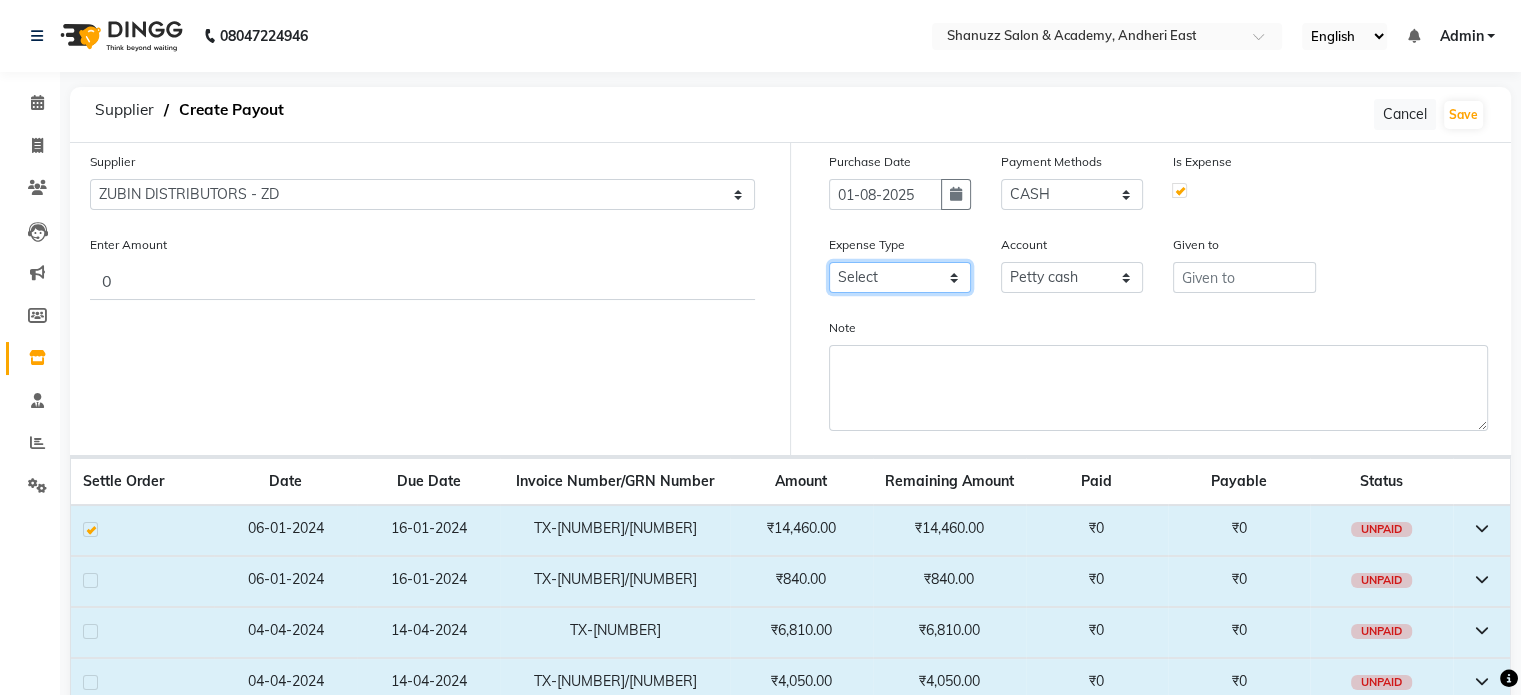 click on "Select Academy Supplies EMI Advance Salary Bank charges Cash transfer to bank Cash transfer to hub Client Snacks Clinical charges Electricity Bill Equipment FnF Fuel GST Incentive Insurance International purchase Maintenance Marketing Miscellaneous Pantry Product Rent Salon Supplies Shahbaz TX Staff Salary Staff Snacks Tea & Refreshment Training and Education Utilities" 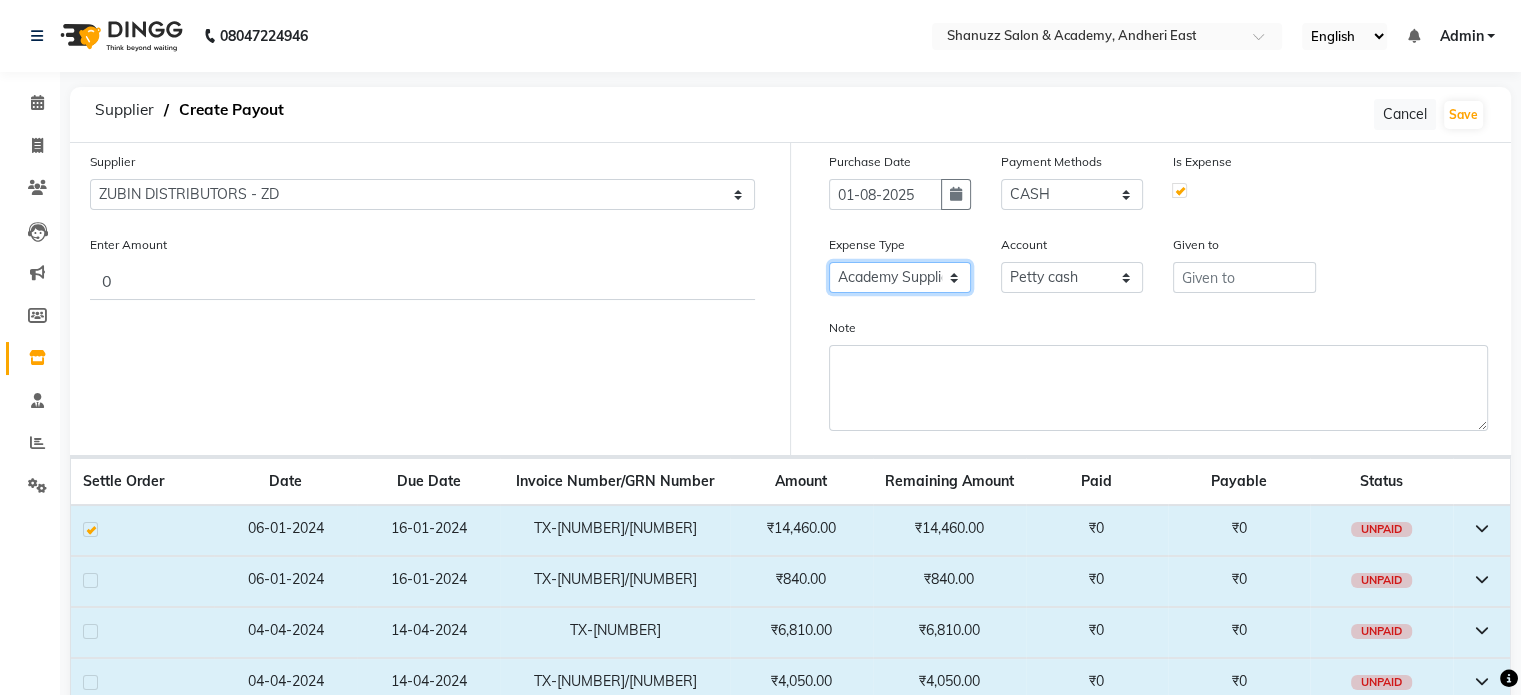 click on "Select Academy Supplies EMI Advance Salary Bank charges Cash transfer to bank Cash transfer to hub Client Snacks Clinical charges Electricity Bill Equipment FnF Fuel GST Incentive Insurance International purchase Maintenance Marketing Miscellaneous Pantry Product Rent Salon Supplies Shahbaz TX Staff Salary Staff Snacks Tea & Refreshment Training and Education Utilities" 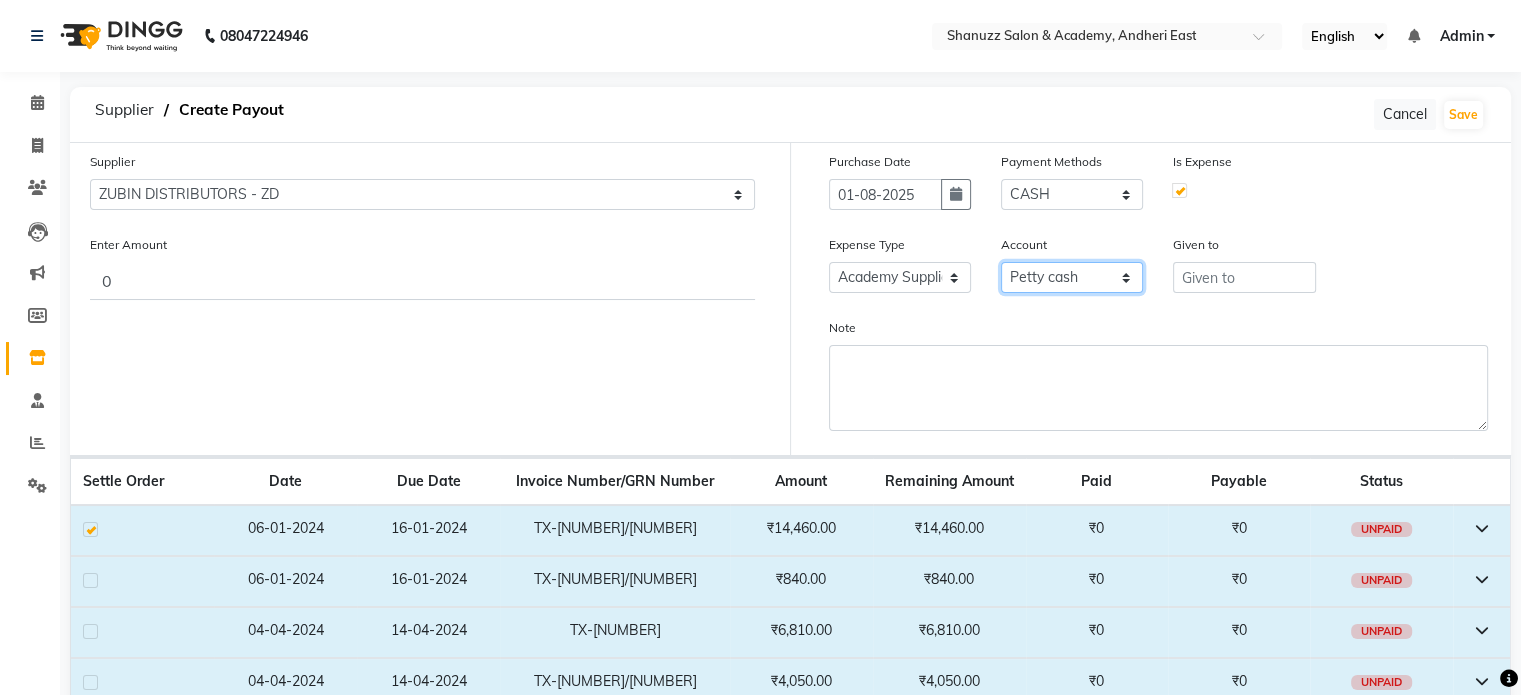 click on "Select Petty cash Expenseaccount Bankaccount" 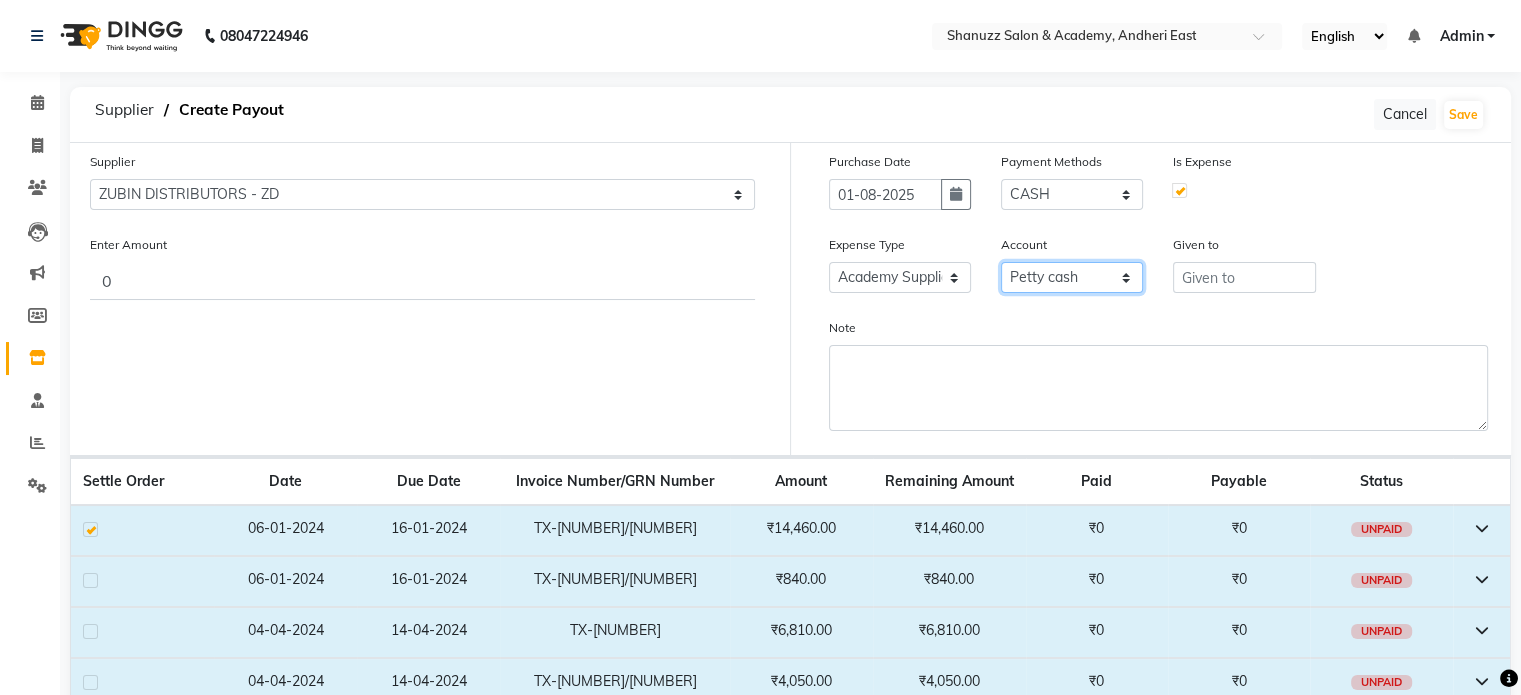 click on "Select Petty cash Expenseaccount Bankaccount" 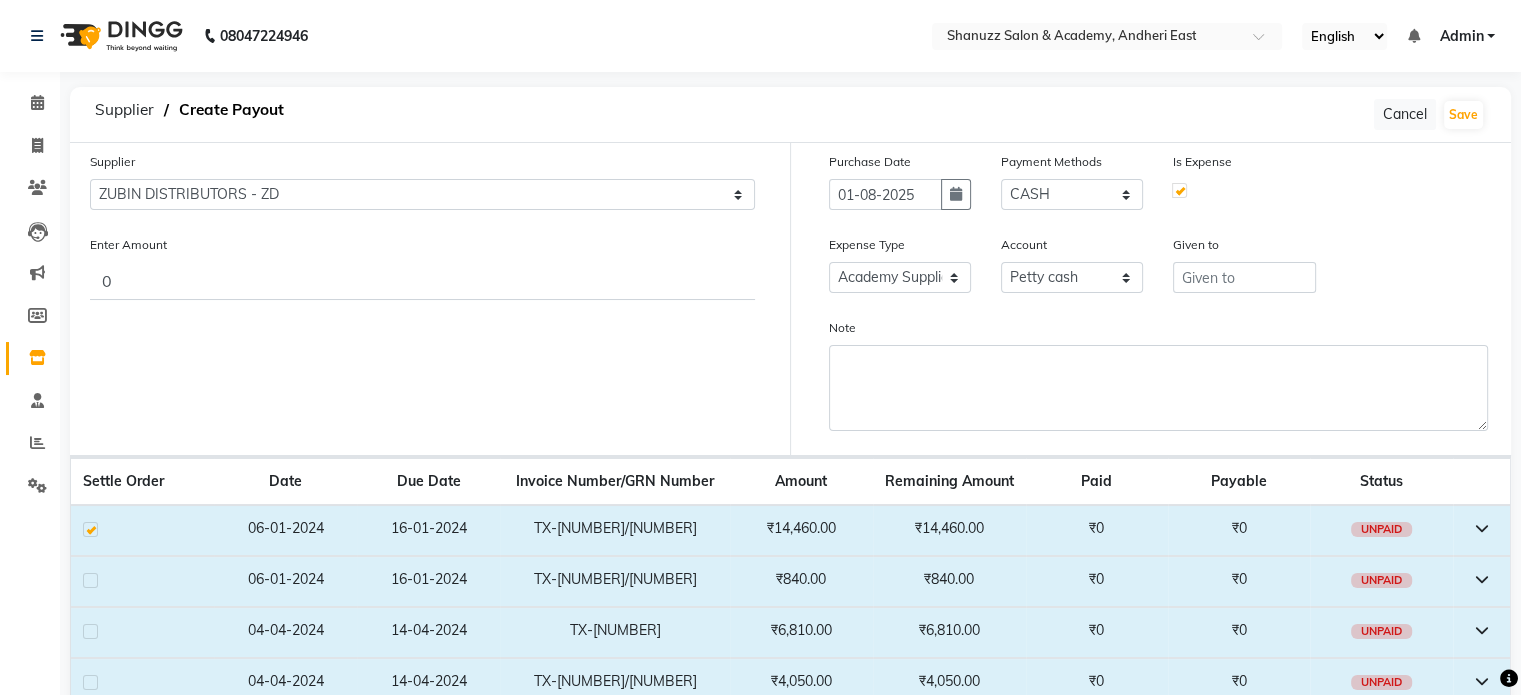 click 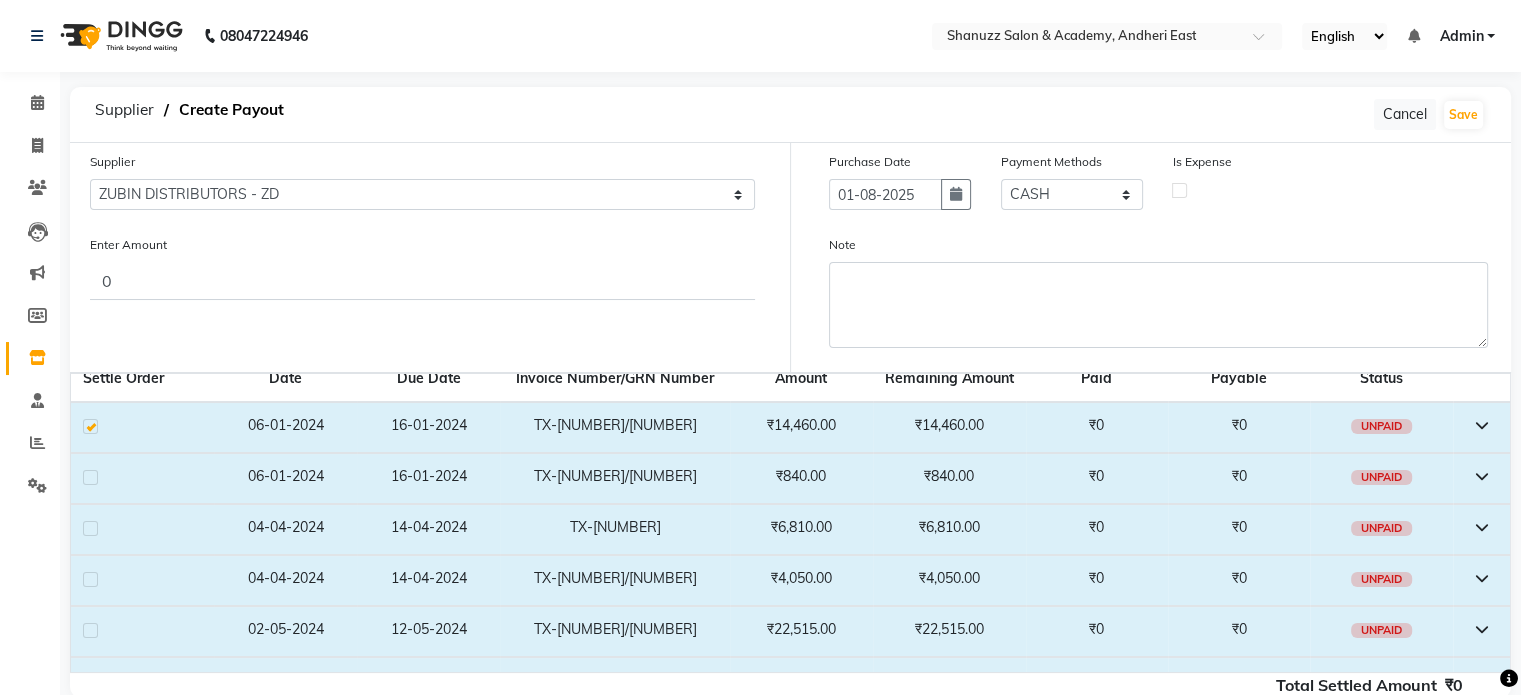 scroll, scrollTop: 54, scrollLeft: 0, axis: vertical 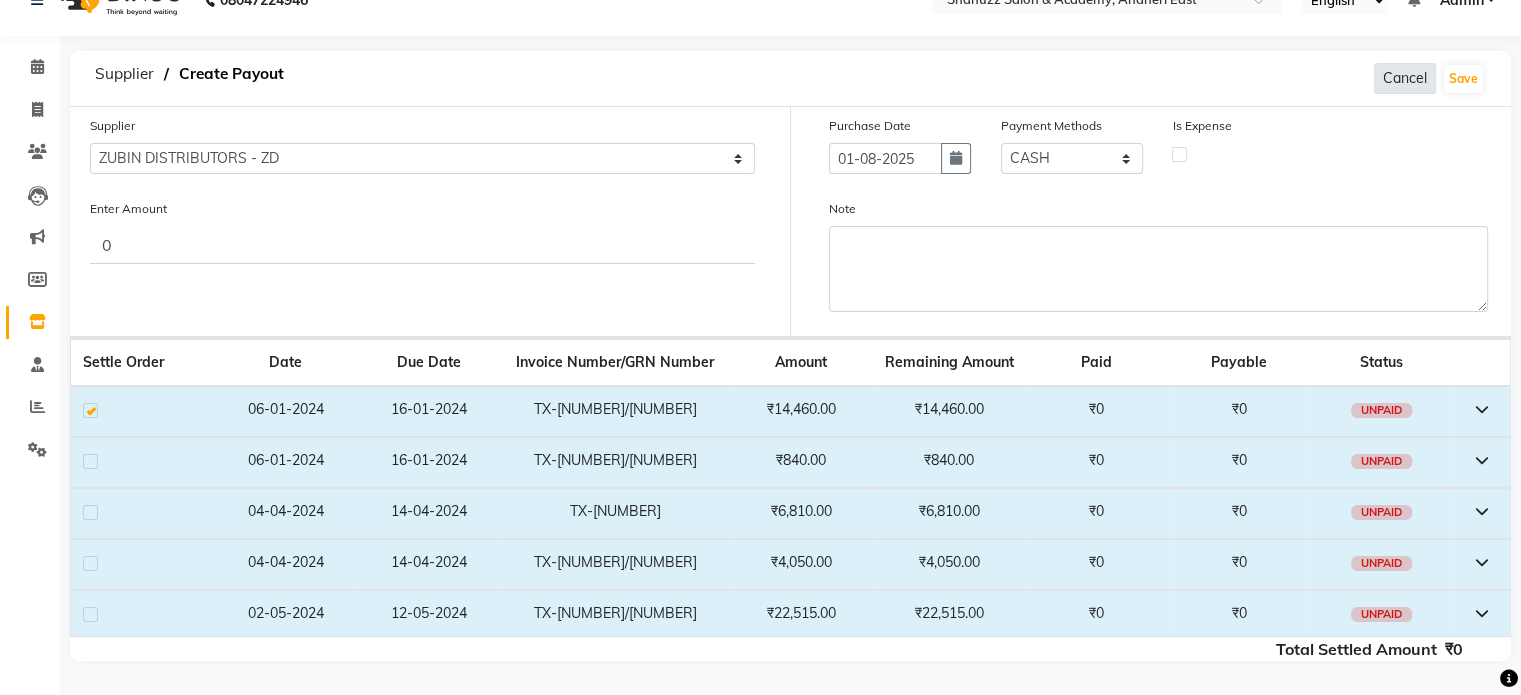 click on "Cancel" 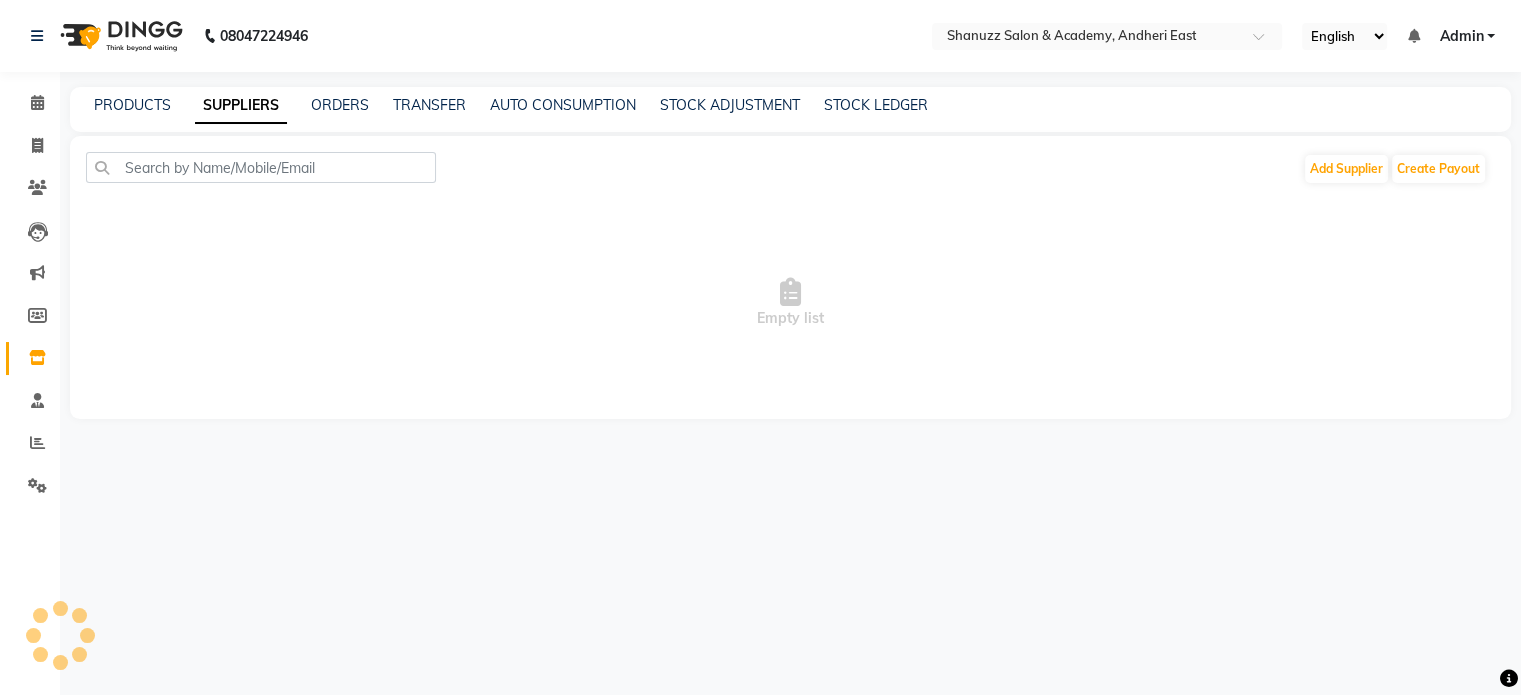 scroll, scrollTop: 0, scrollLeft: 0, axis: both 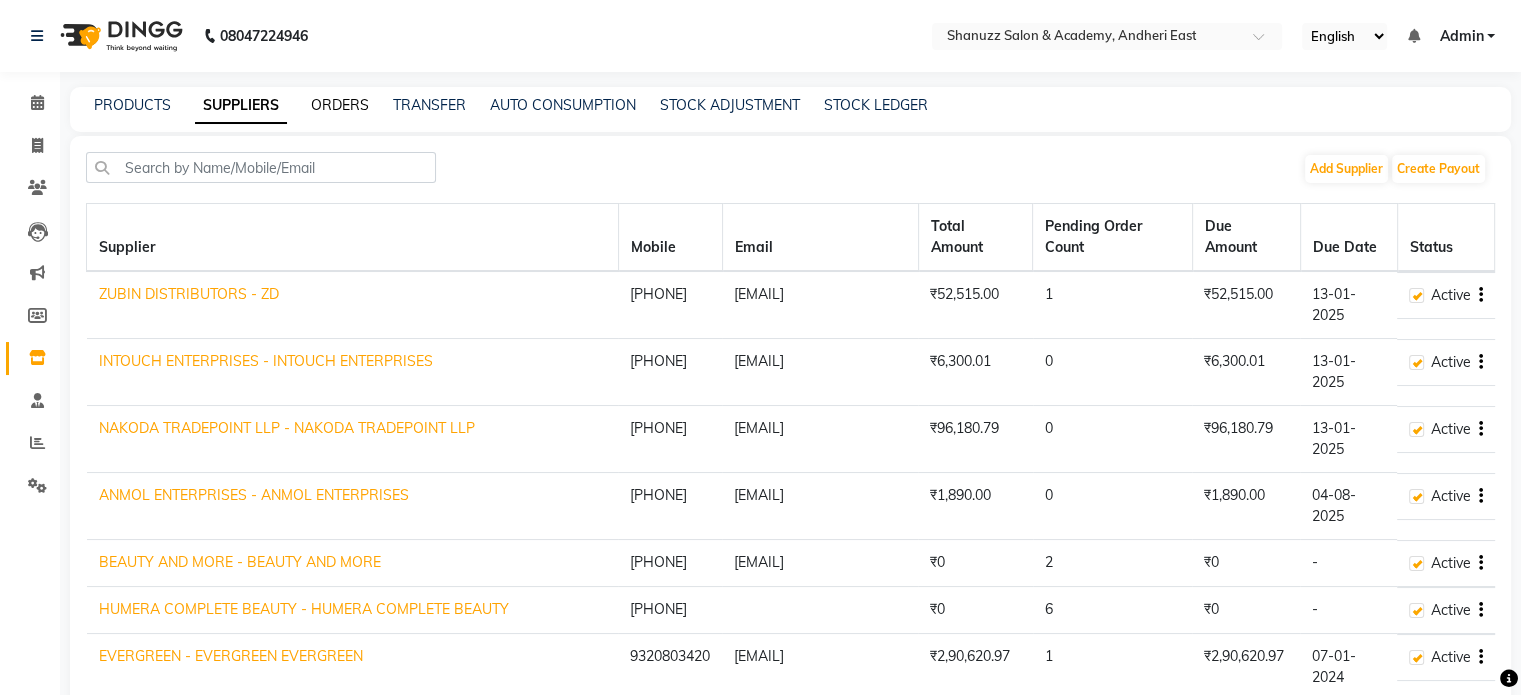 click on "ORDERS" 